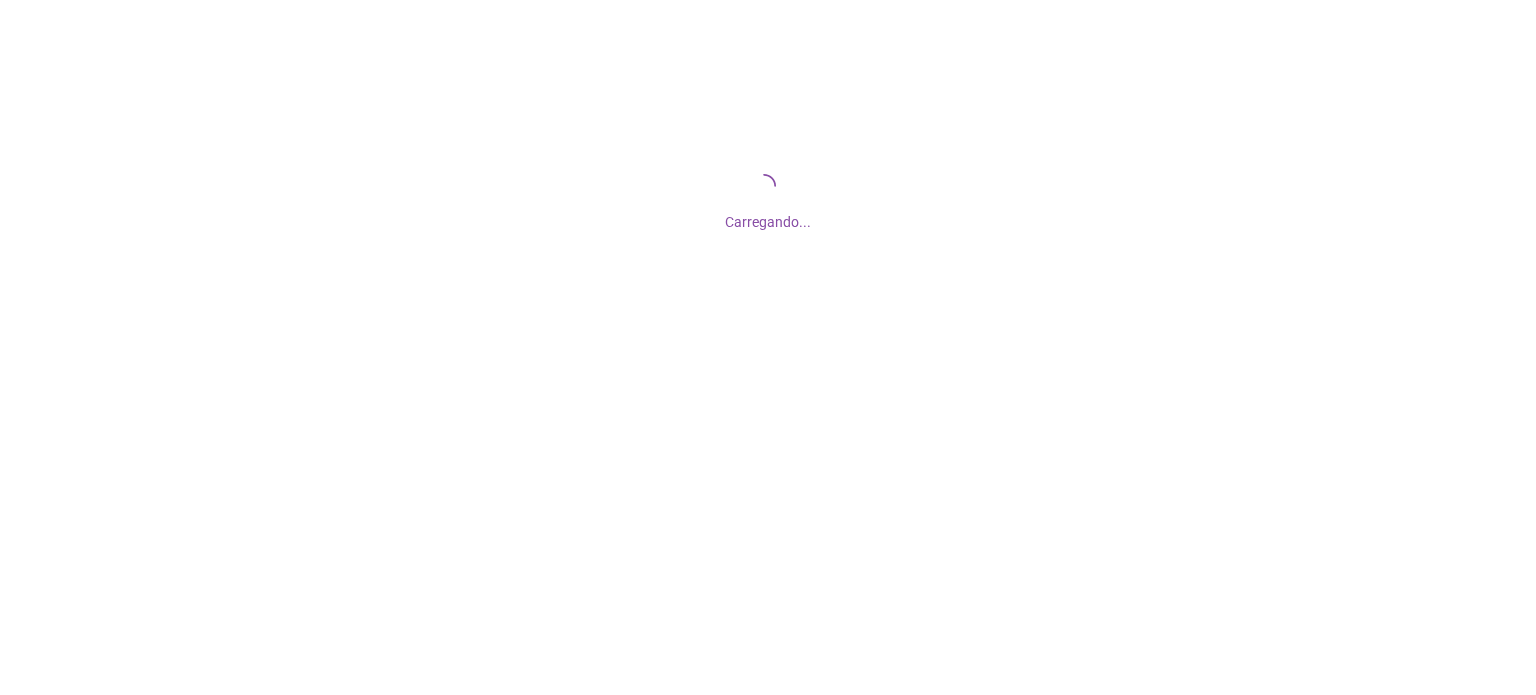 scroll, scrollTop: 0, scrollLeft: 0, axis: both 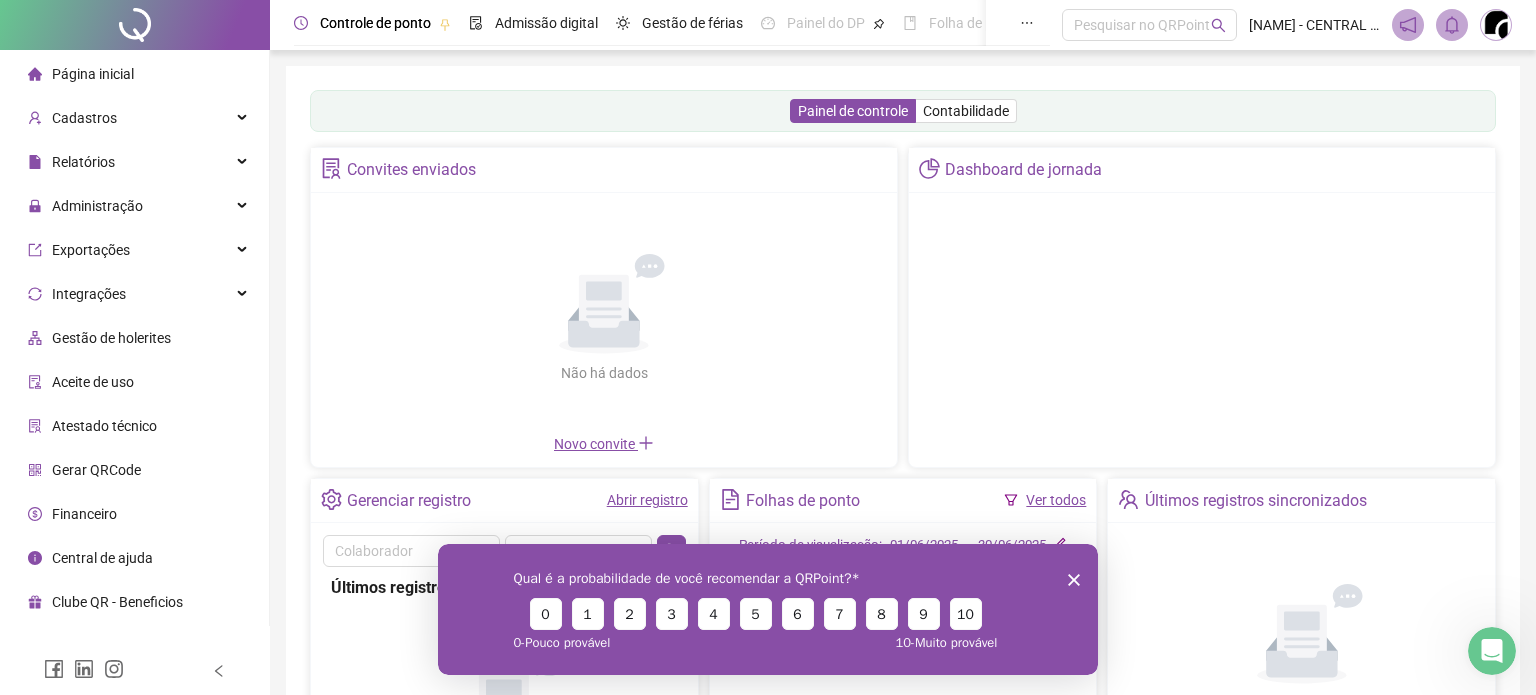 click on "Qual é a probabilidade de você recomendar a QRPoint? 0 1 2 3 4 5 6 7 8 9 10 0  -  Pouco provável 10  -  Muito provável" at bounding box center [768, 608] 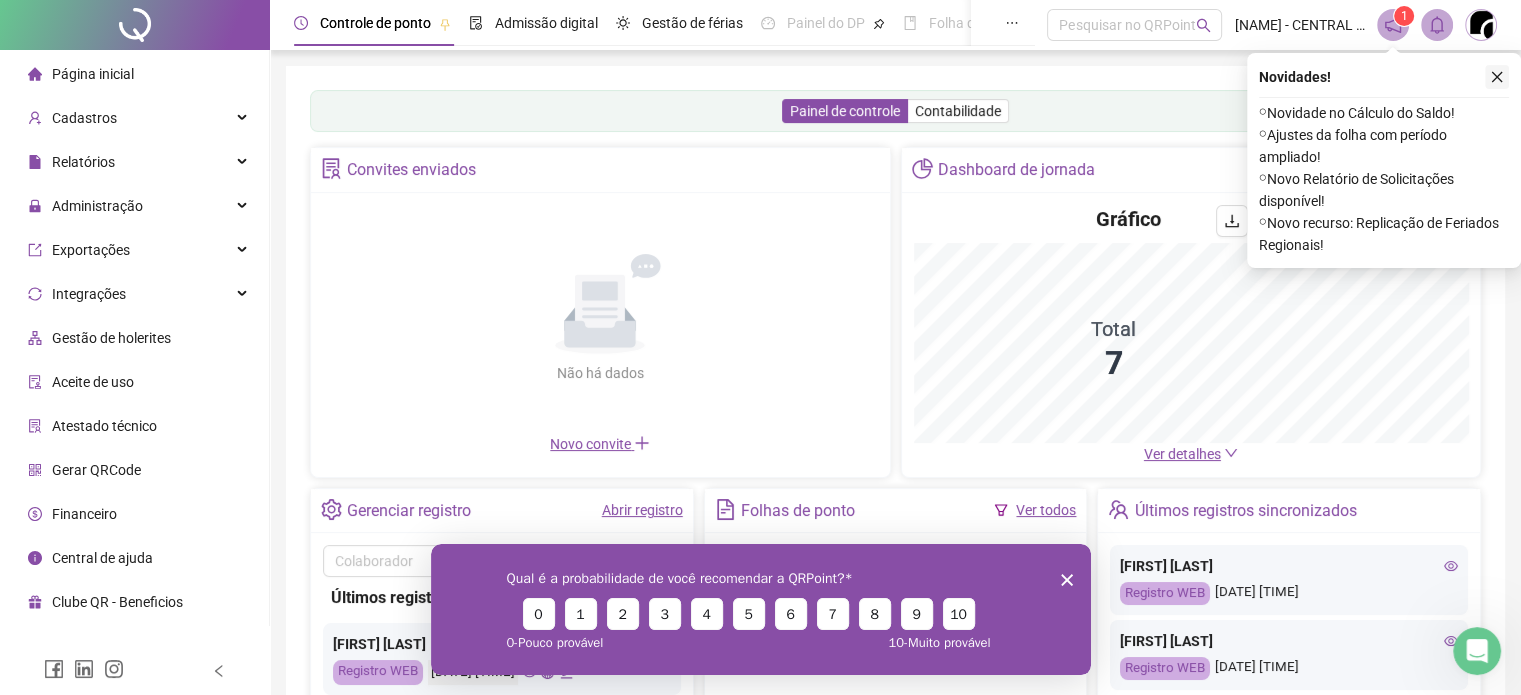 click 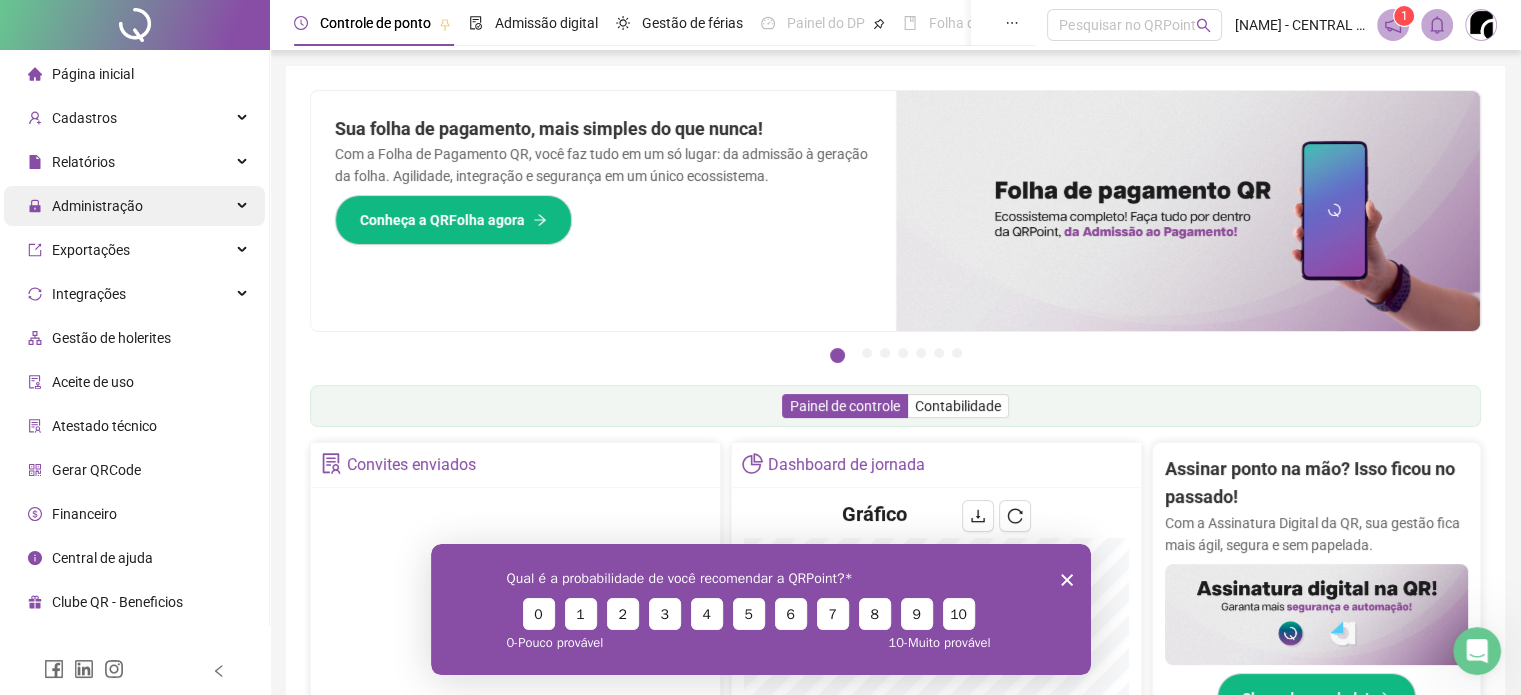 click on "Administração" at bounding box center (134, 206) 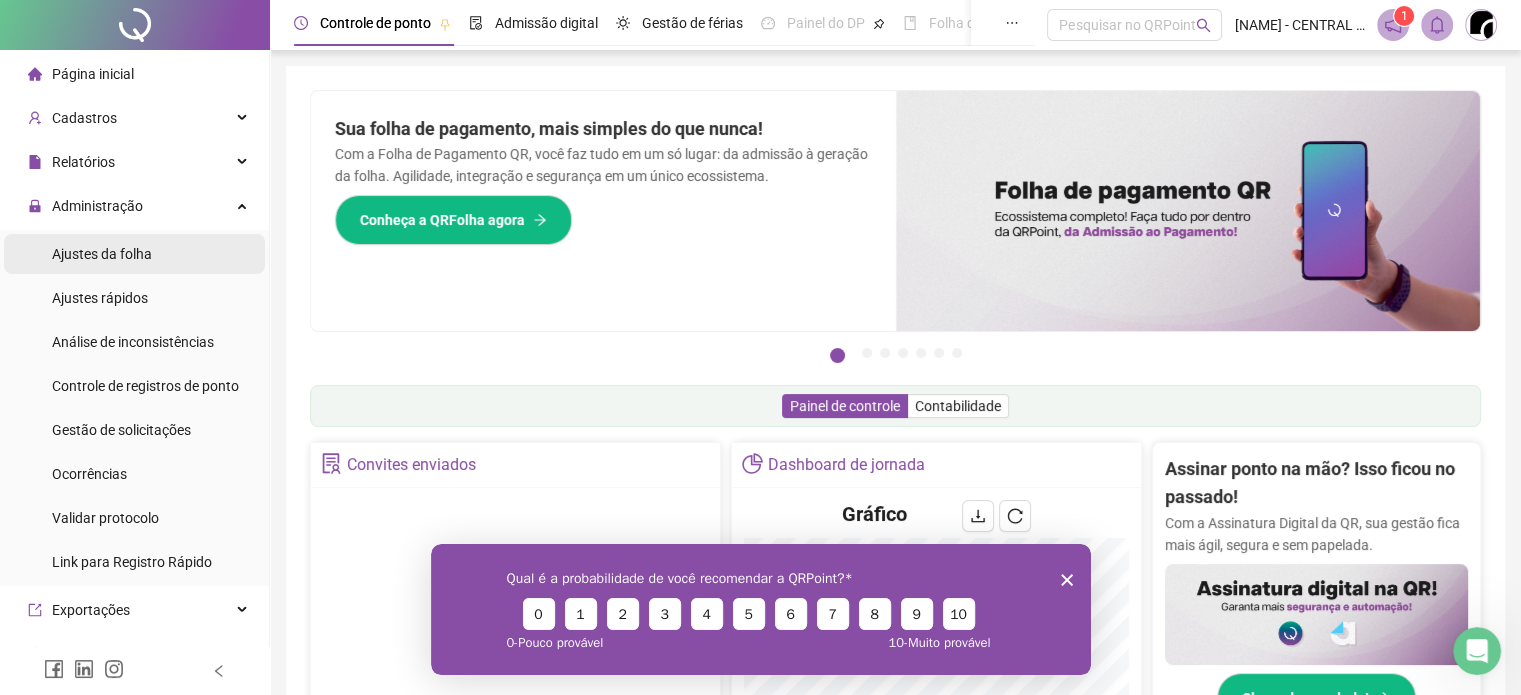 click on "Ajustes da folha" at bounding box center [134, 254] 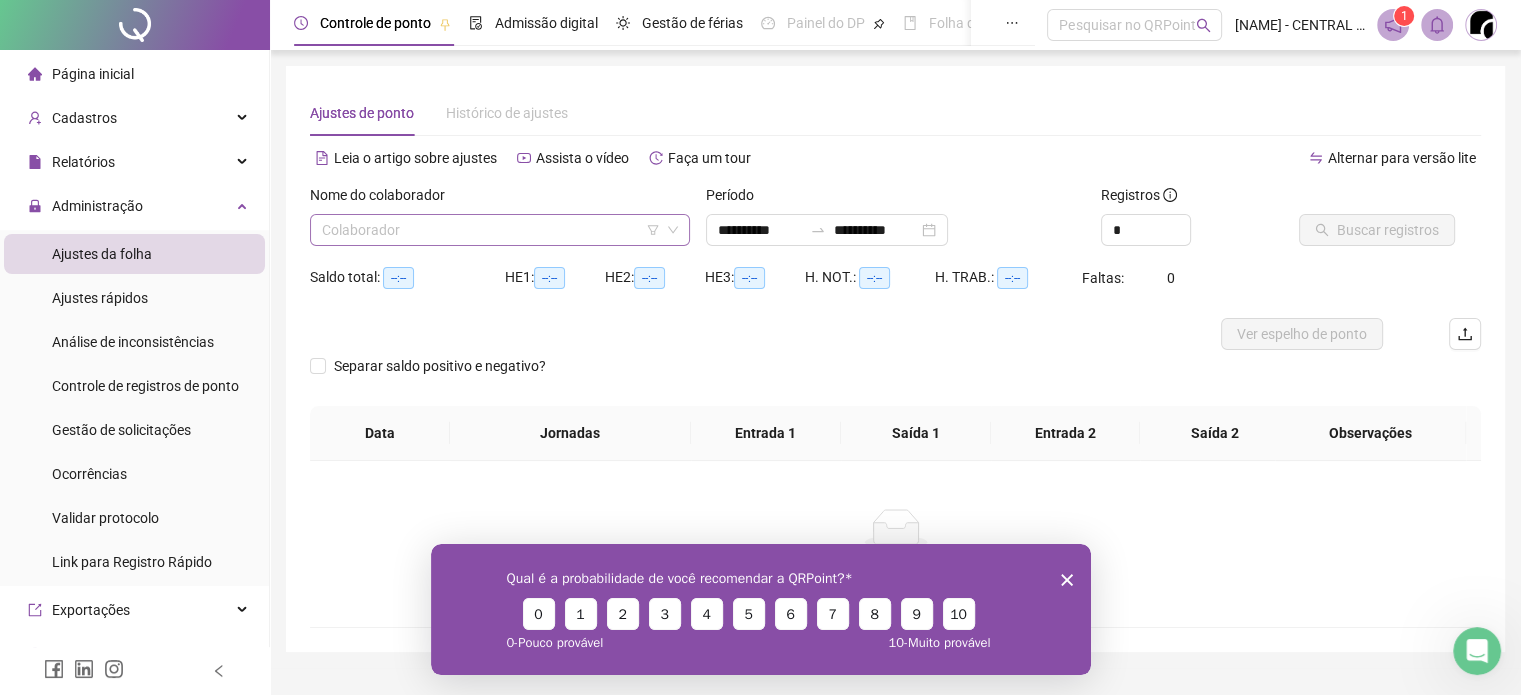 click at bounding box center (494, 230) 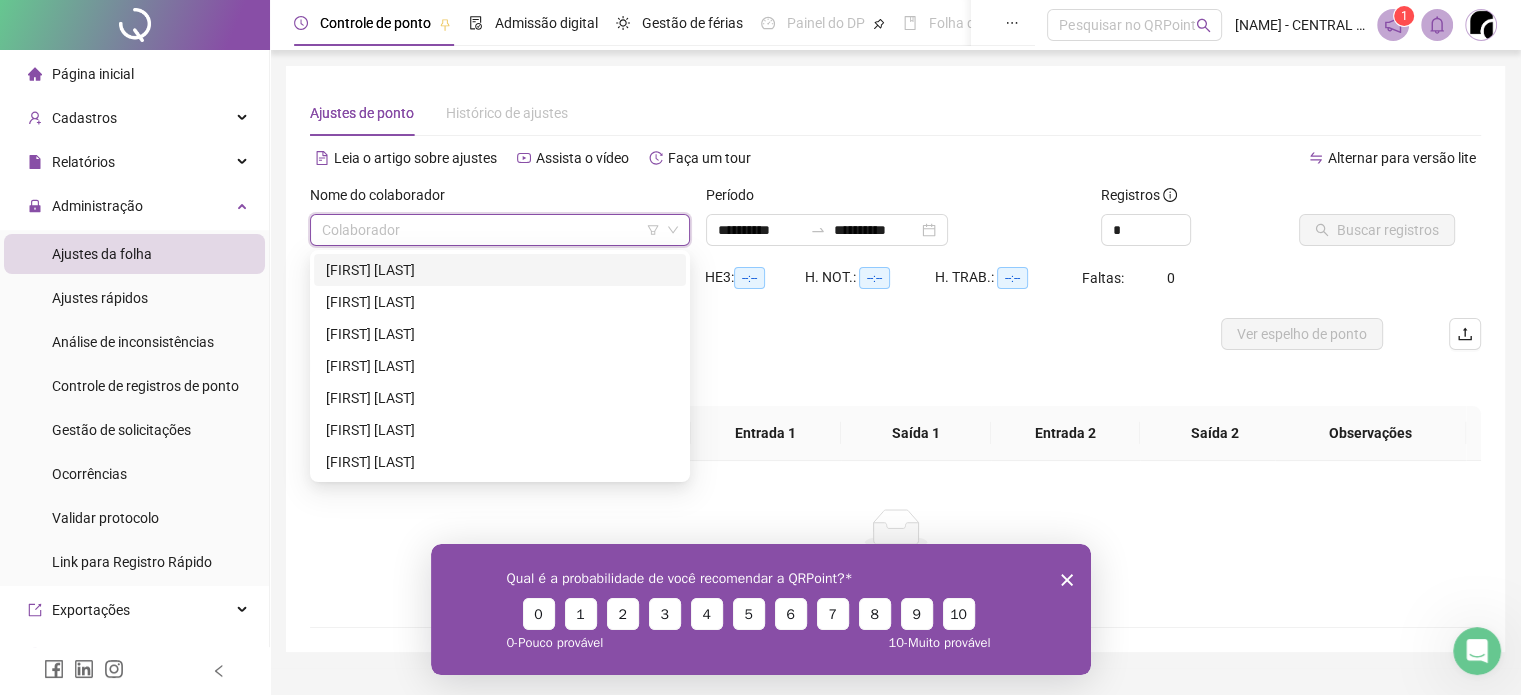 click on "[FIRST] [LAST]" at bounding box center [500, 270] 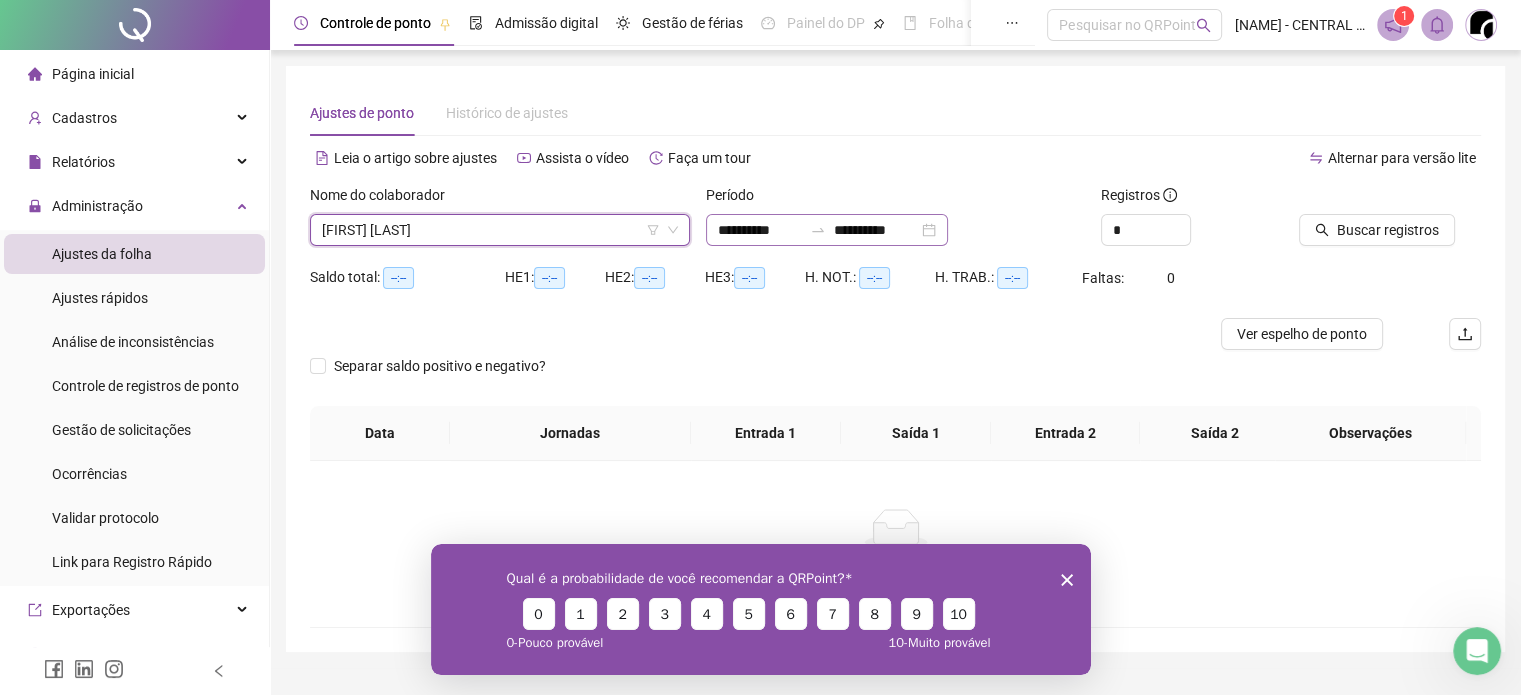 drag, startPoint x: 716, startPoint y: 227, endPoint x: 764, endPoint y: 230, distance: 48.09366 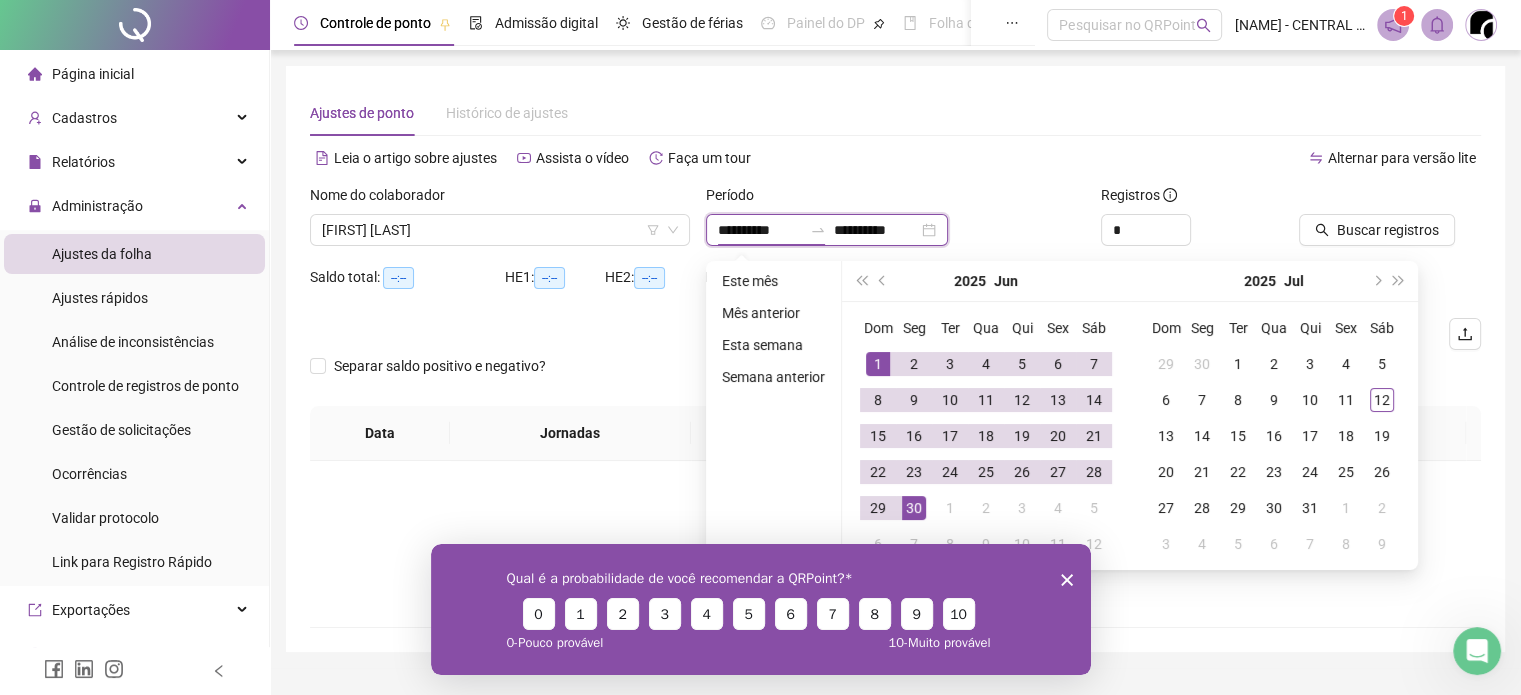 click on "**********" at bounding box center [760, 230] 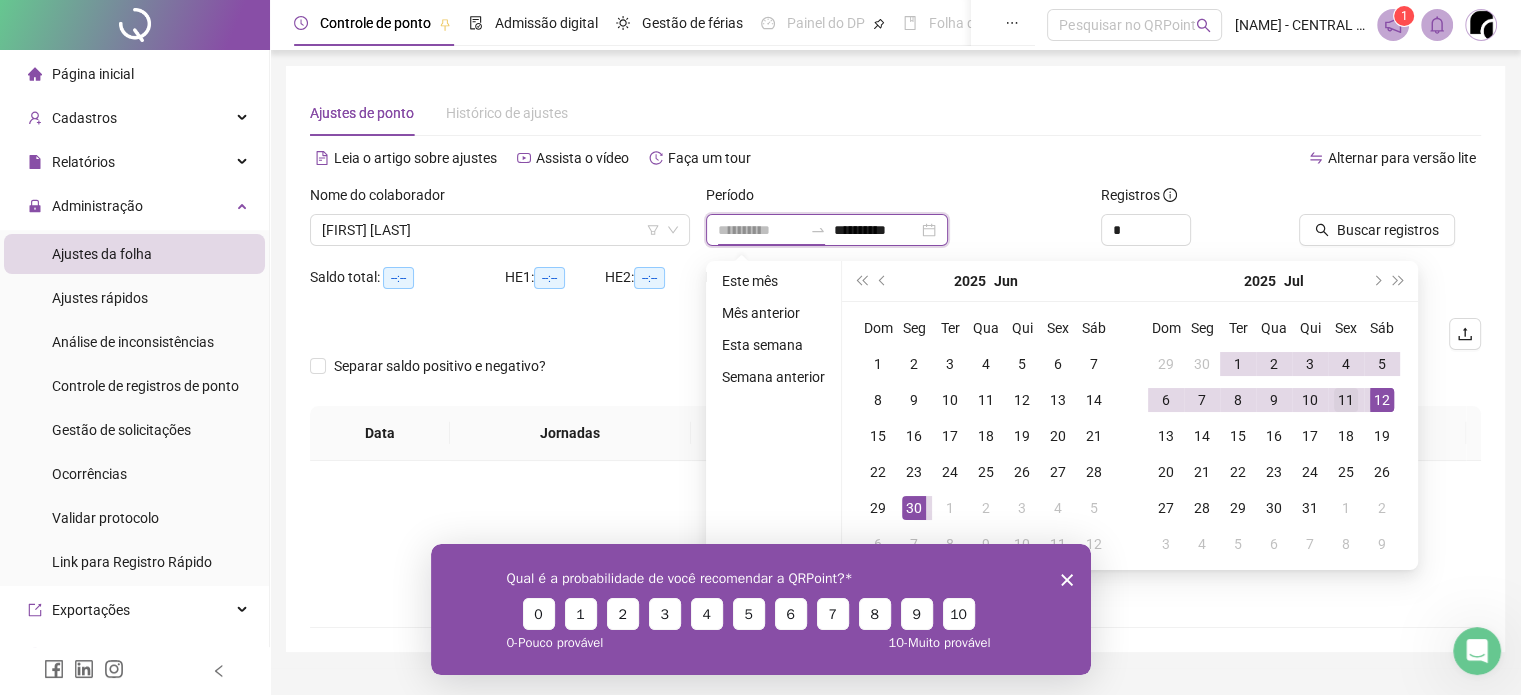 type on "**********" 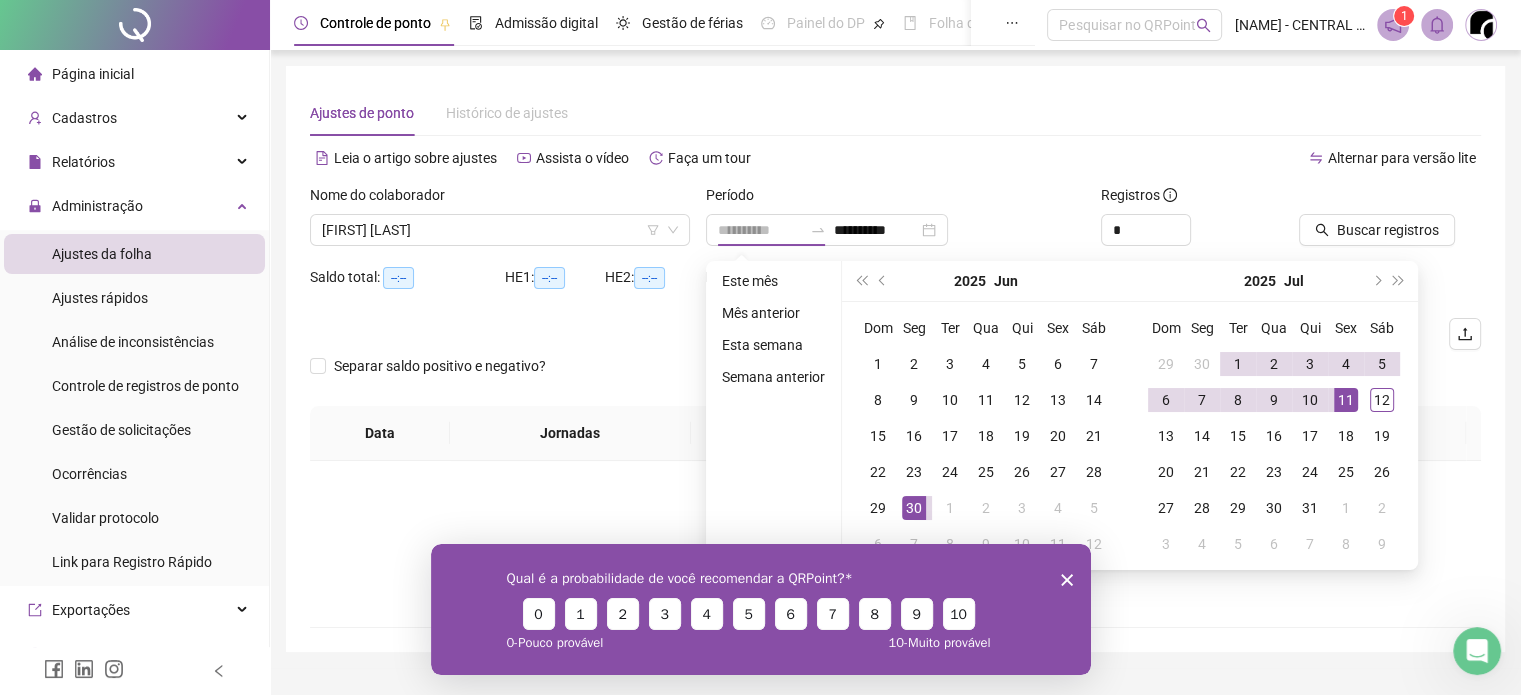 click on "11" at bounding box center [1346, 400] 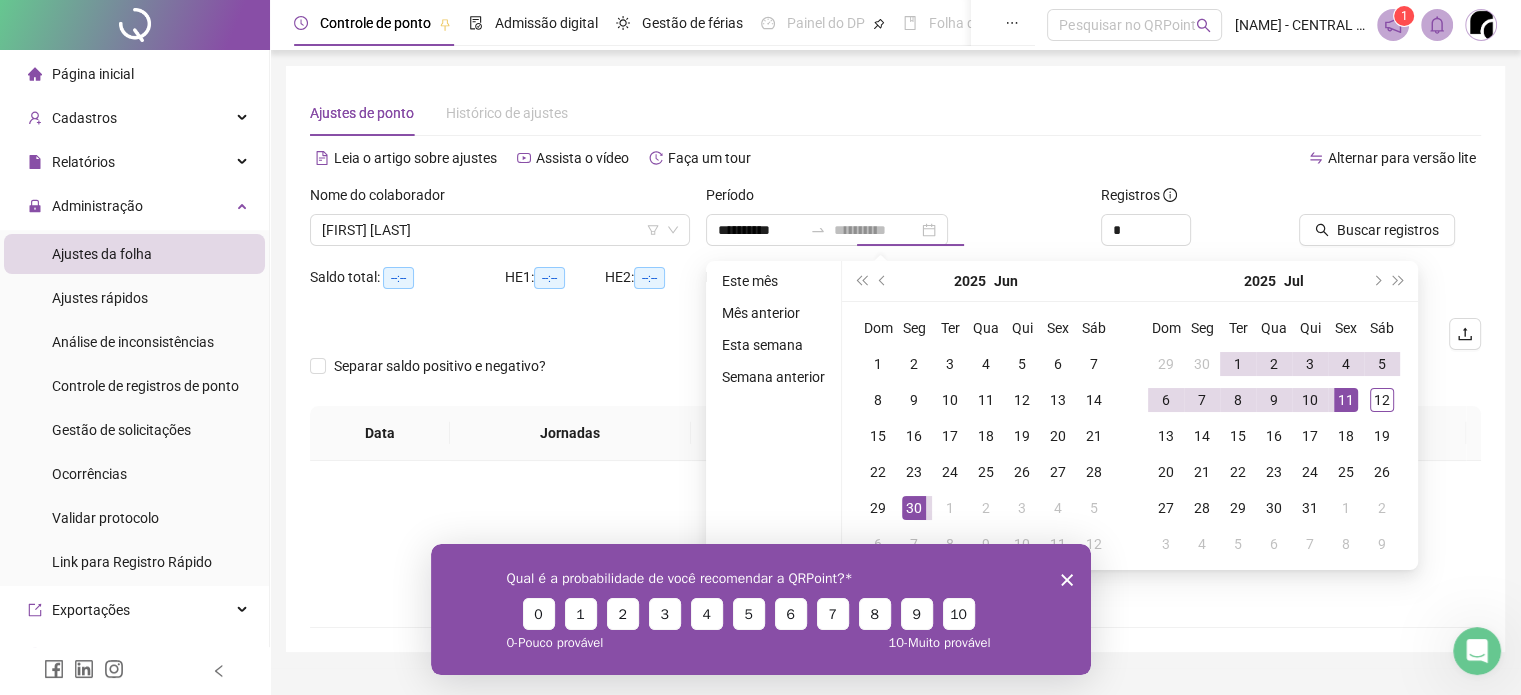 click on "11" at bounding box center [1346, 400] 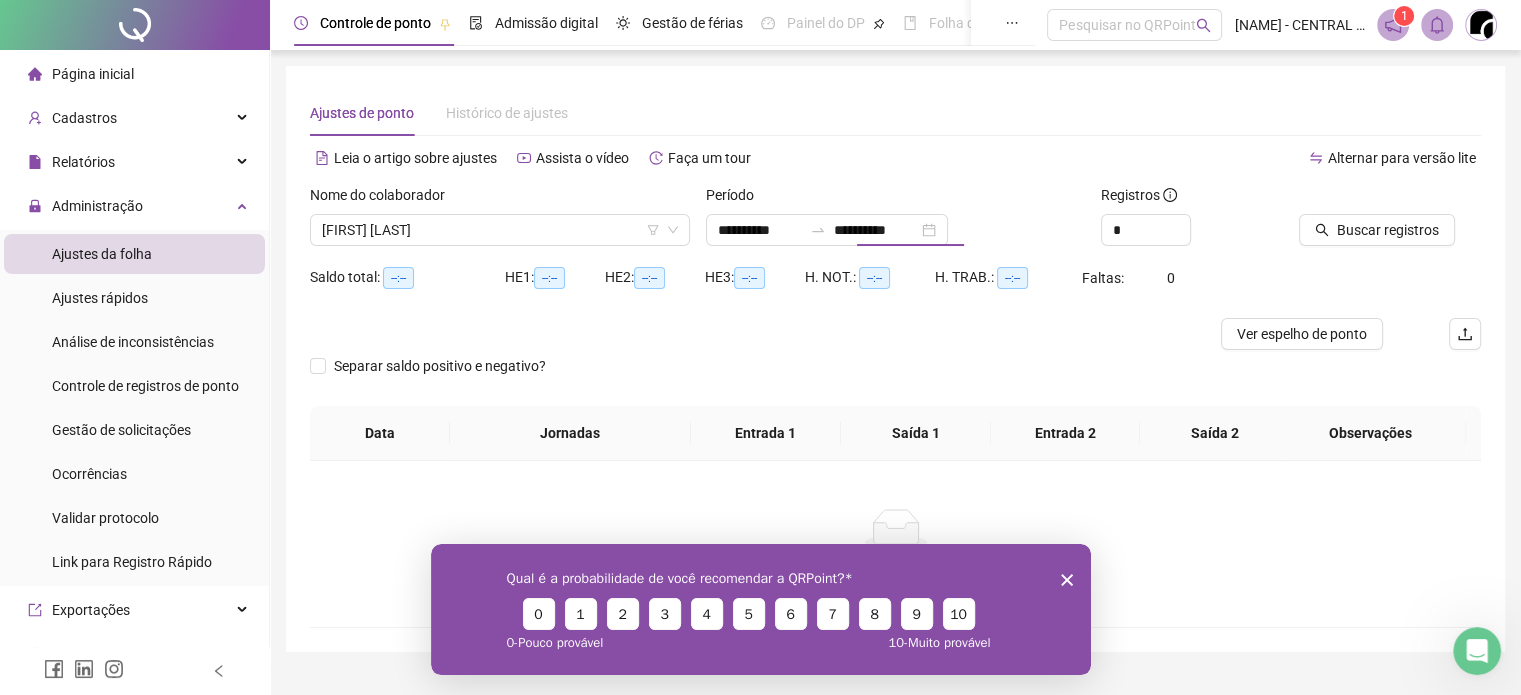 click at bounding box center [1365, 199] 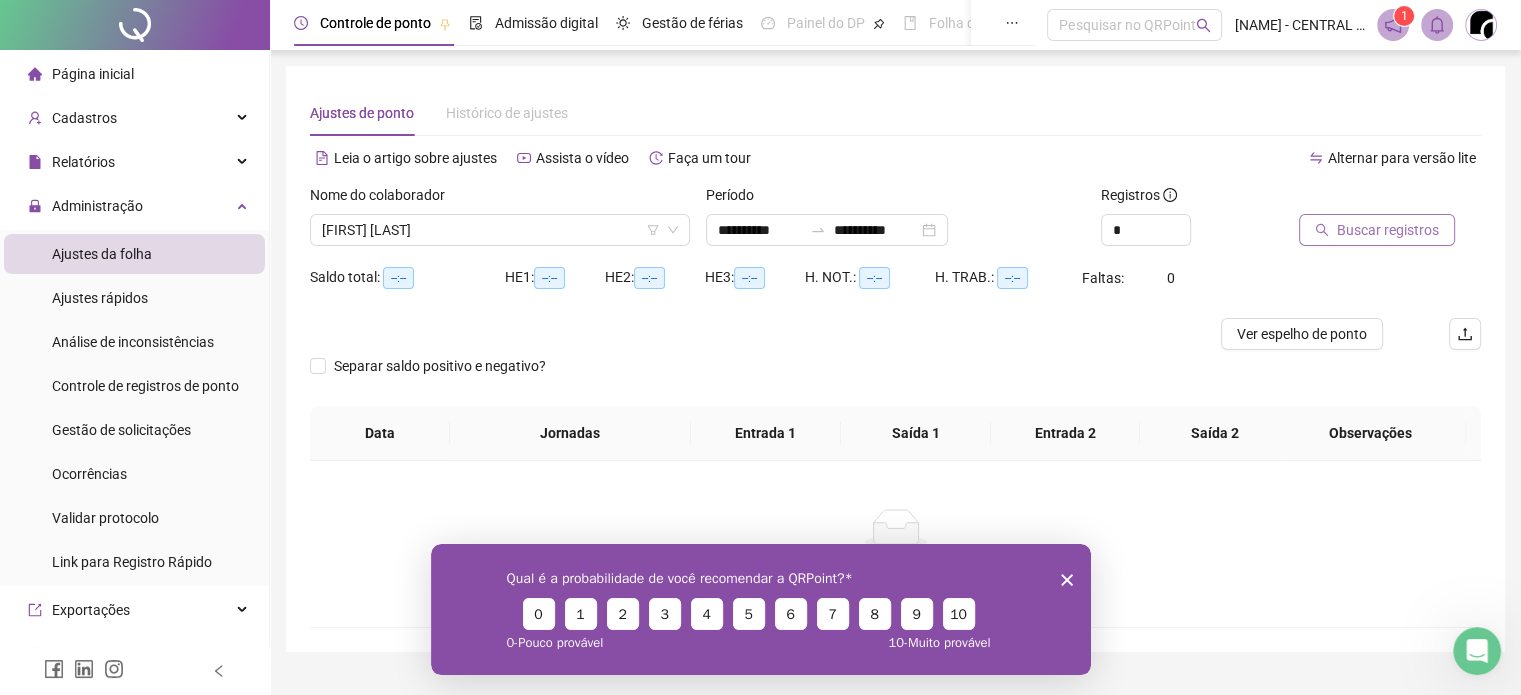click on "Buscar registros" at bounding box center [1377, 230] 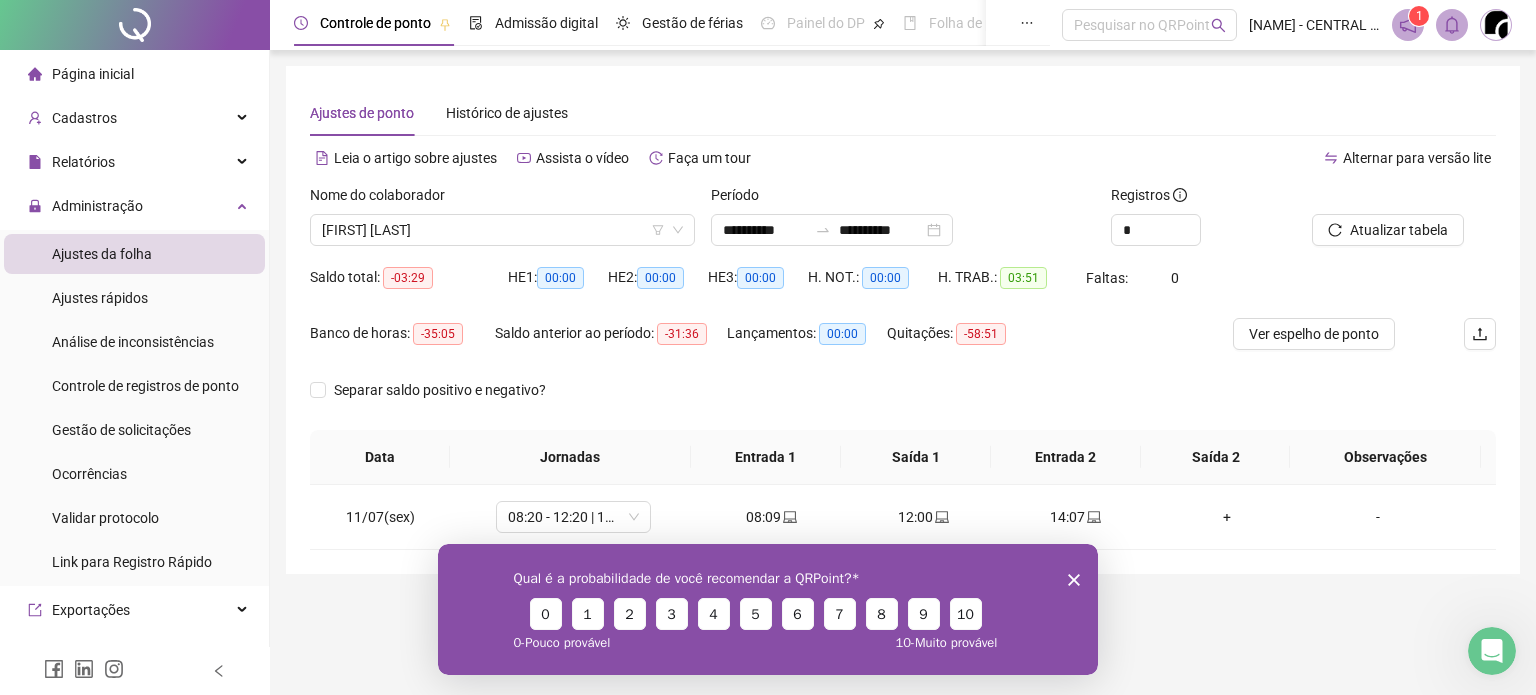 click 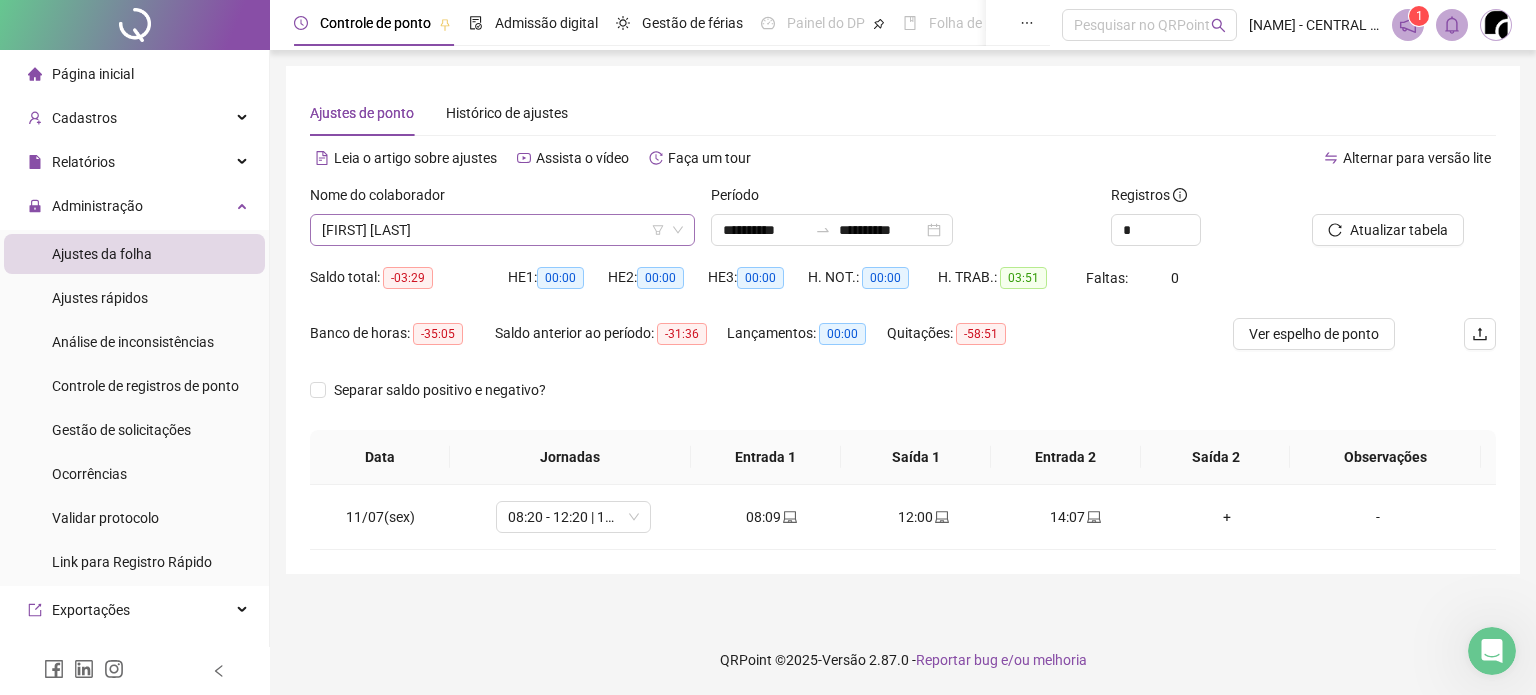 click on "[FIRST] [LAST]" at bounding box center (502, 230) 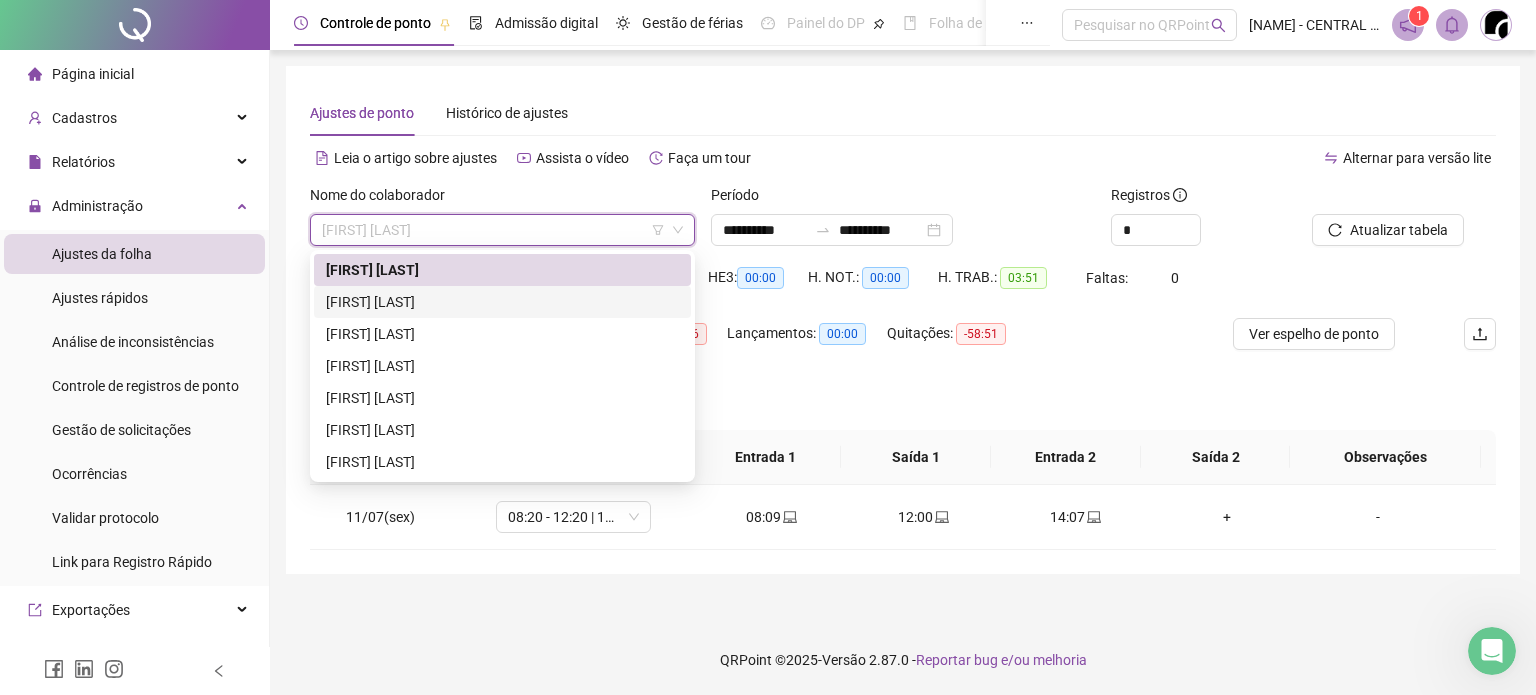 drag, startPoint x: 510, startPoint y: 301, endPoint x: 528, endPoint y: 299, distance: 18.110771 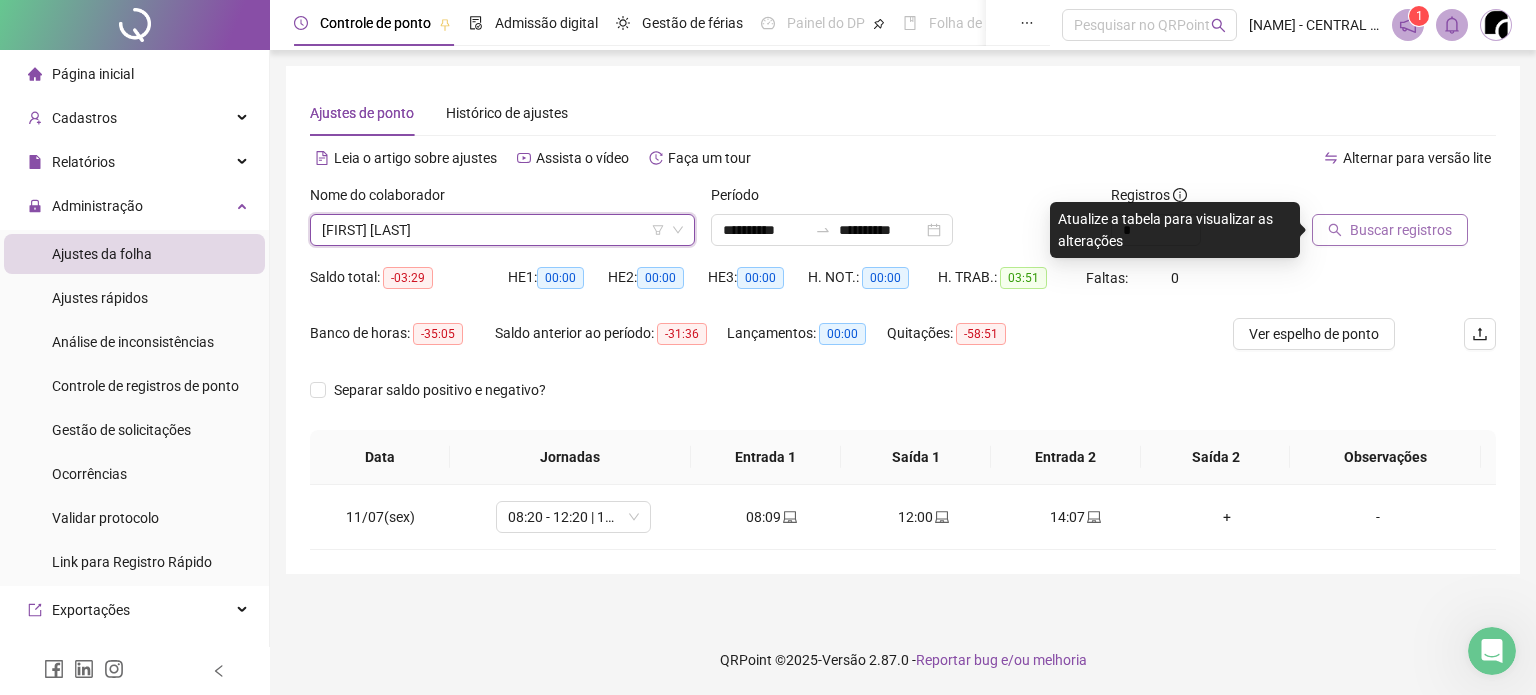 click on "Buscar registros" at bounding box center [1401, 230] 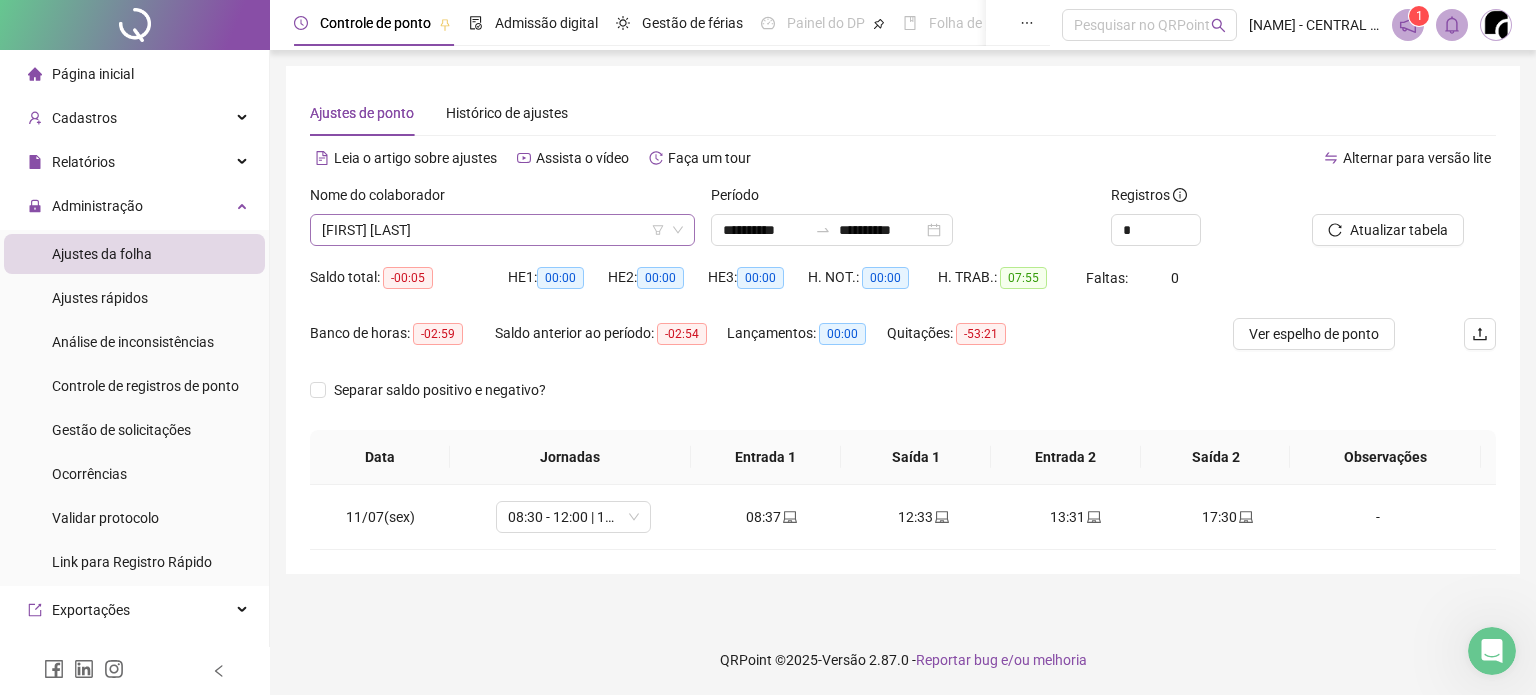 click on "[FIRST] [LAST]" at bounding box center [502, 230] 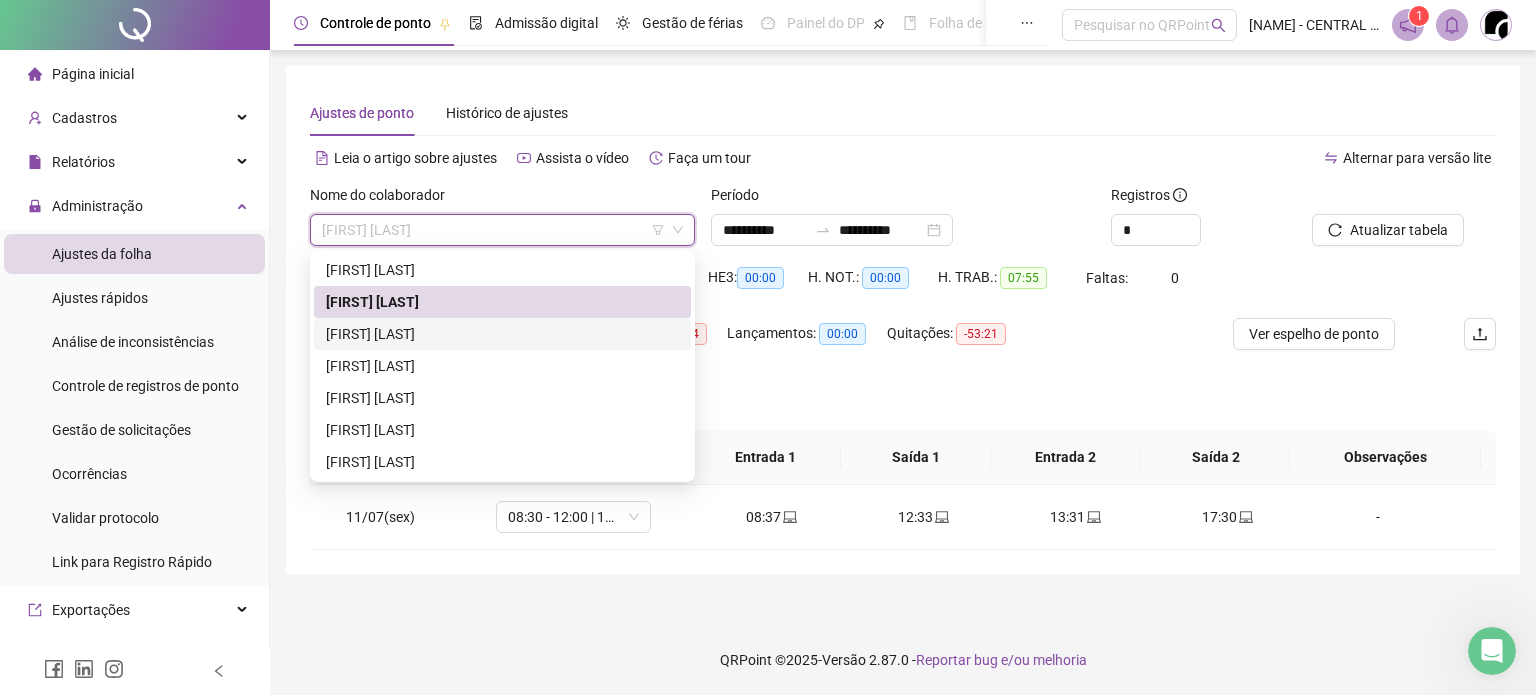 click on "[FIRST] [LAST]" at bounding box center [502, 334] 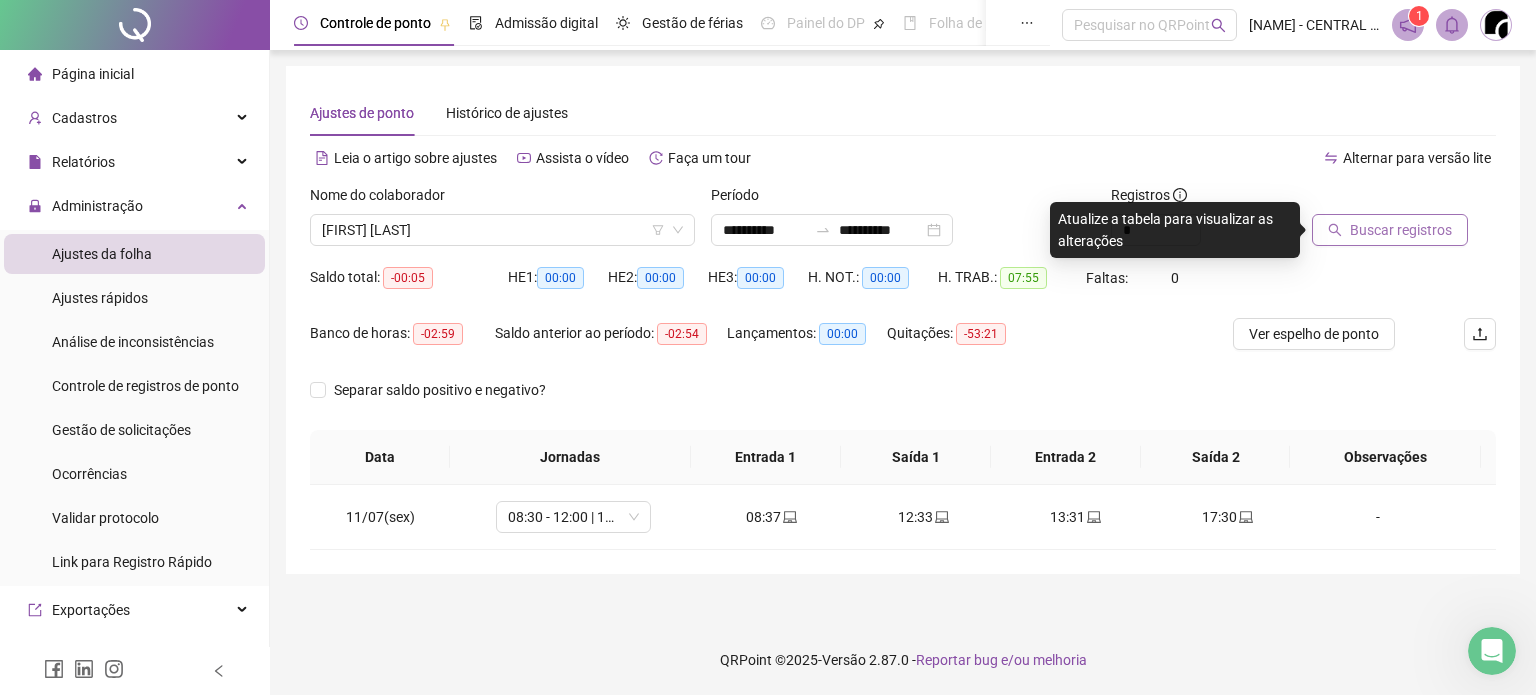 click on "Buscar registros" at bounding box center (1401, 230) 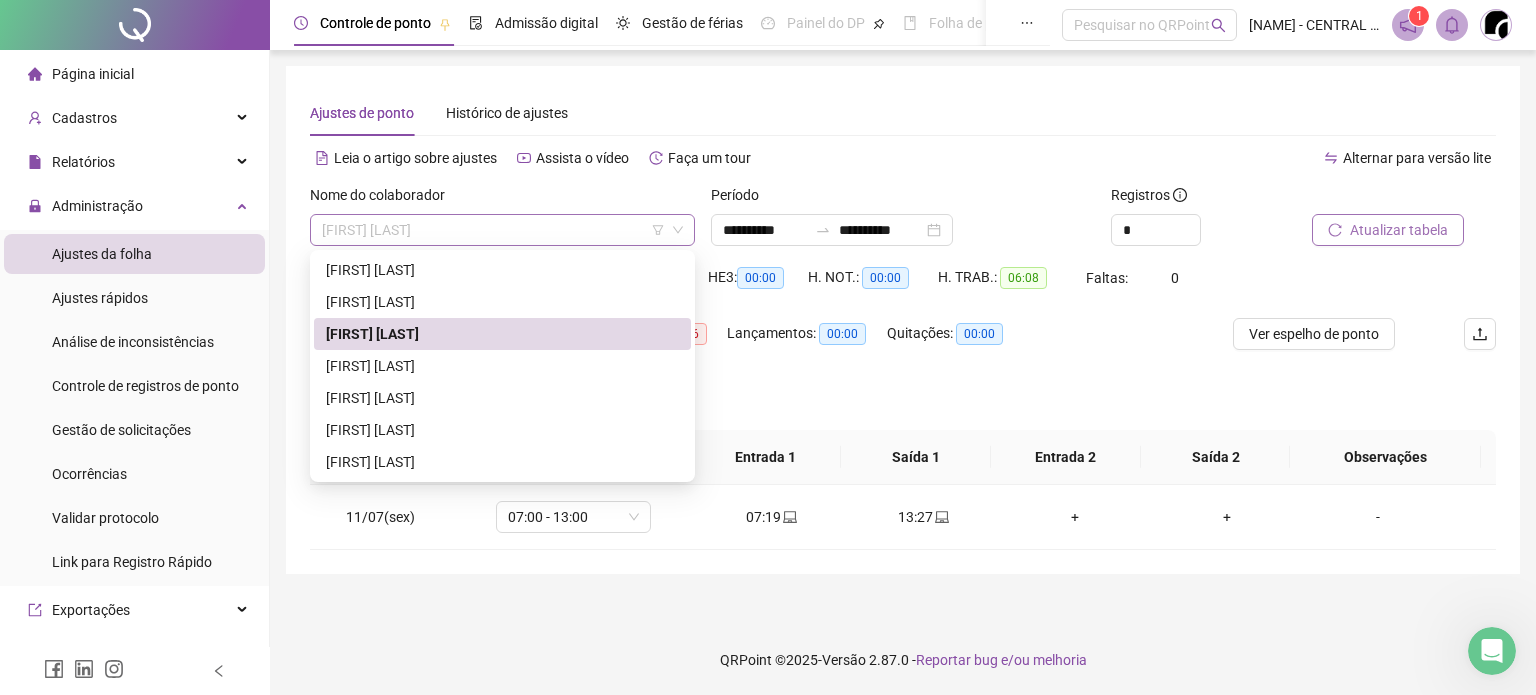 click on "[FIRST] [LAST]" at bounding box center (502, 230) 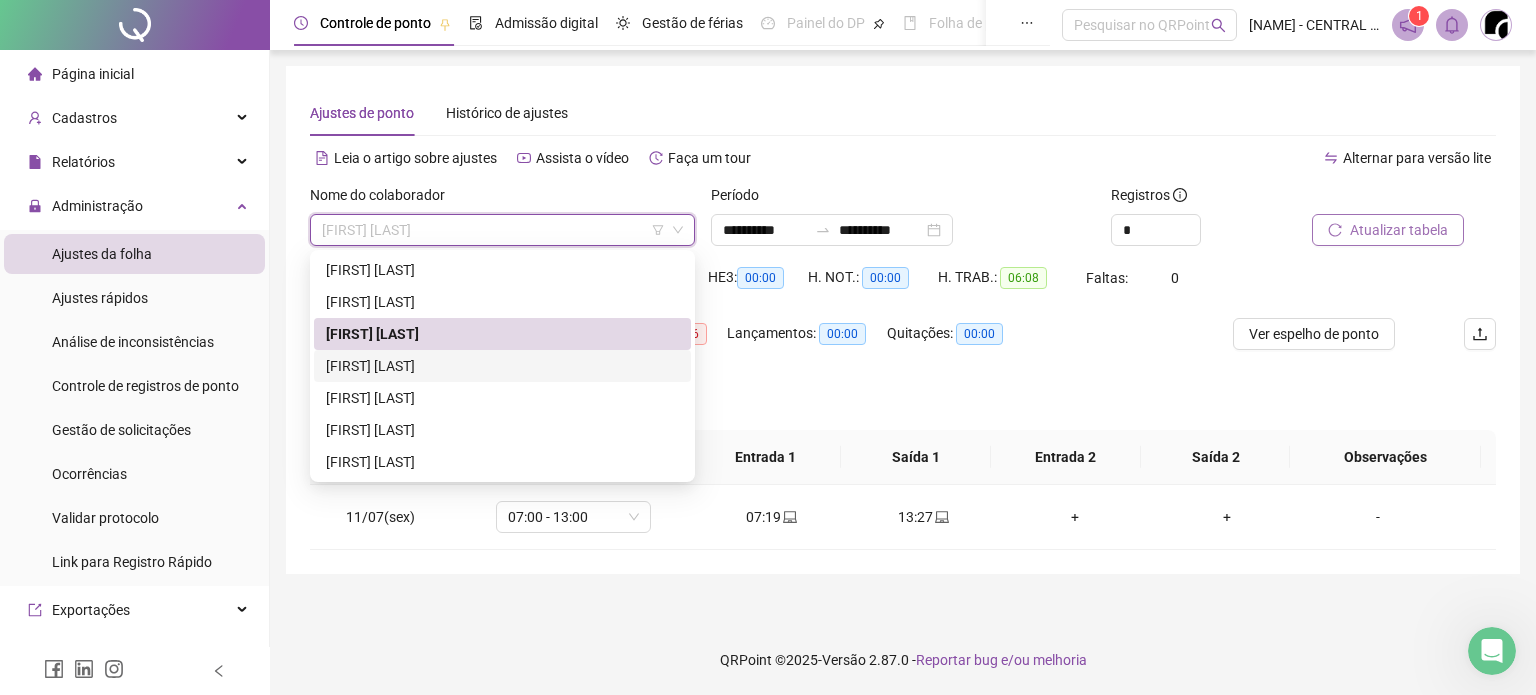 click on "[FIRST] [LAST]" at bounding box center [502, 366] 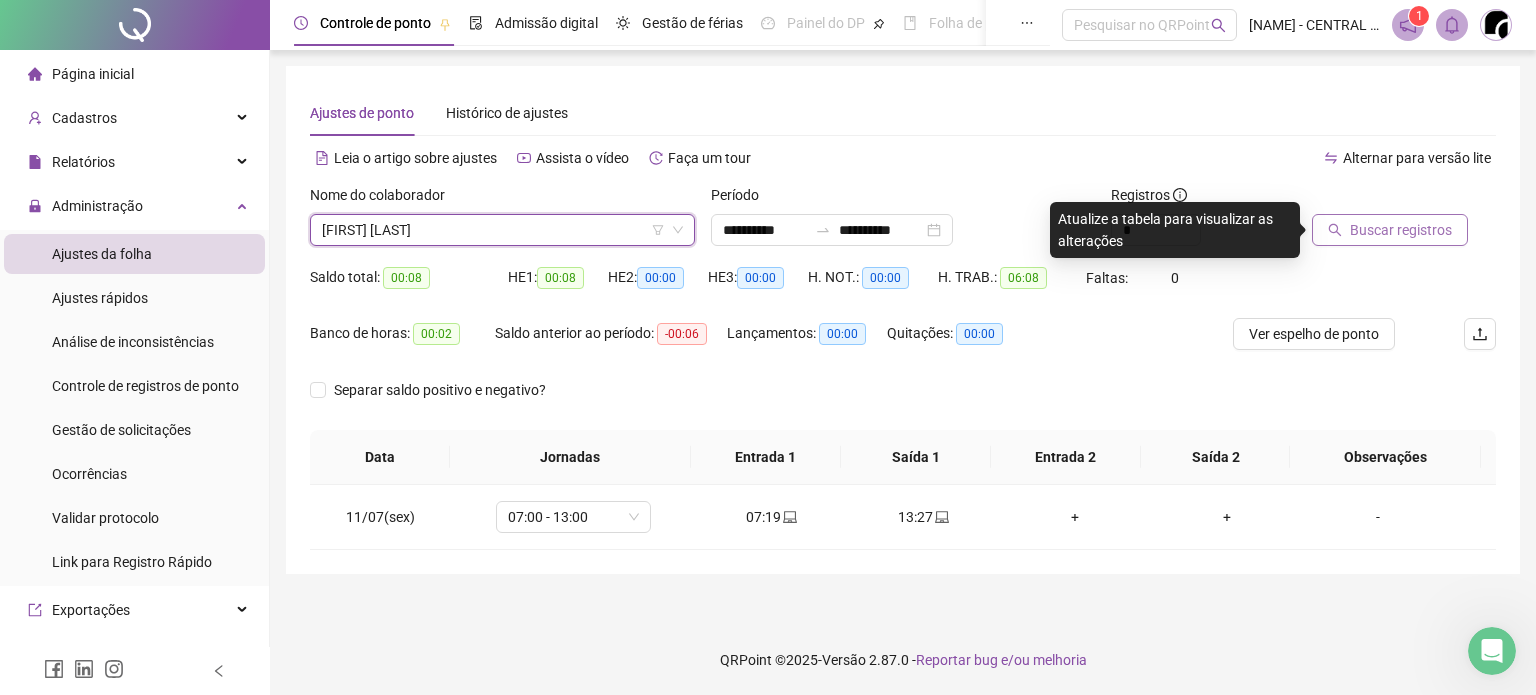 click on "Buscar registros" at bounding box center [1401, 230] 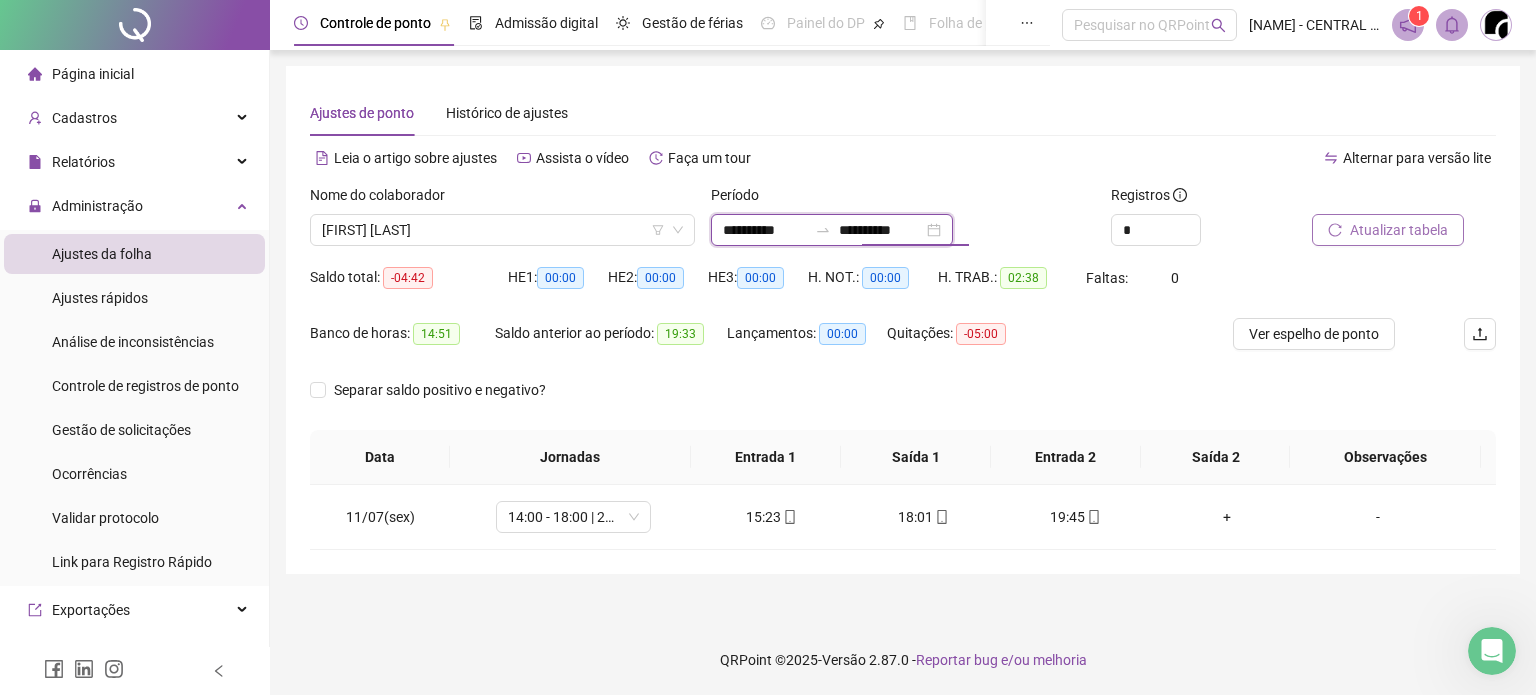 click on "**********" at bounding box center (881, 230) 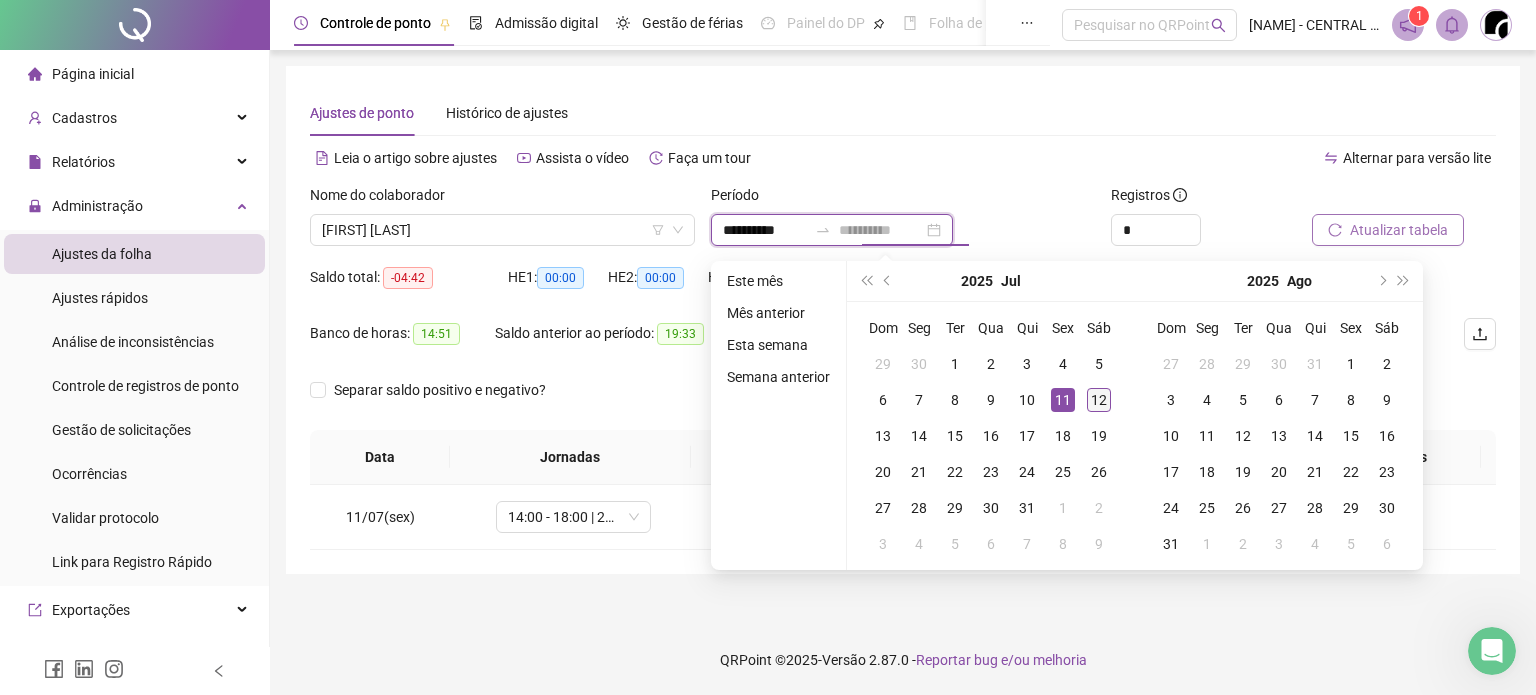 type on "**********" 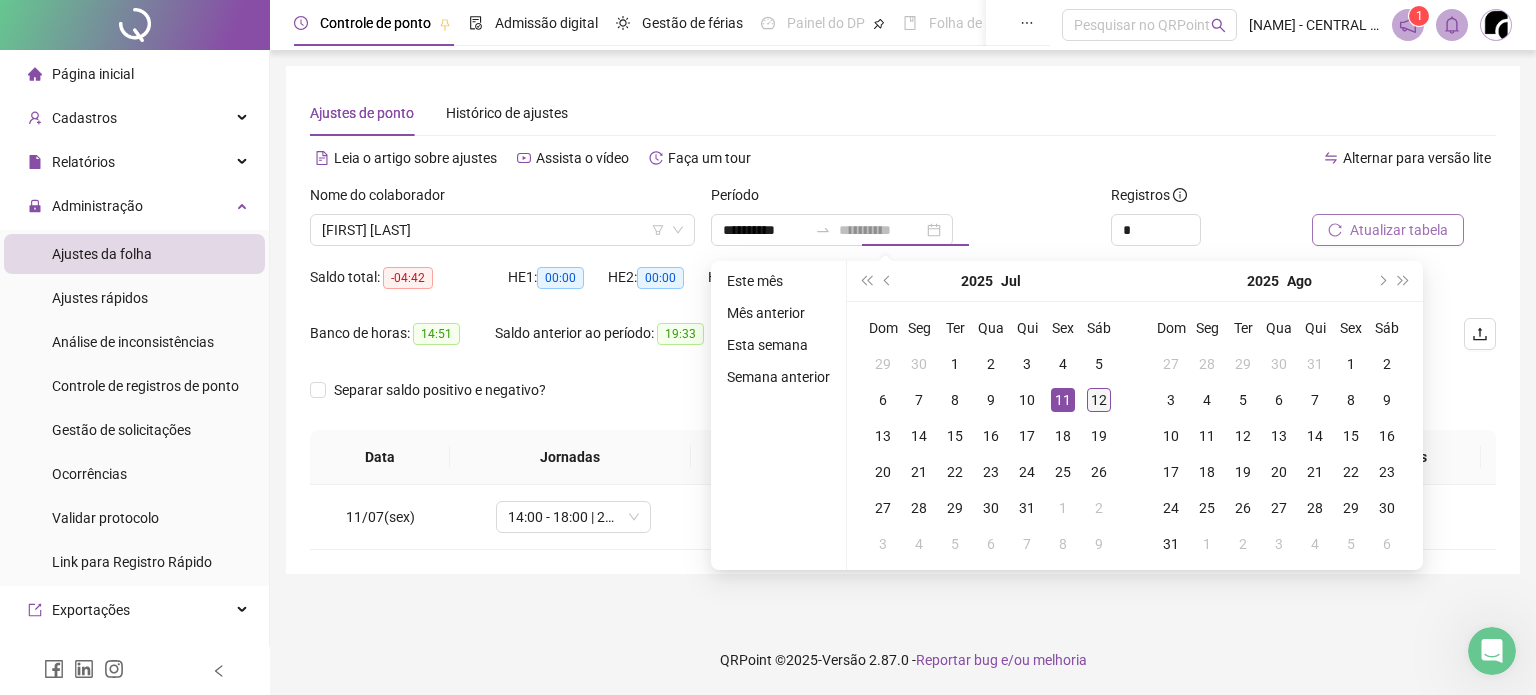 click on "12" at bounding box center (1099, 400) 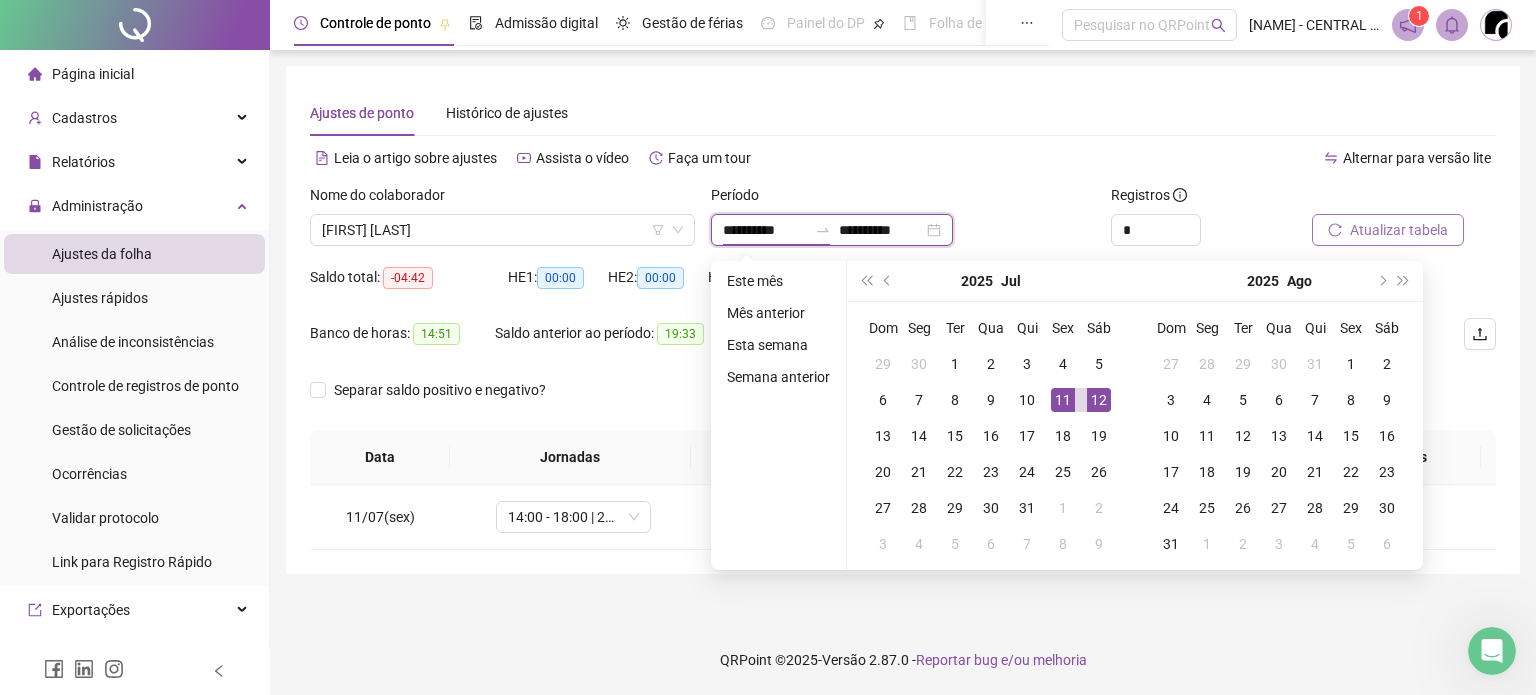 type on "**********" 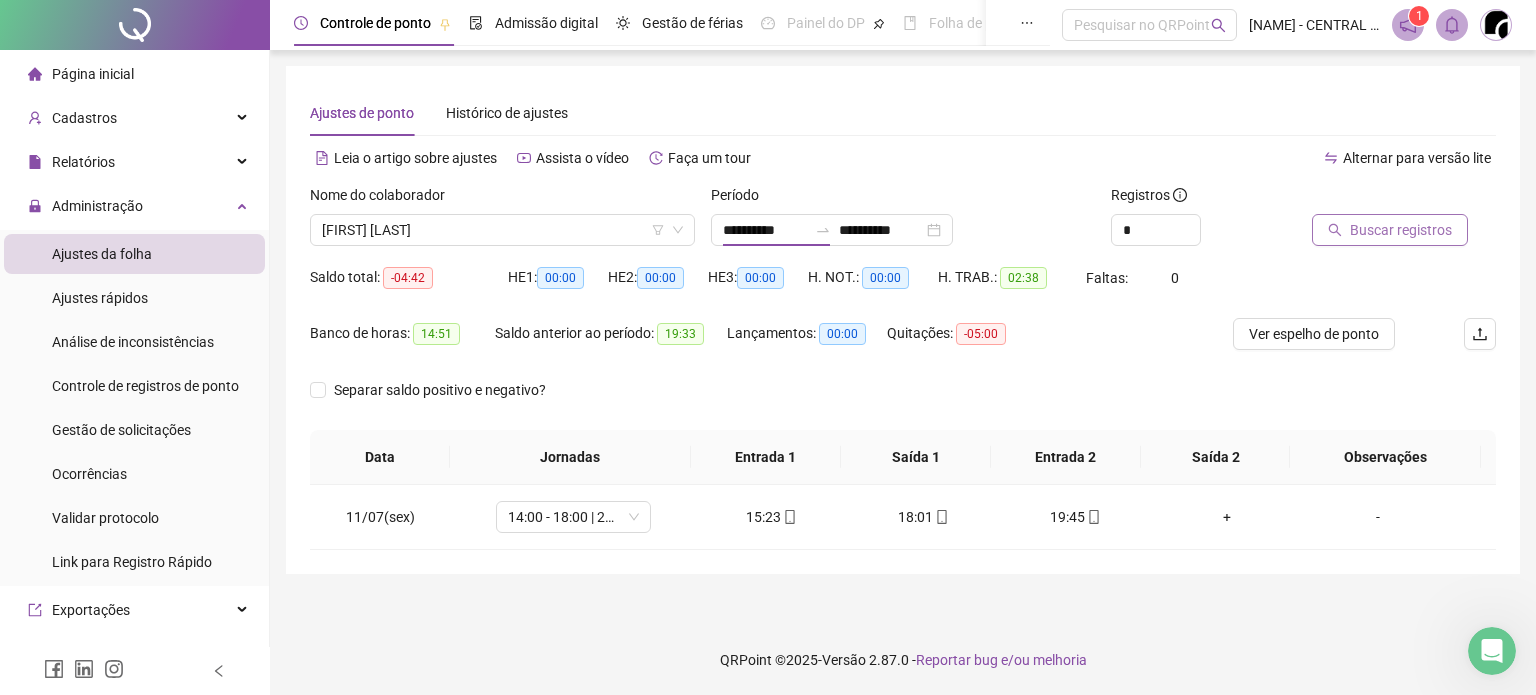 click on "Buscar registros" at bounding box center [1390, 230] 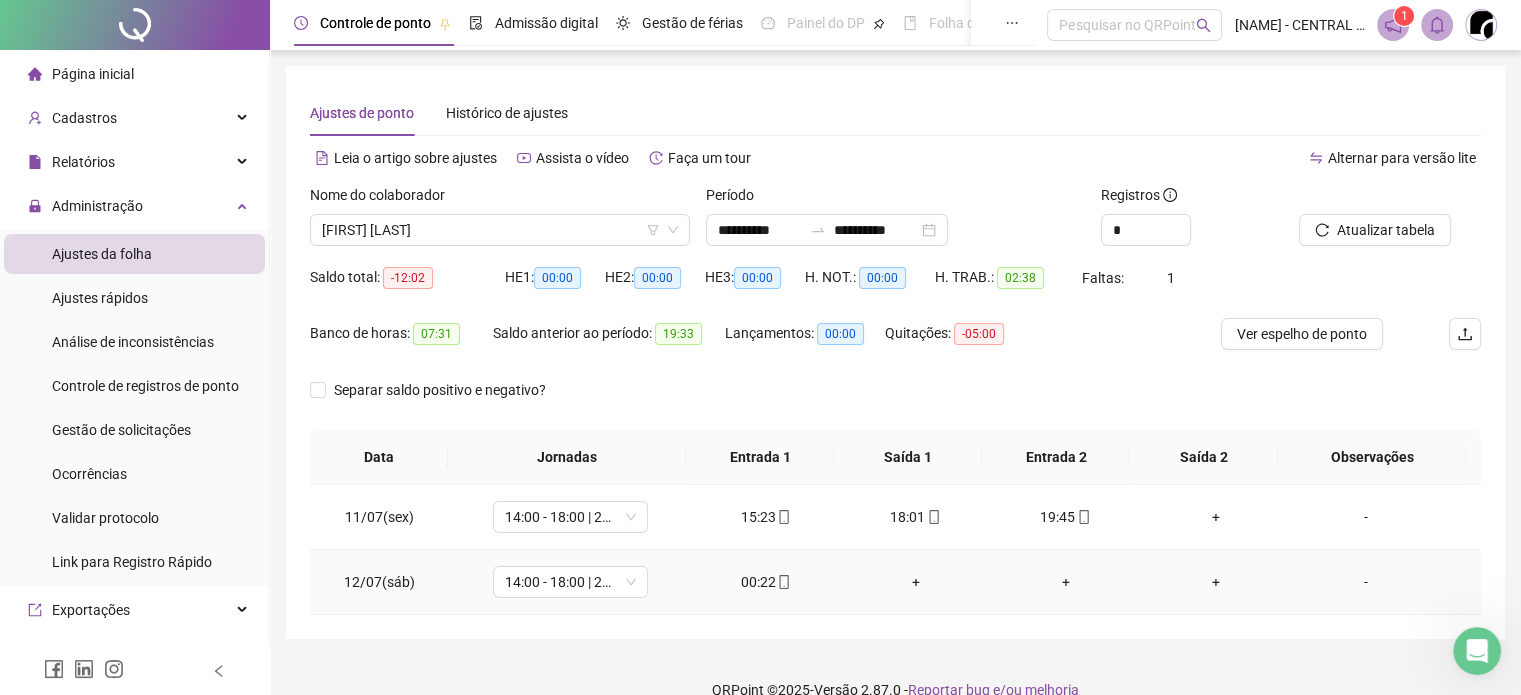 click on "00:22" at bounding box center (766, 582) 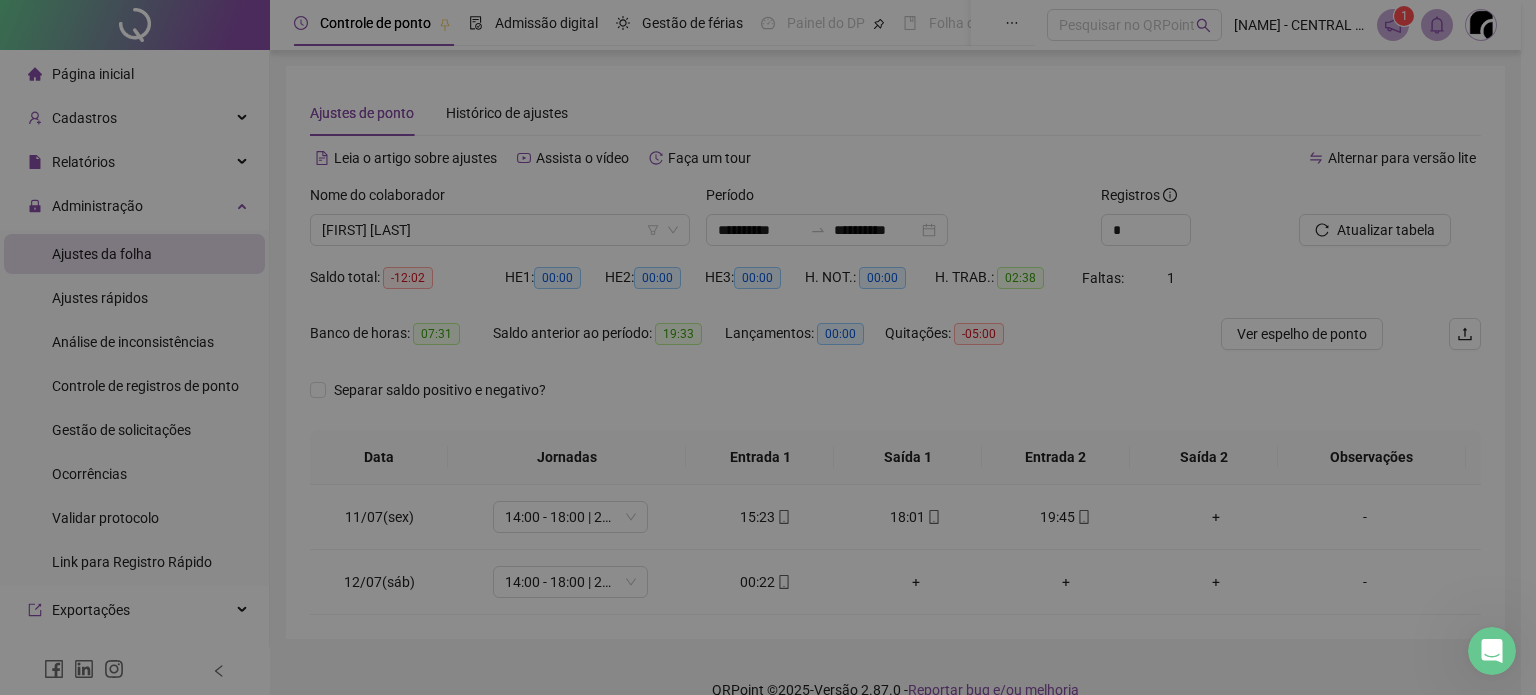 type on "**********" 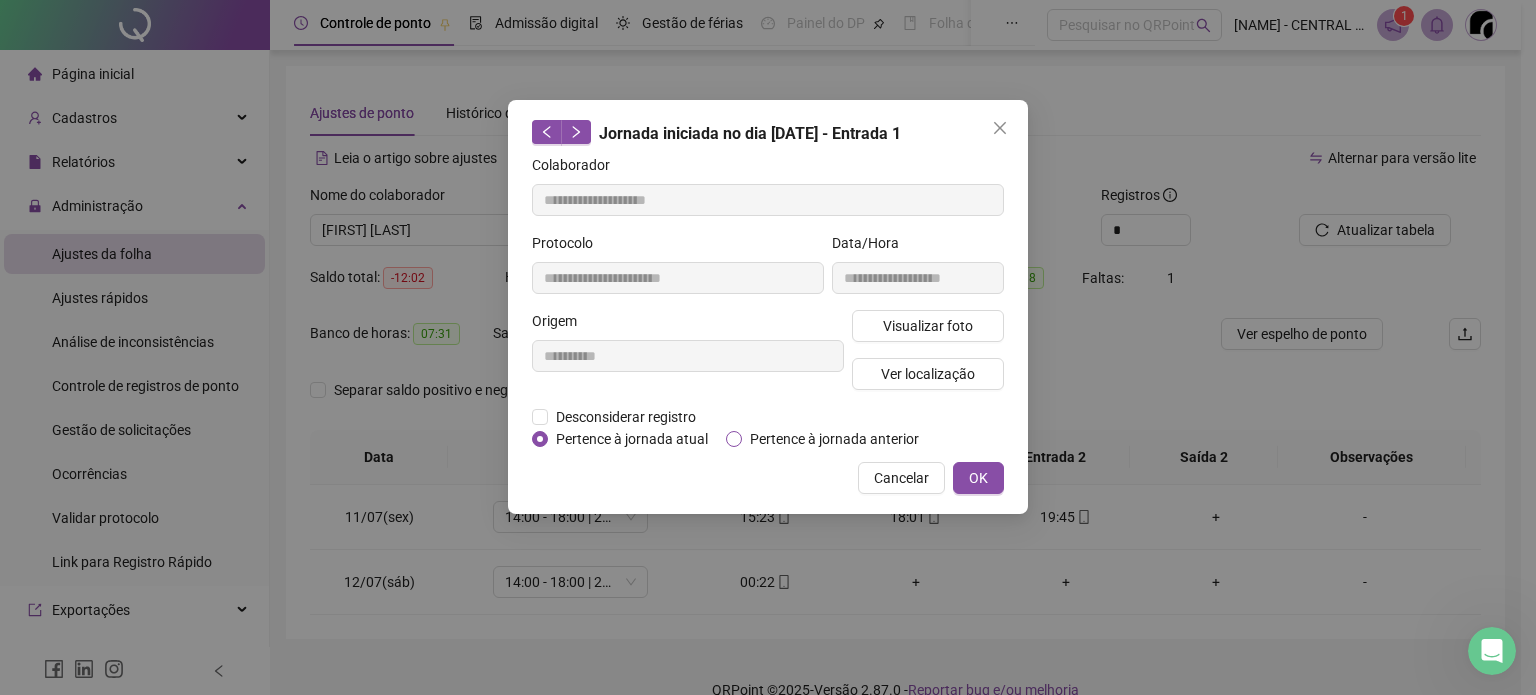 click on "Pertence à jornada anterior" at bounding box center [834, 439] 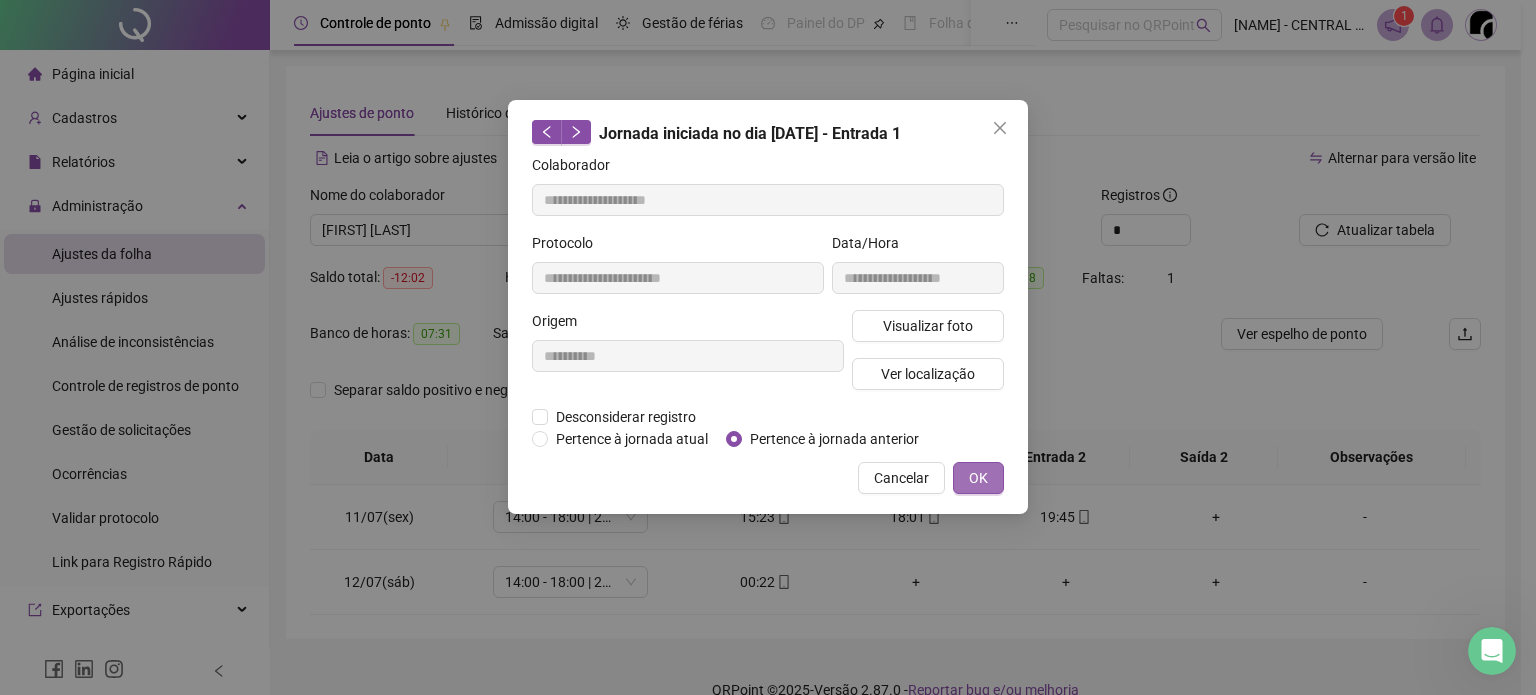 click on "OK" at bounding box center (978, 478) 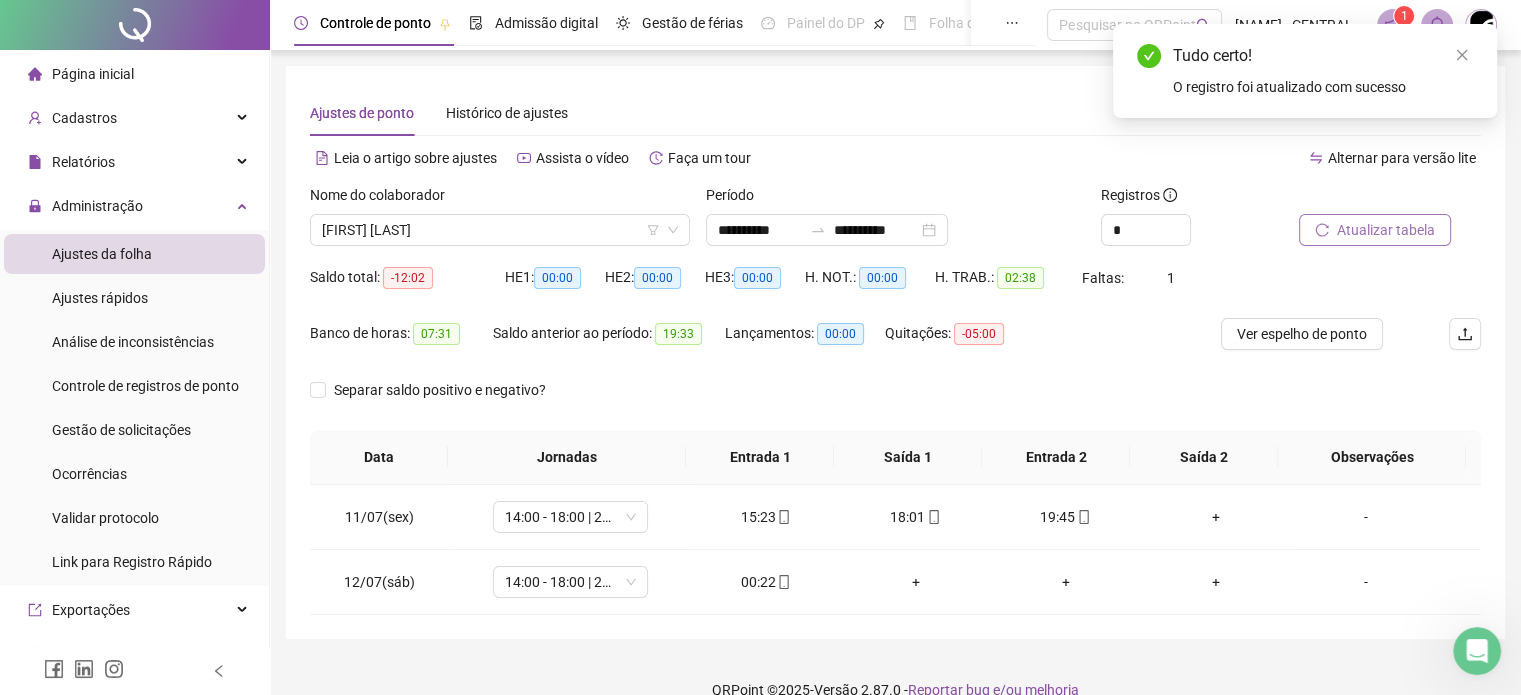 click on "Atualizar tabela" at bounding box center (1386, 230) 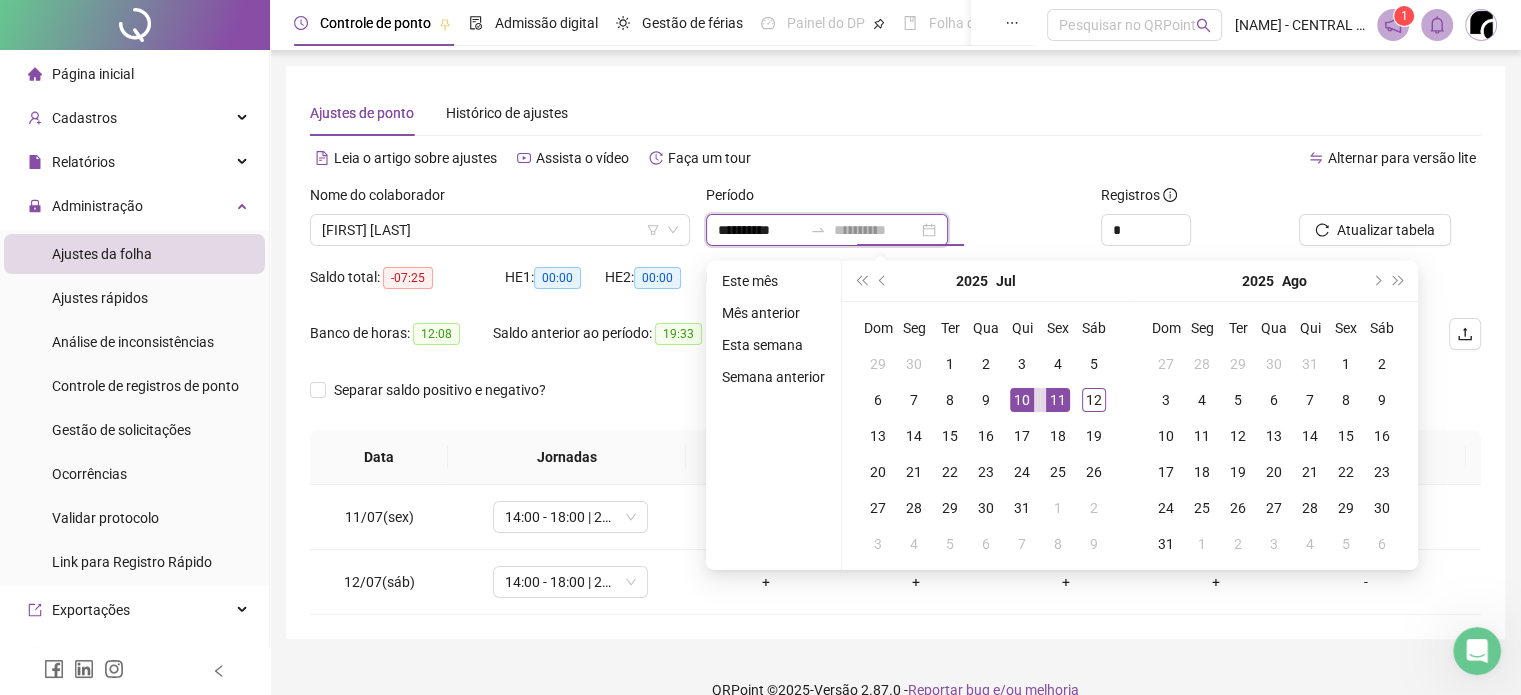 type on "**********" 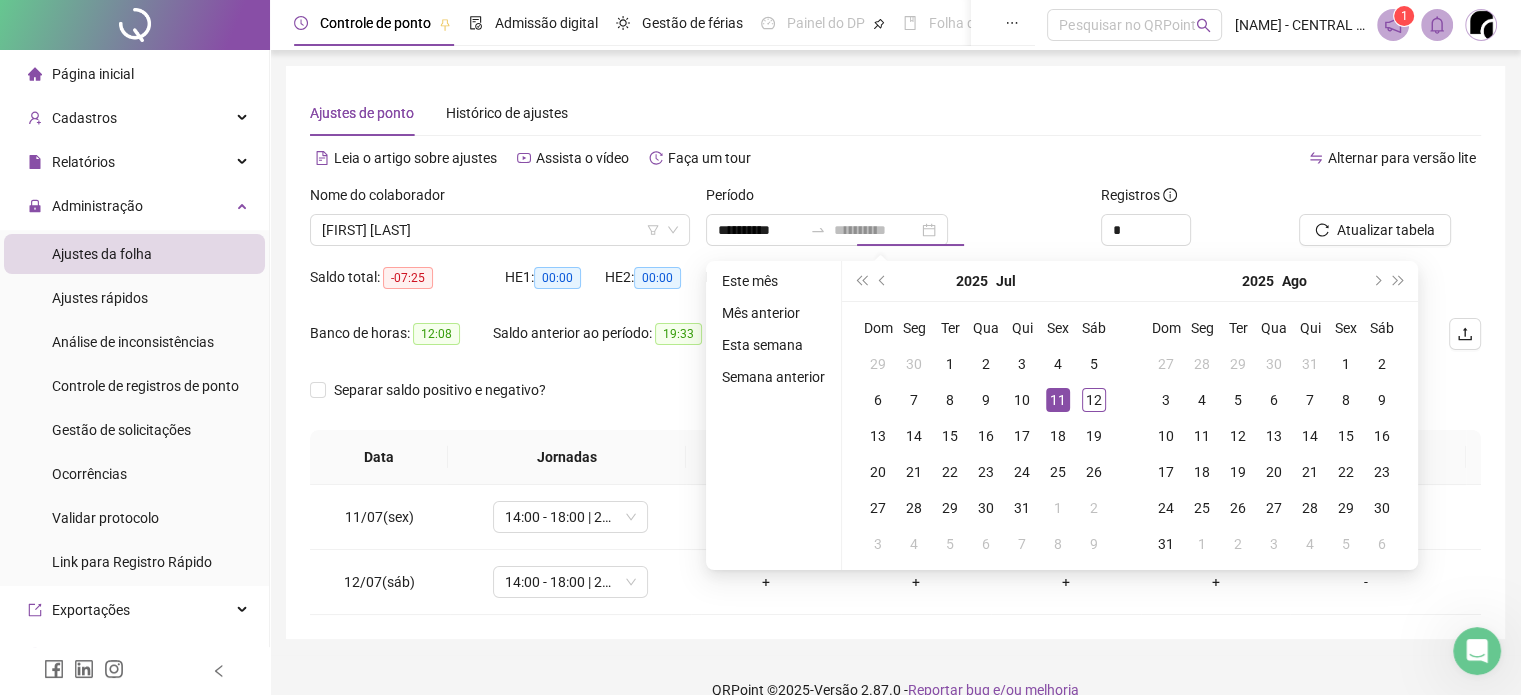 click on "11" at bounding box center [1058, 400] 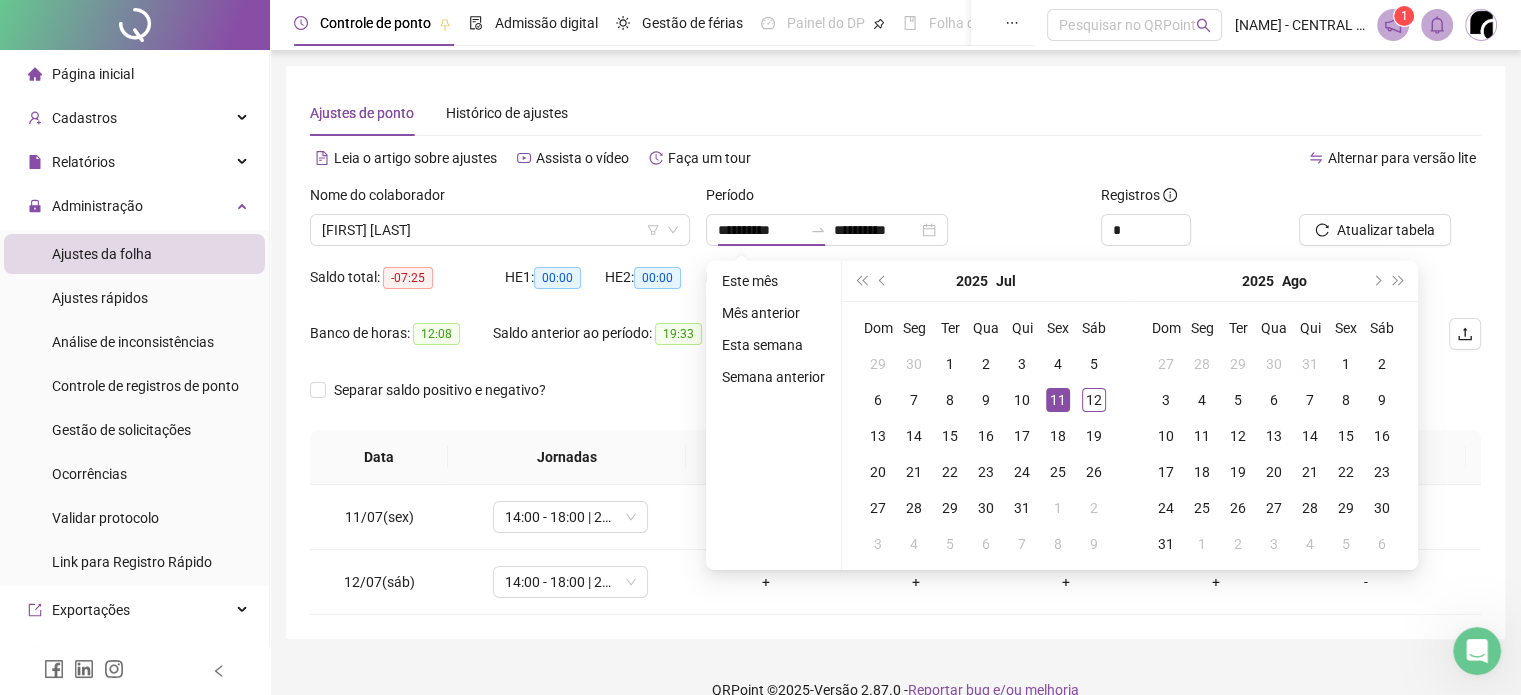 click on "Atualizar tabela" at bounding box center [1365, 230] 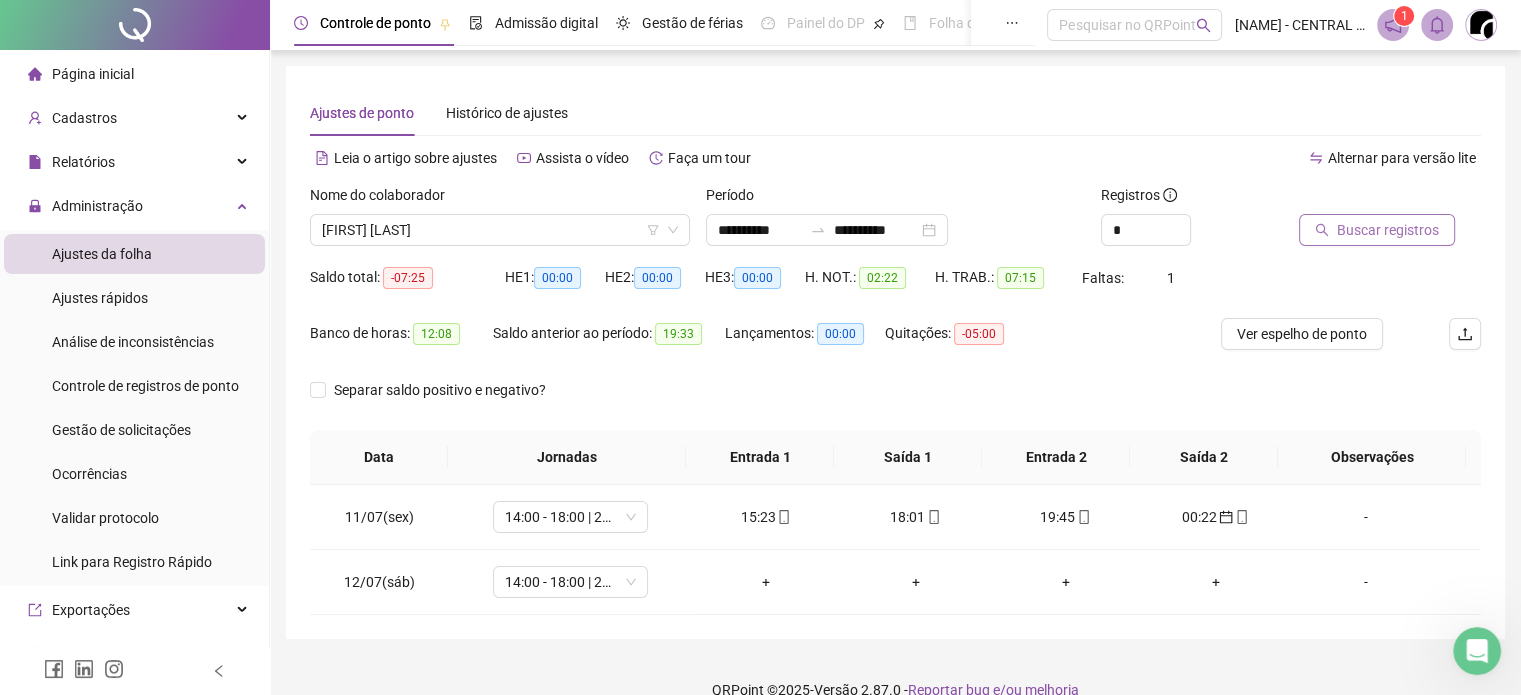 click on "Buscar registros" at bounding box center [1388, 230] 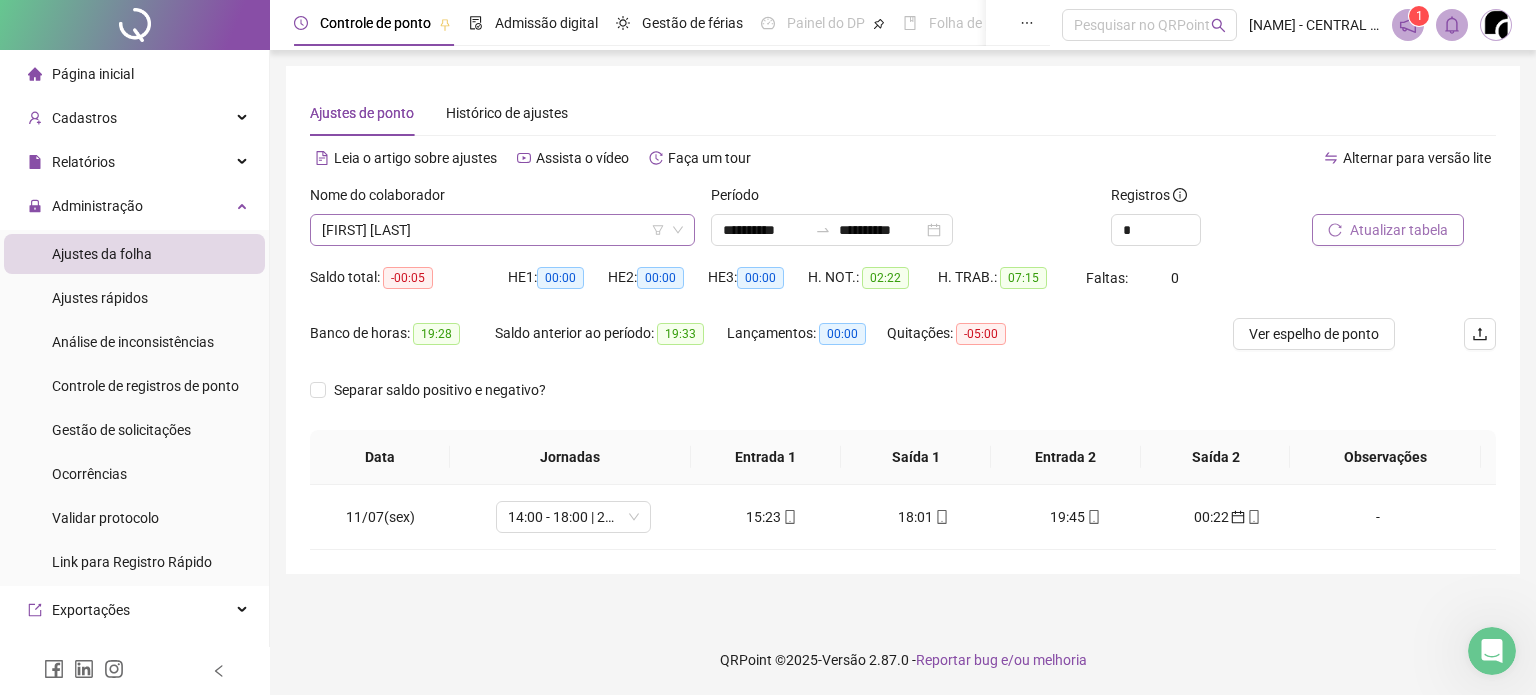 click on "[FIRST] [LAST]" at bounding box center [502, 230] 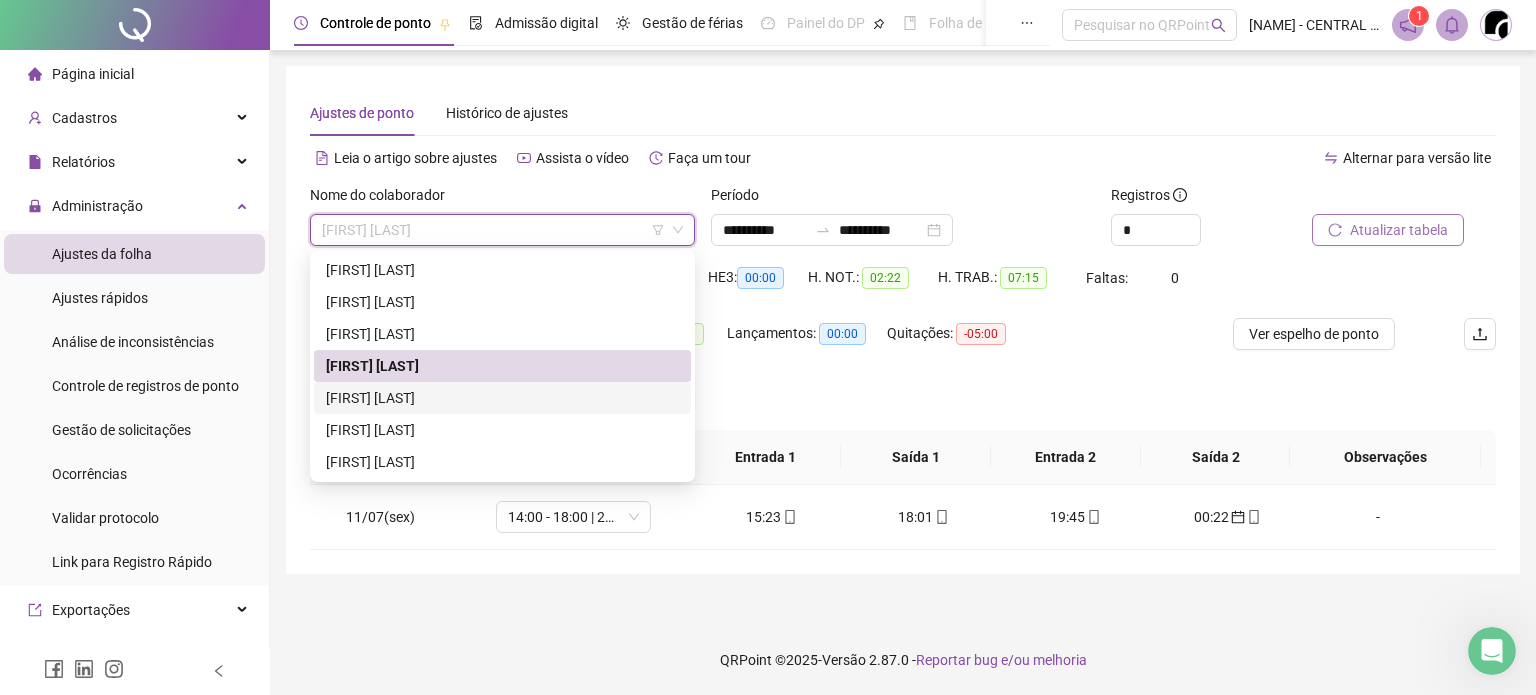 click on "[FIRST] [LAST]" at bounding box center [502, 398] 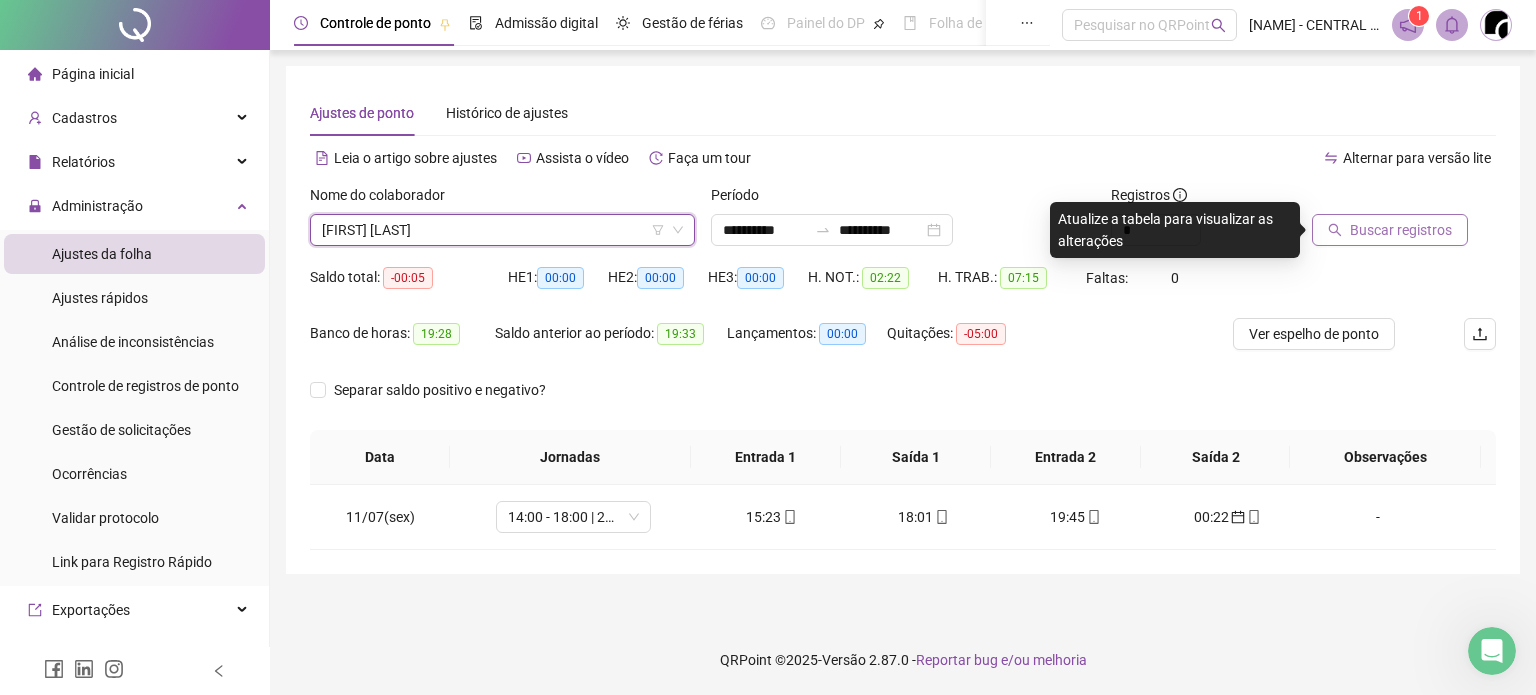 click on "Buscar registros" at bounding box center (1401, 230) 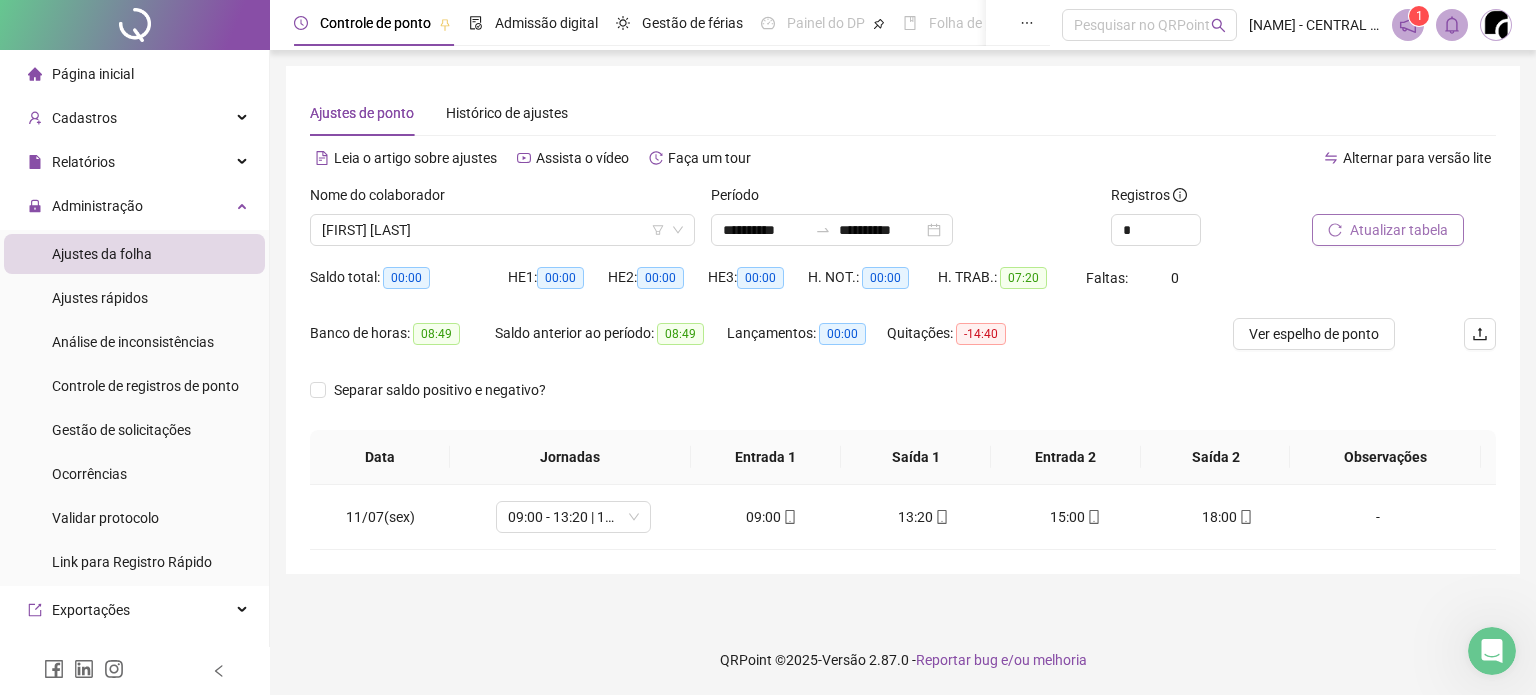 click on "Nome do colaborador [FIRST] [LAST]" at bounding box center [502, 223] 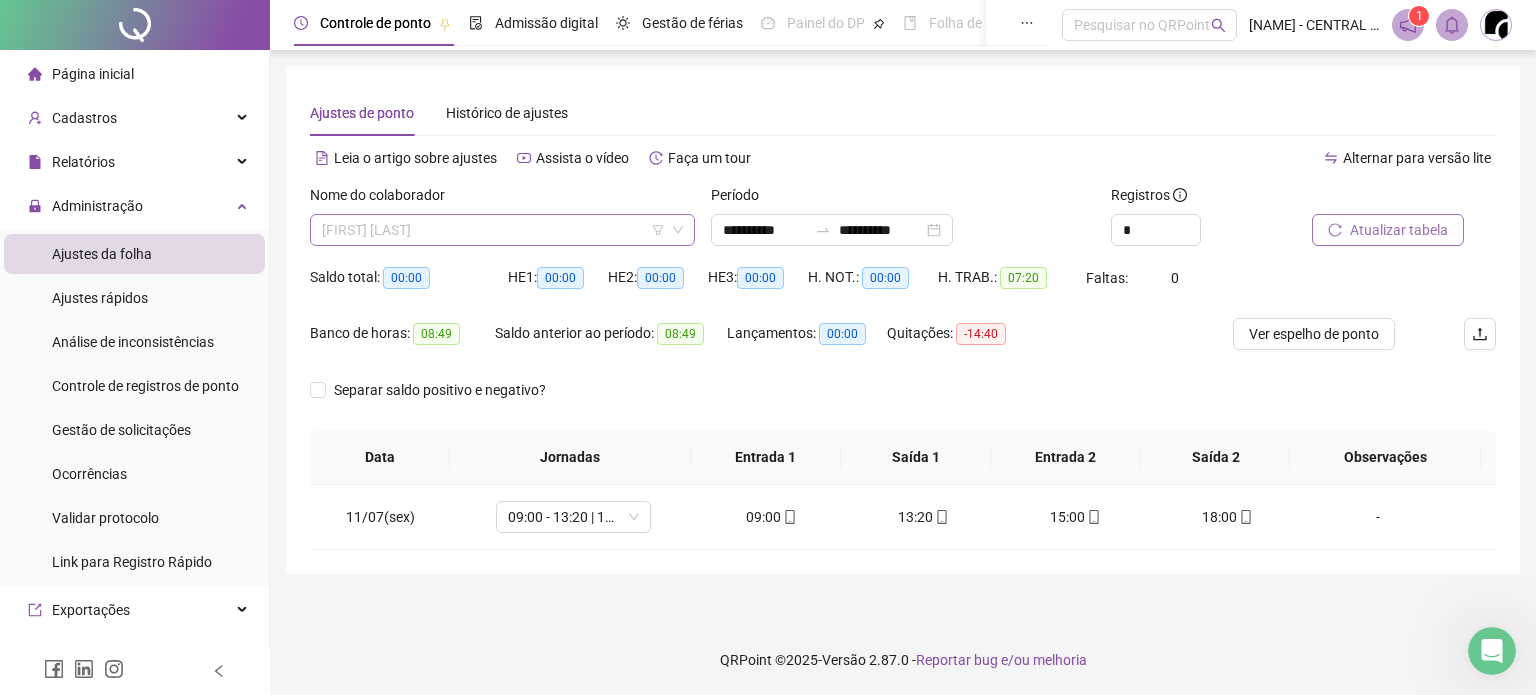 drag, startPoint x: 577, startPoint y: 233, endPoint x: 578, endPoint y: 341, distance: 108.00463 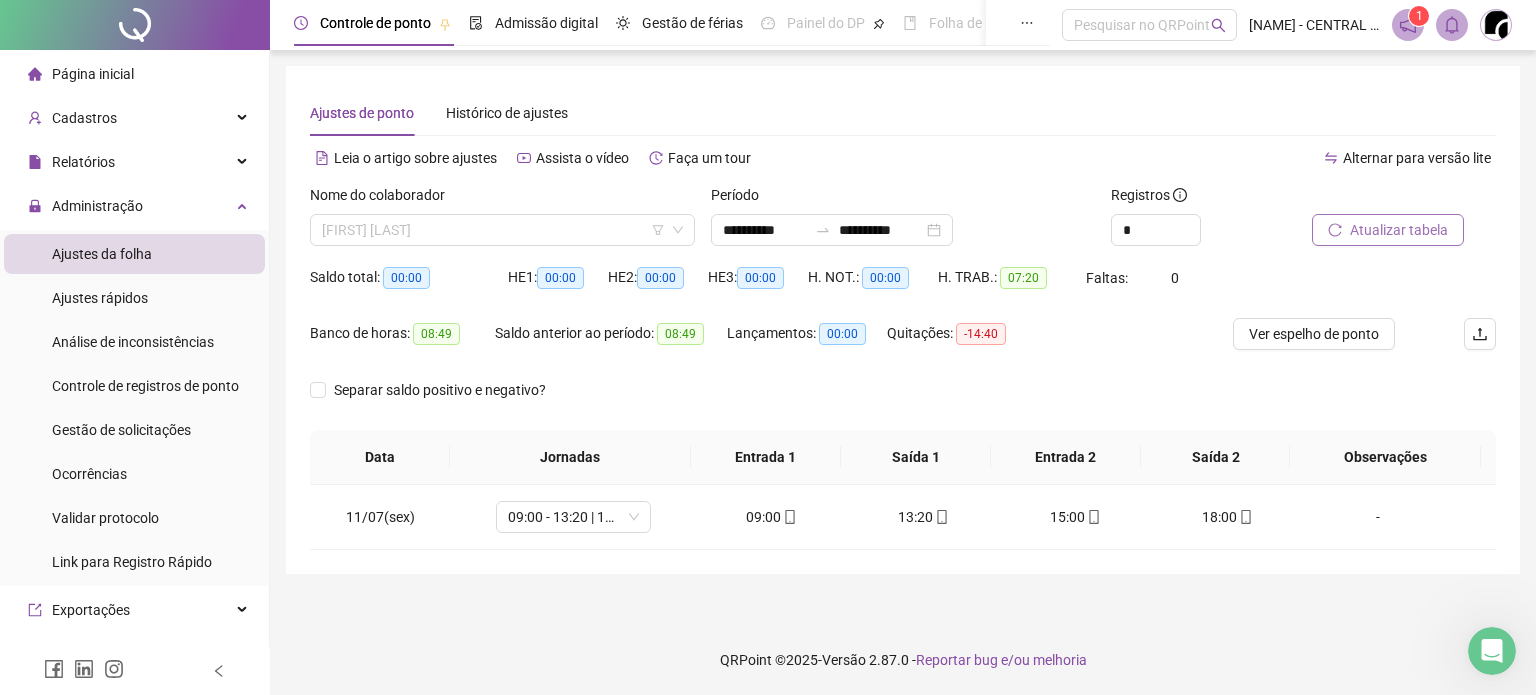 click on "[FIRST] [LAST]" at bounding box center (502, 230) 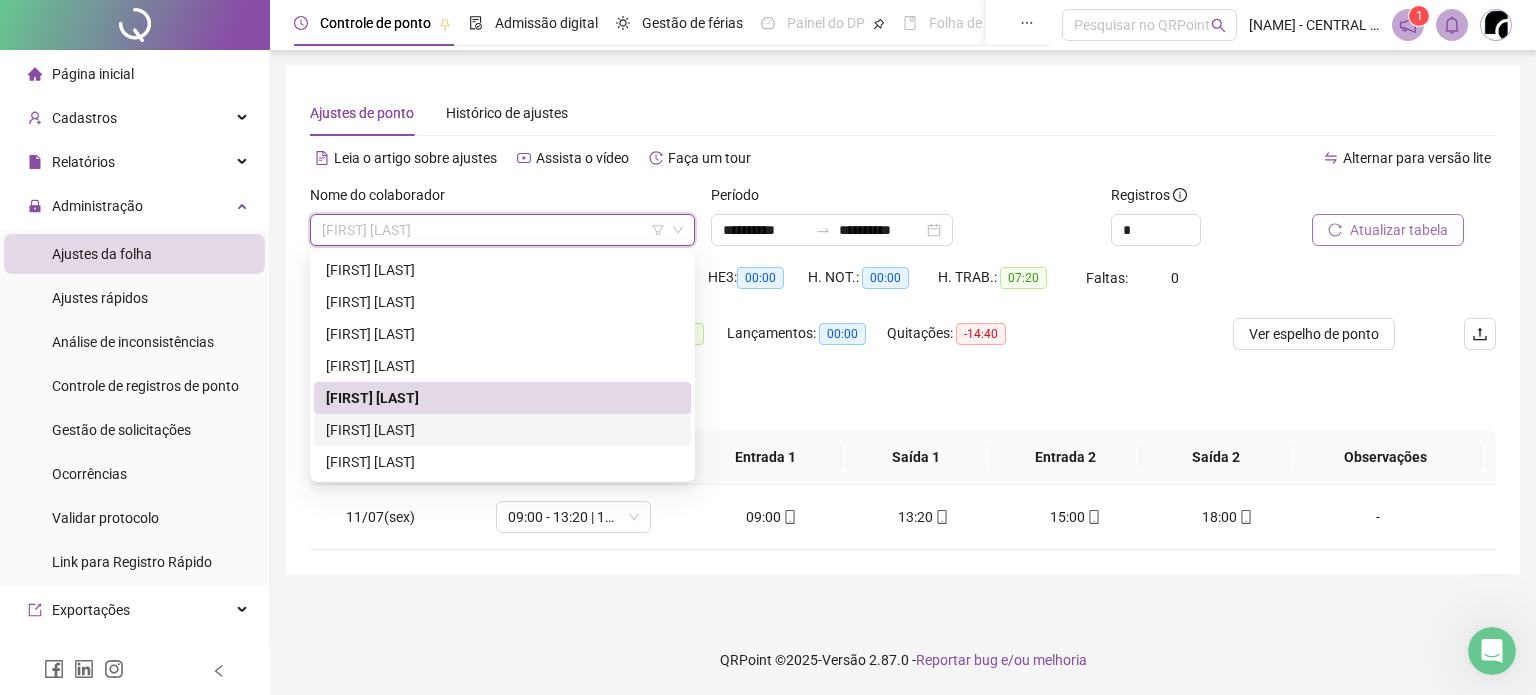 click on "[FIRST] [LAST]" at bounding box center [502, 430] 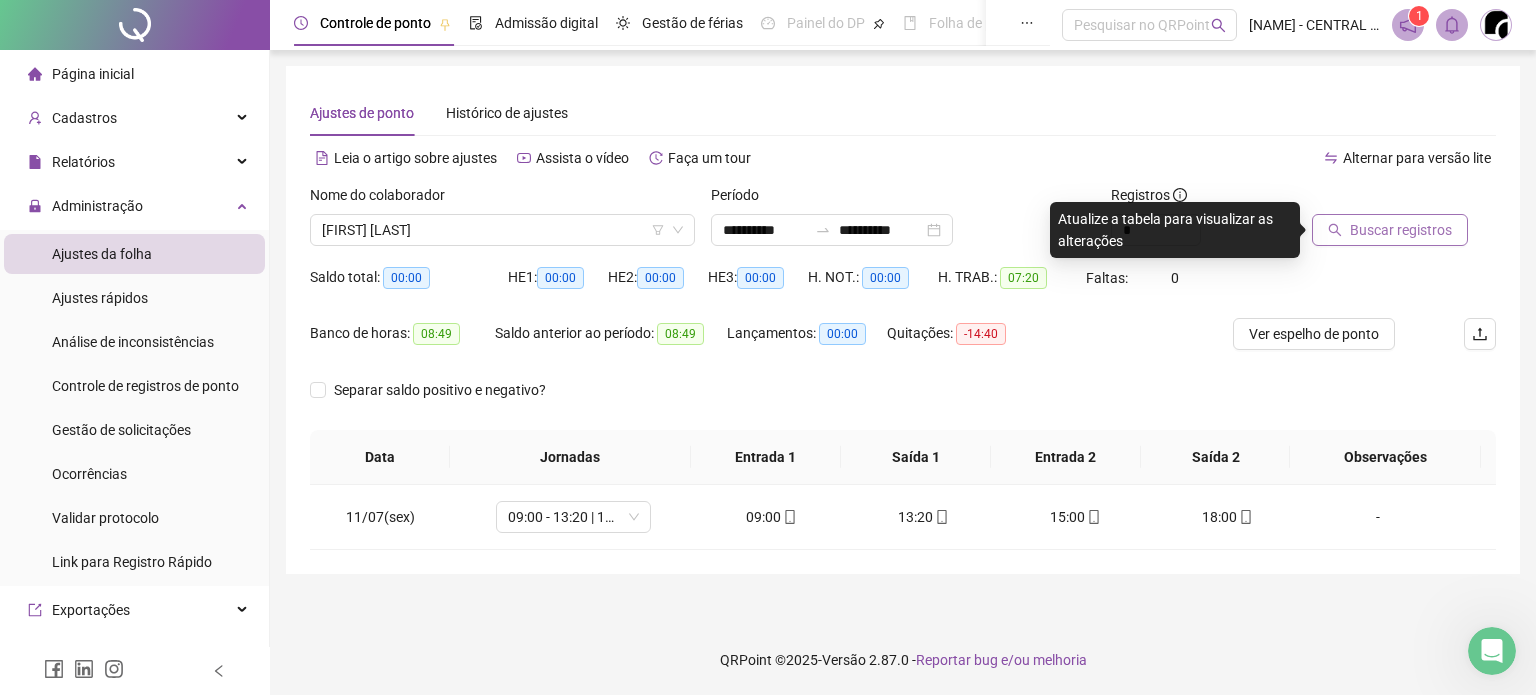 click on "Buscar registros" at bounding box center [1390, 230] 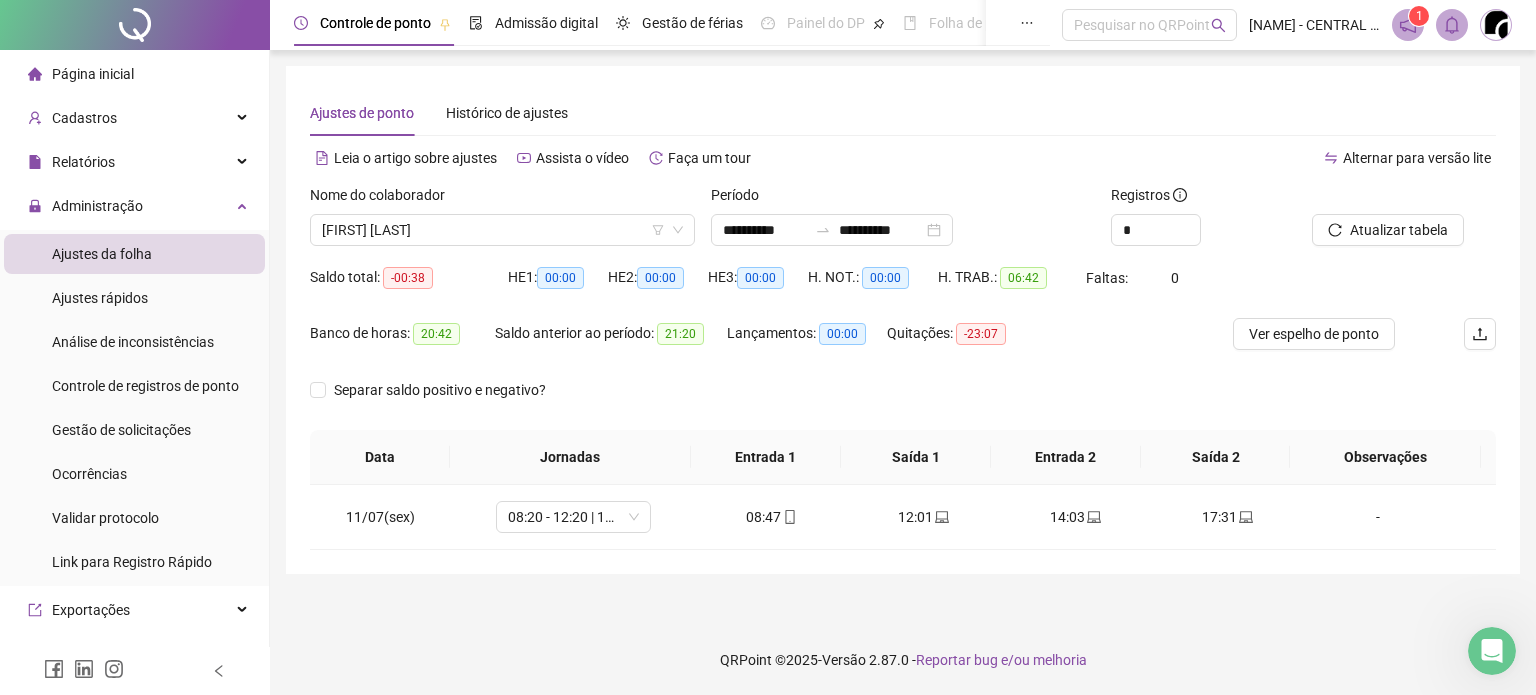click on "Nome do colaborador" at bounding box center [502, 199] 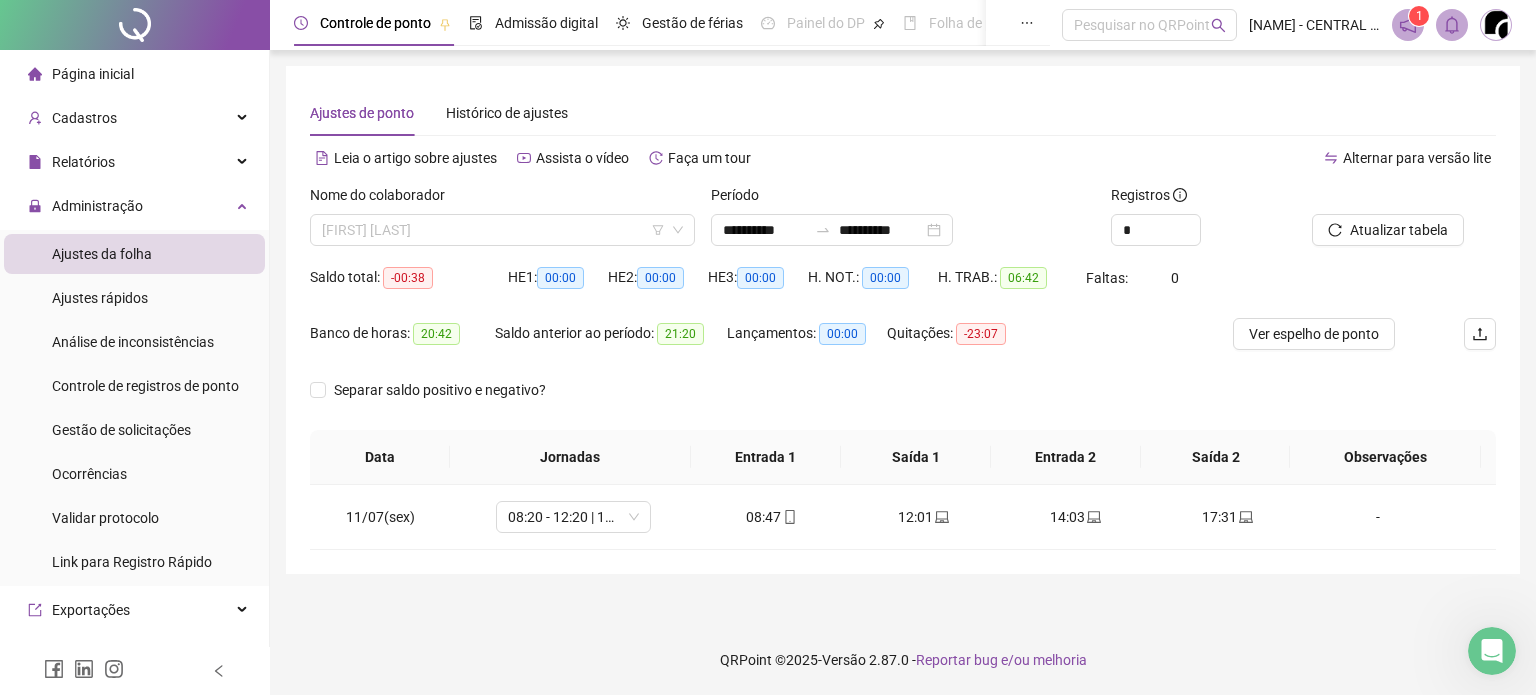 drag, startPoint x: 501, startPoint y: 228, endPoint x: 520, endPoint y: 355, distance: 128.41339 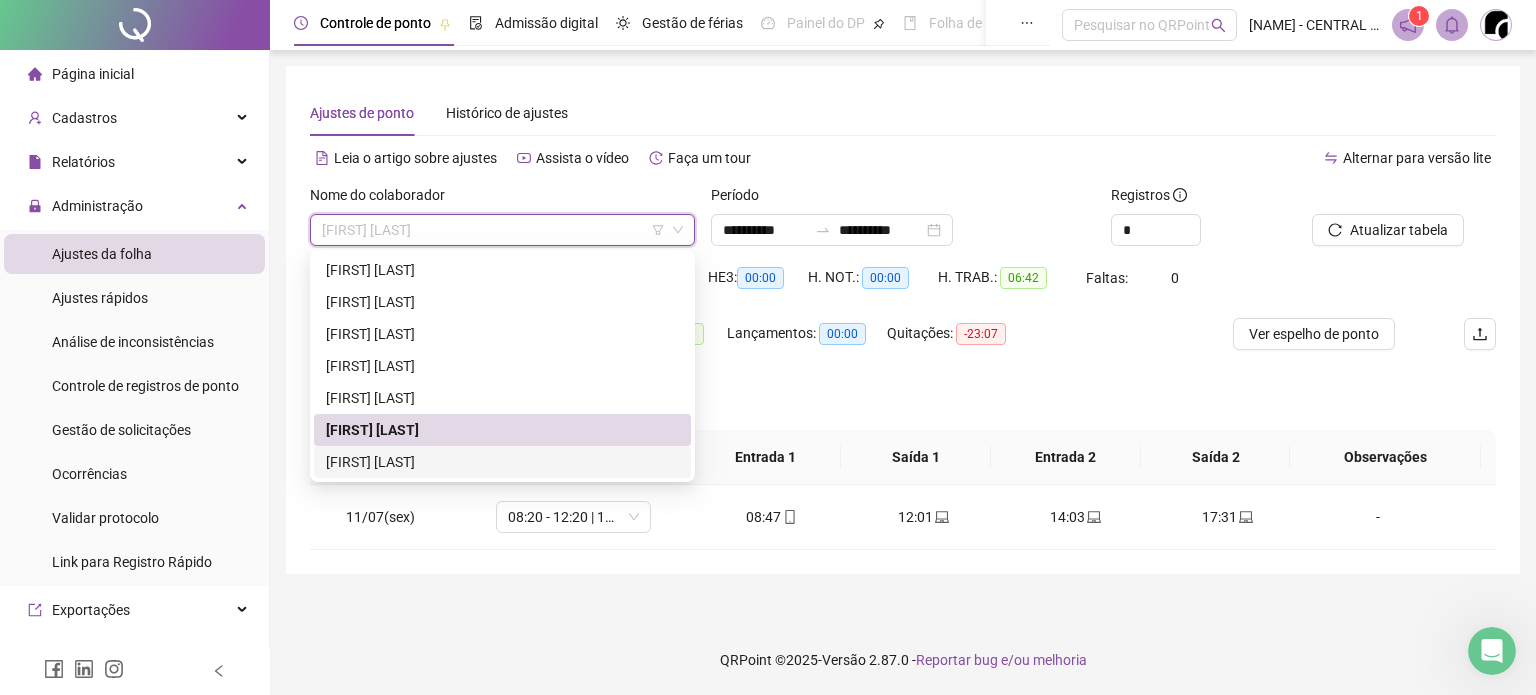 click on "[FIRST] [LAST]" at bounding box center [502, 462] 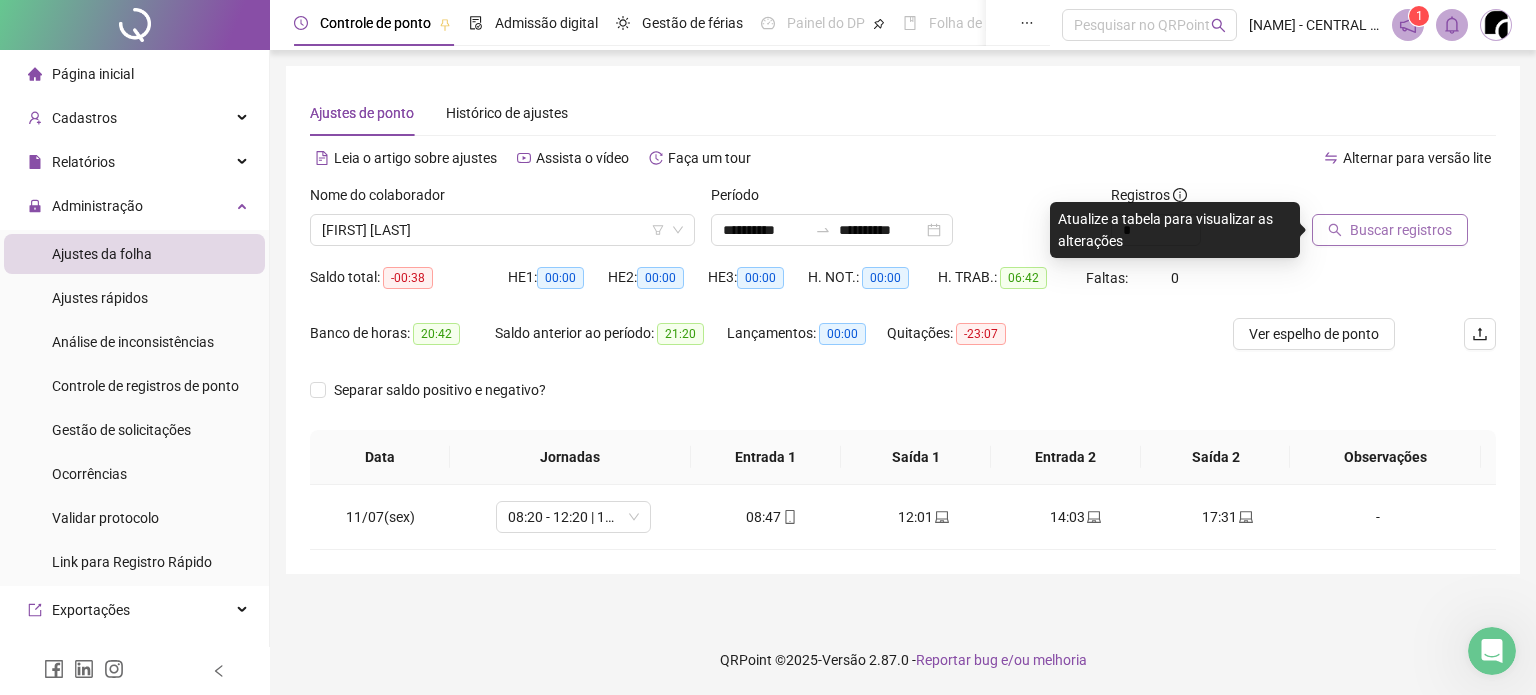 click on "Buscar registros" at bounding box center (1401, 230) 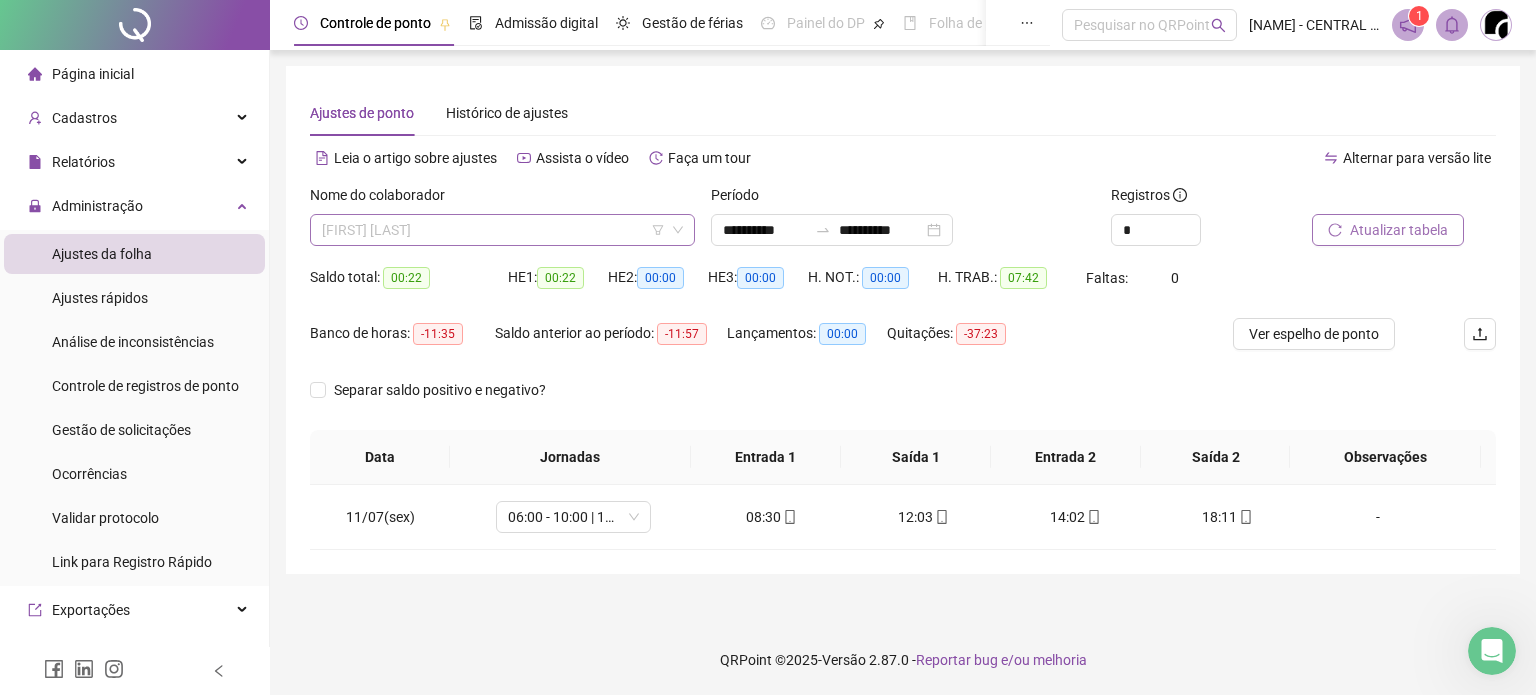 click on "[FIRST] [LAST]" at bounding box center [502, 230] 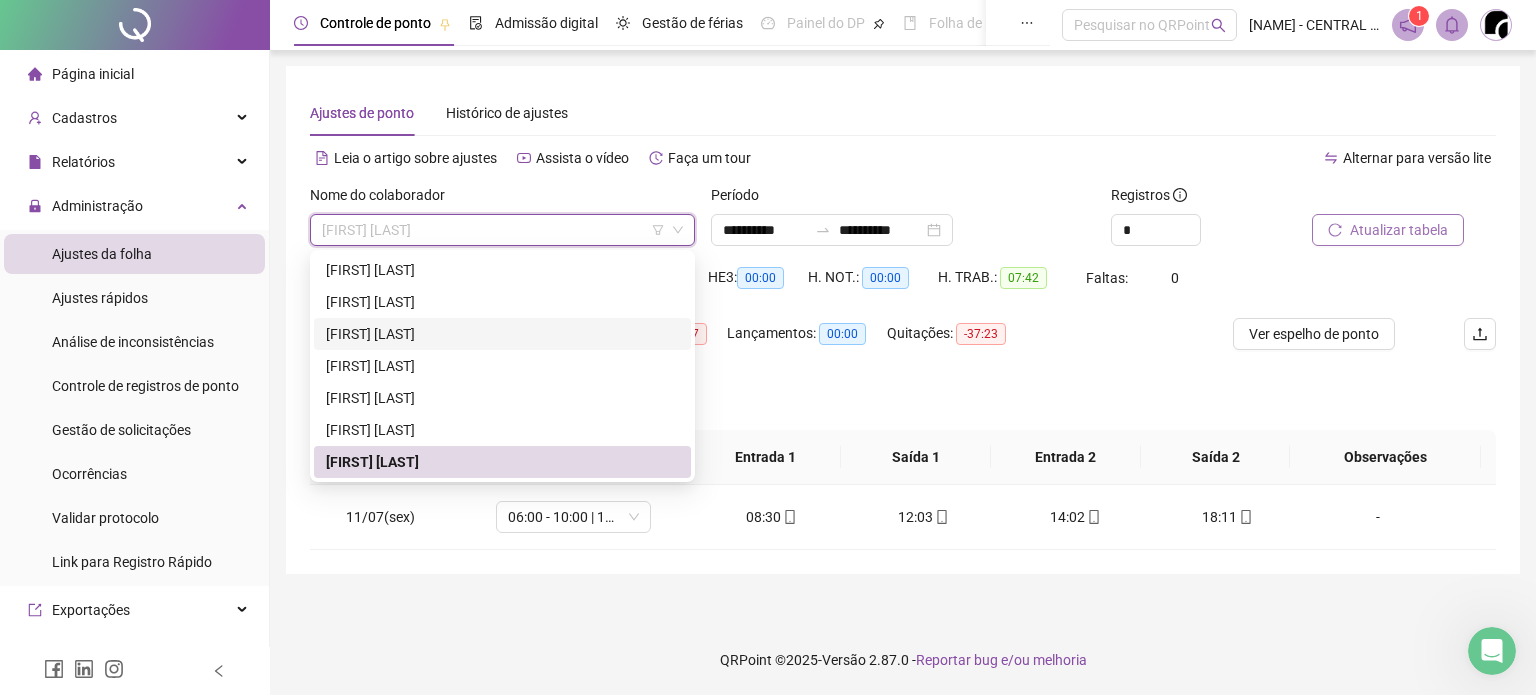 click on "[FIRST] [LAST]" at bounding box center [502, 334] 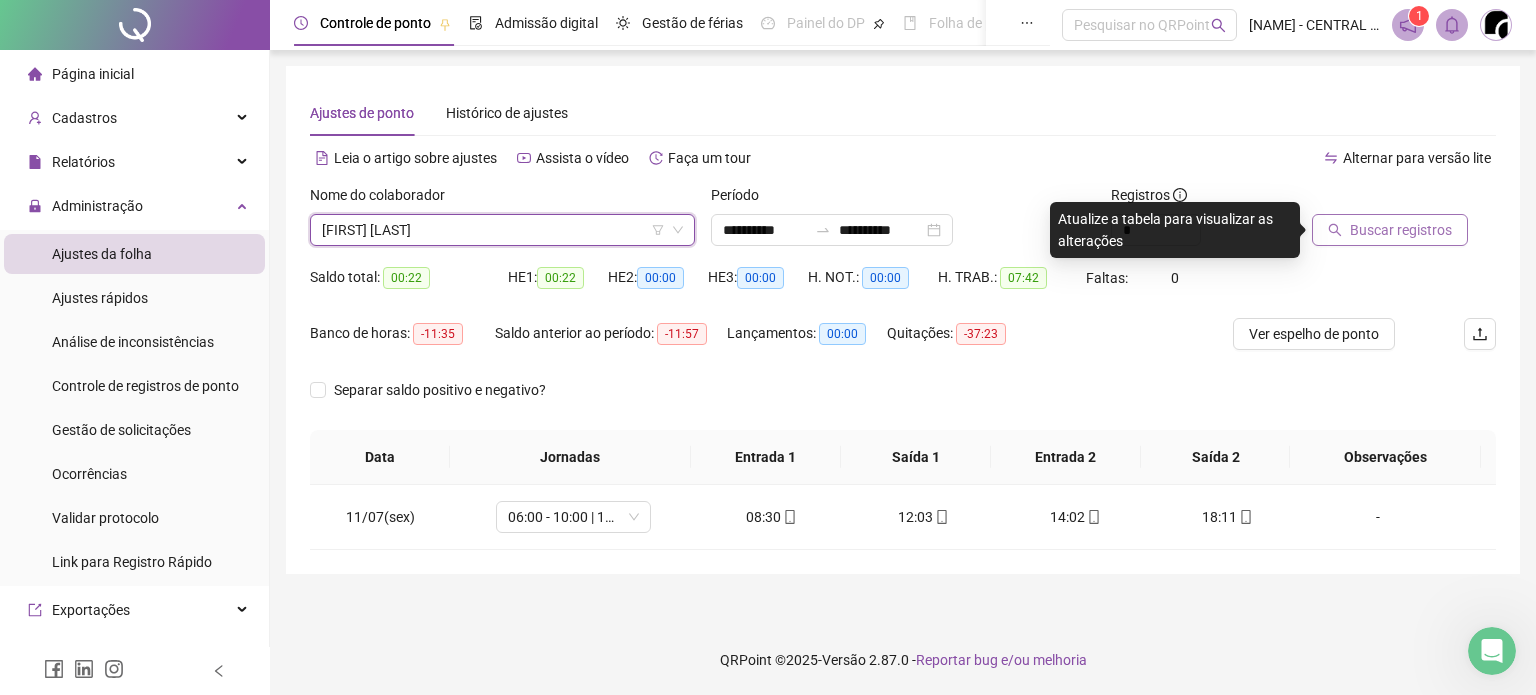 click on "Buscar registros" at bounding box center (1401, 230) 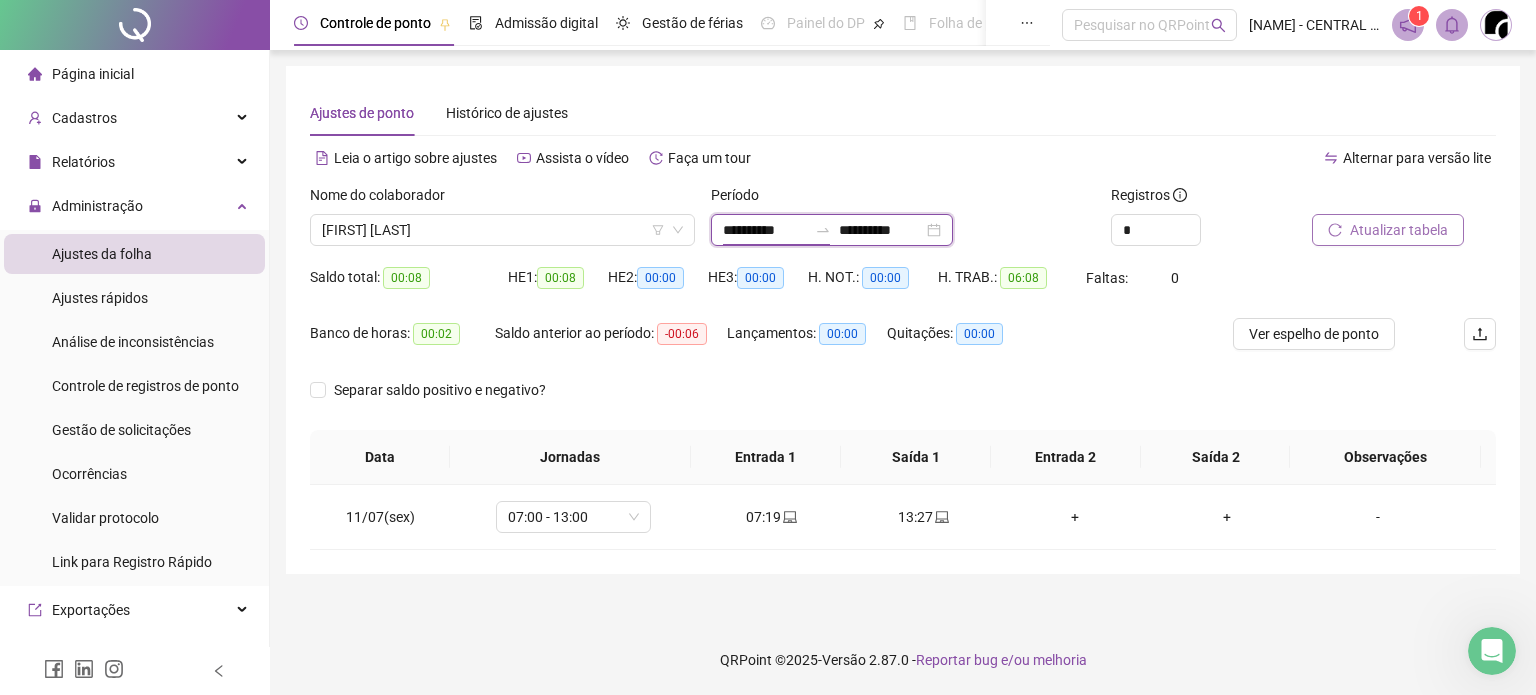 click on "**********" at bounding box center (765, 230) 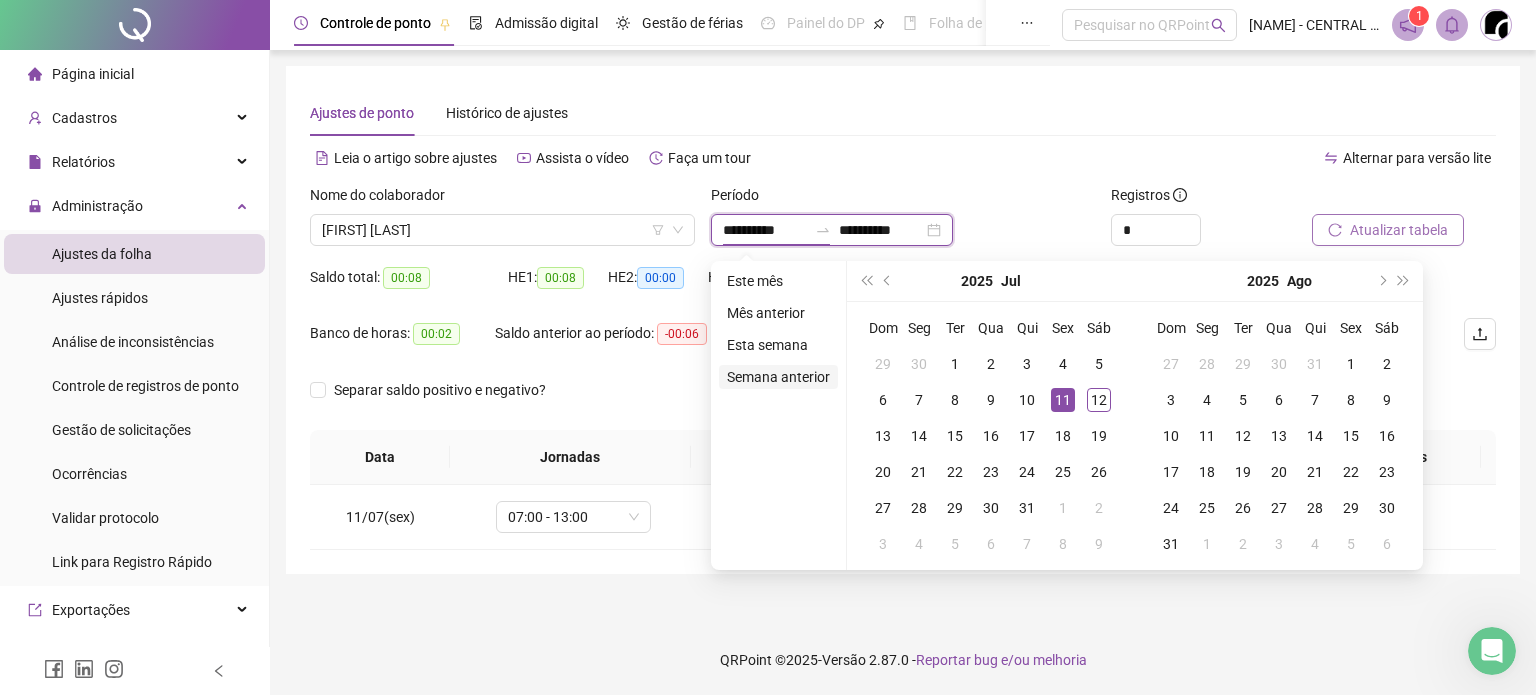 type on "**********" 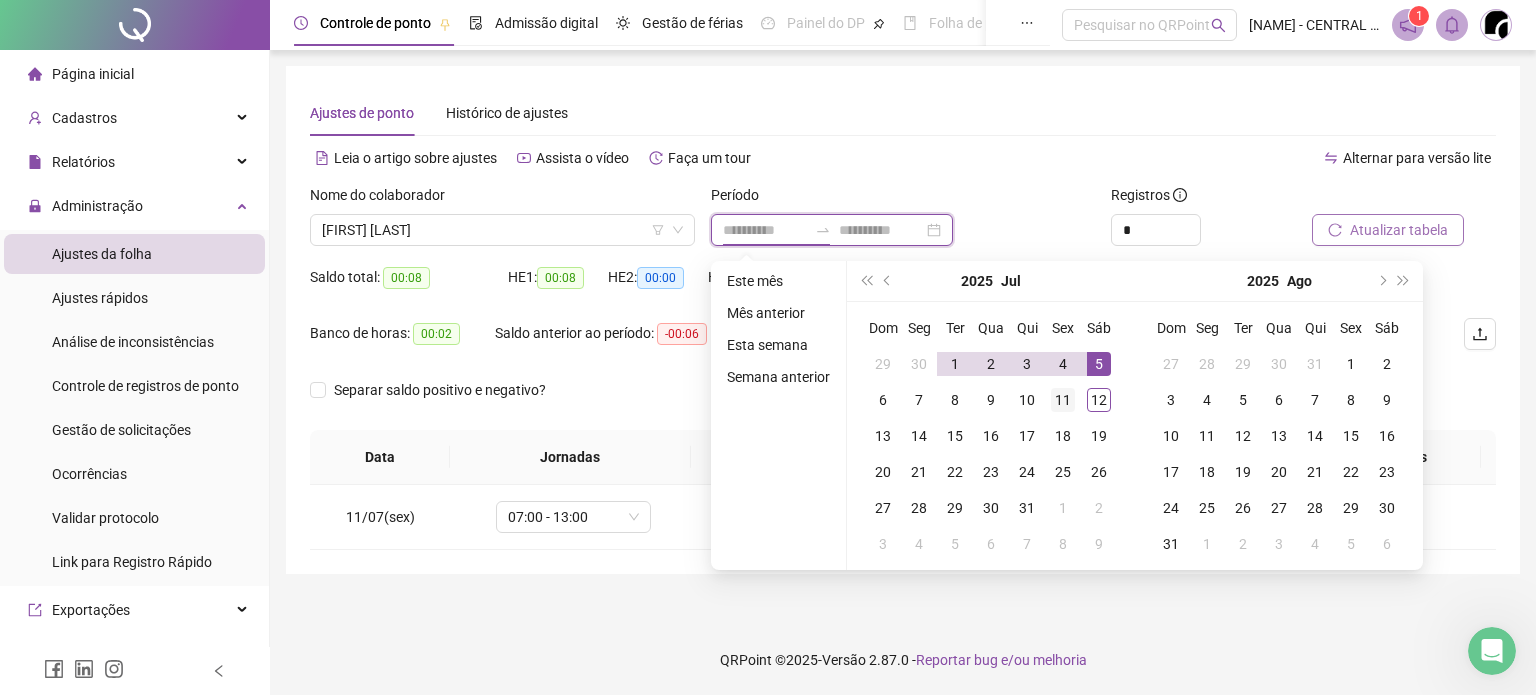 type on "**********" 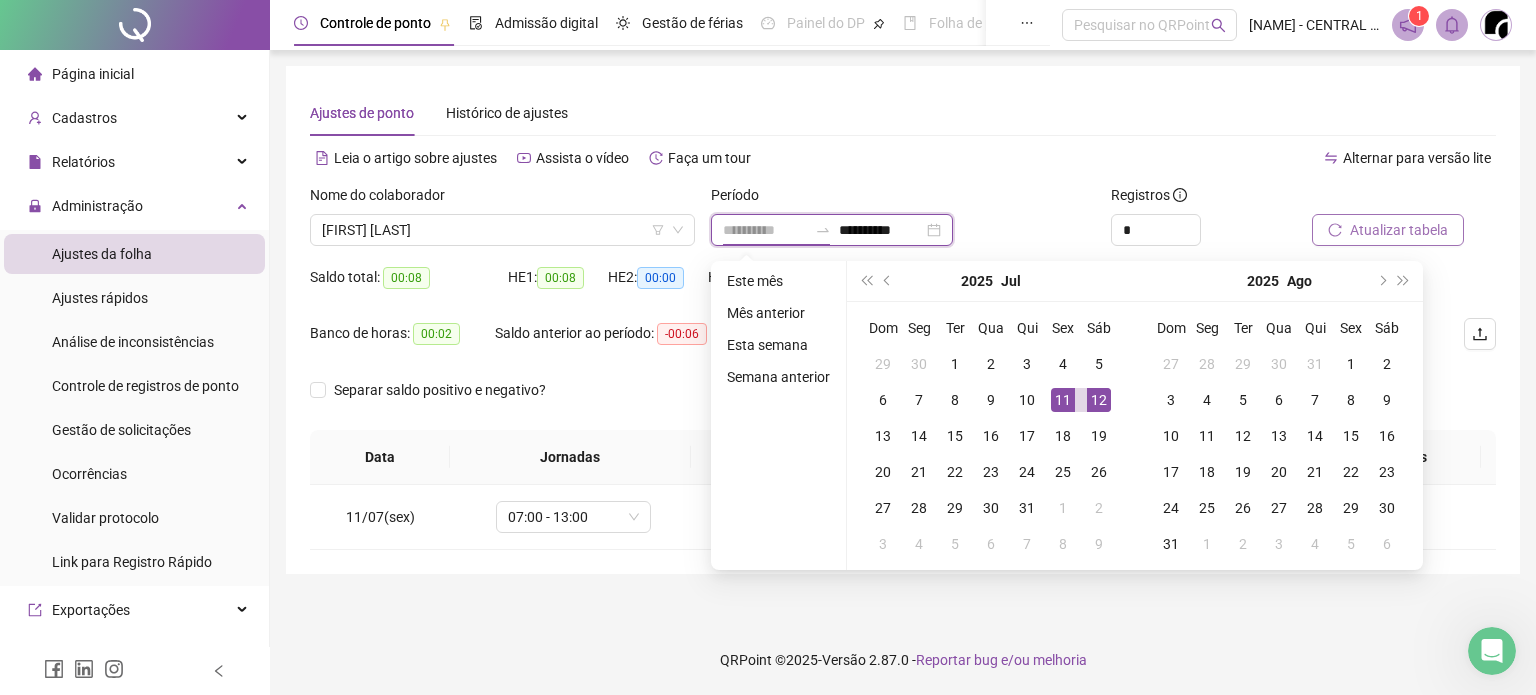 type on "**********" 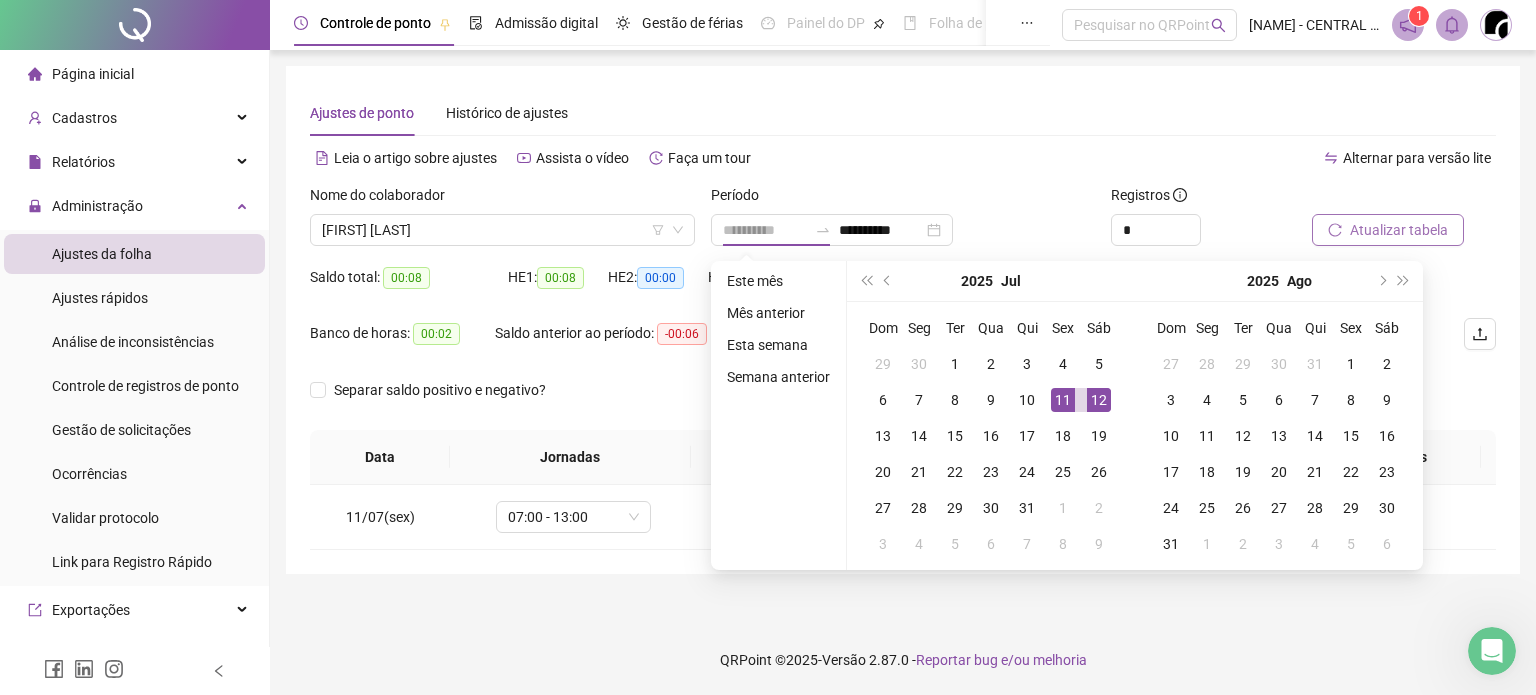 click on "12" at bounding box center [1099, 400] 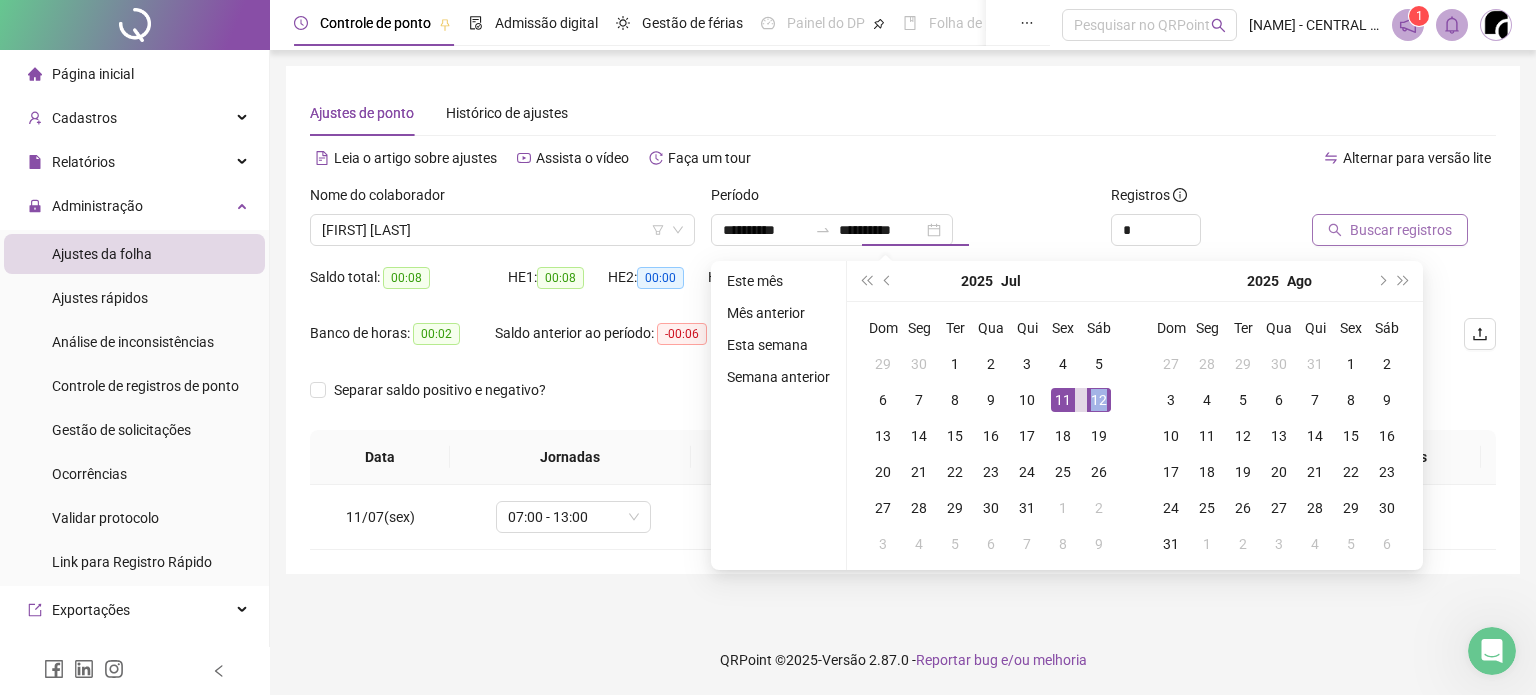 type on "**********" 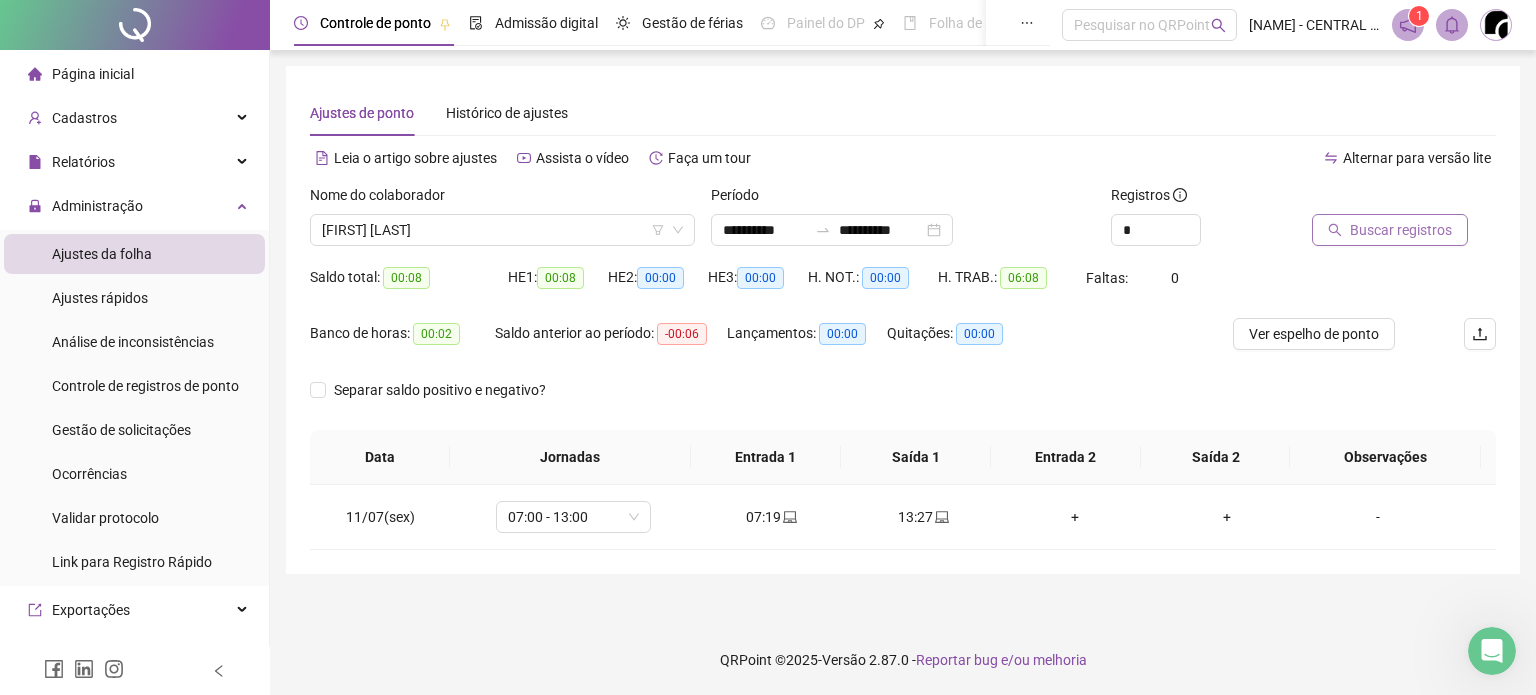 click on "Buscar registros" at bounding box center (1401, 230) 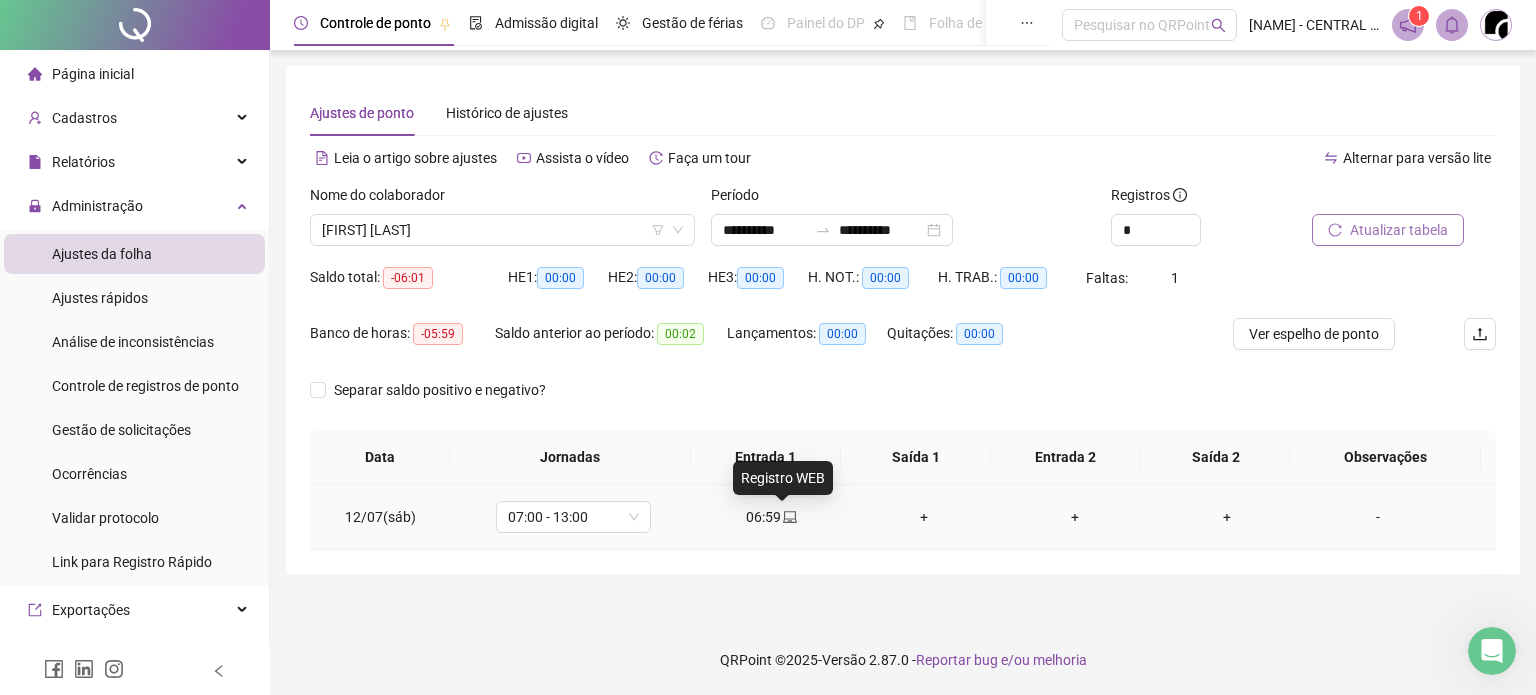 click 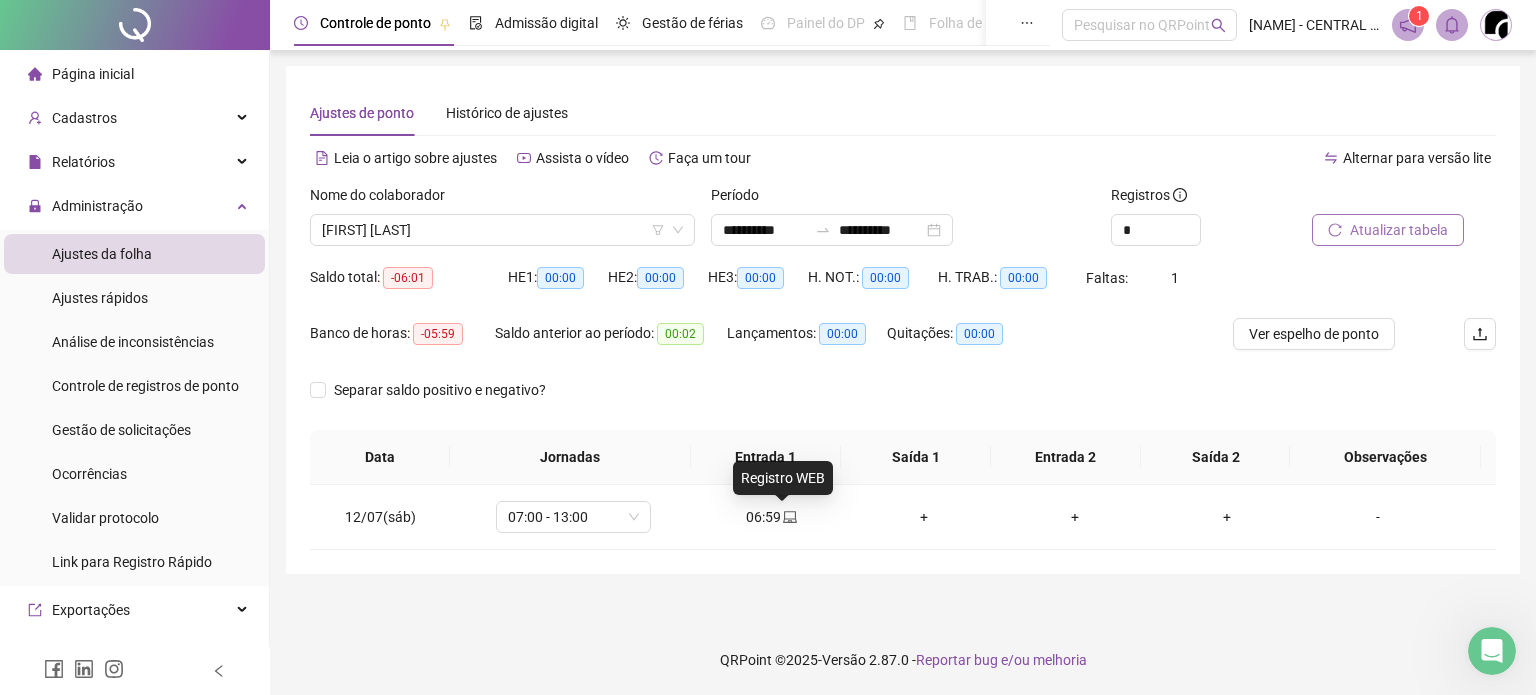 type on "**********" 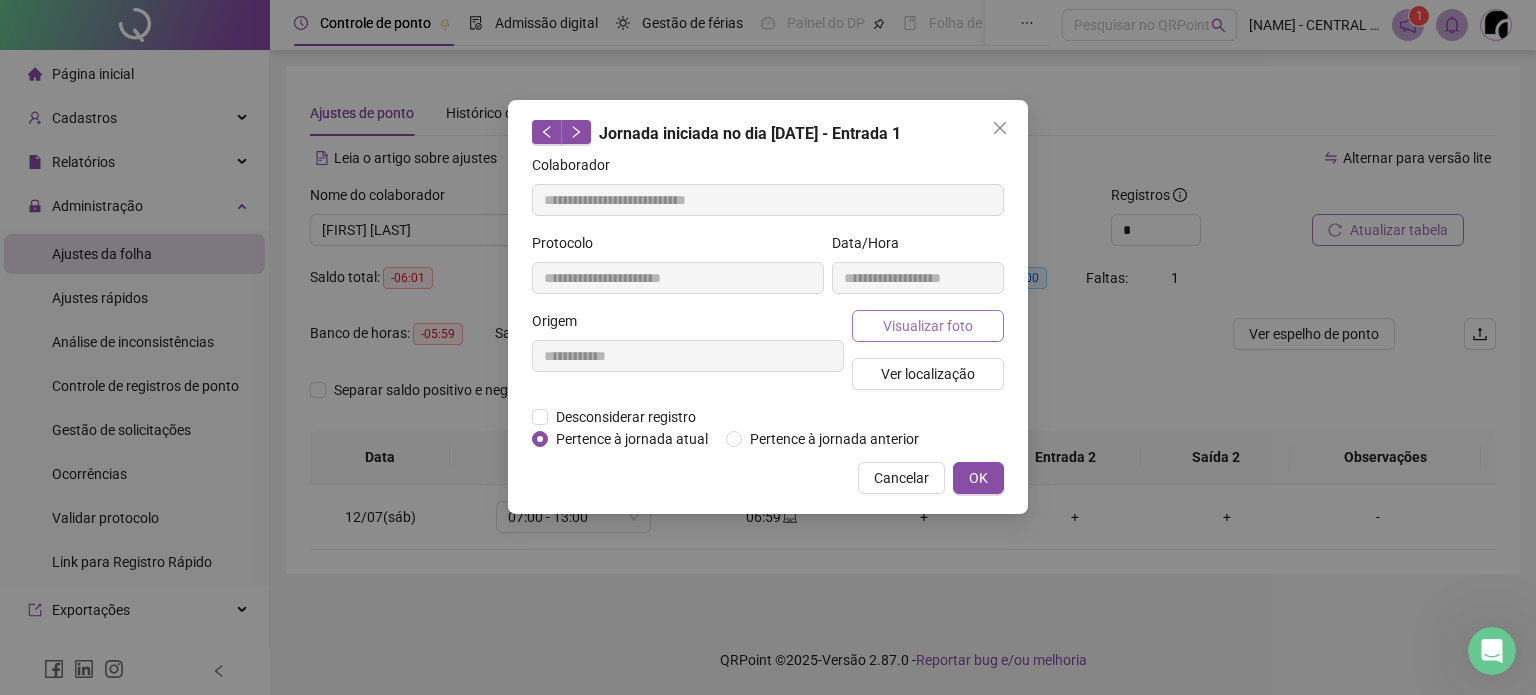 click on "Visualizar foto" at bounding box center (928, 326) 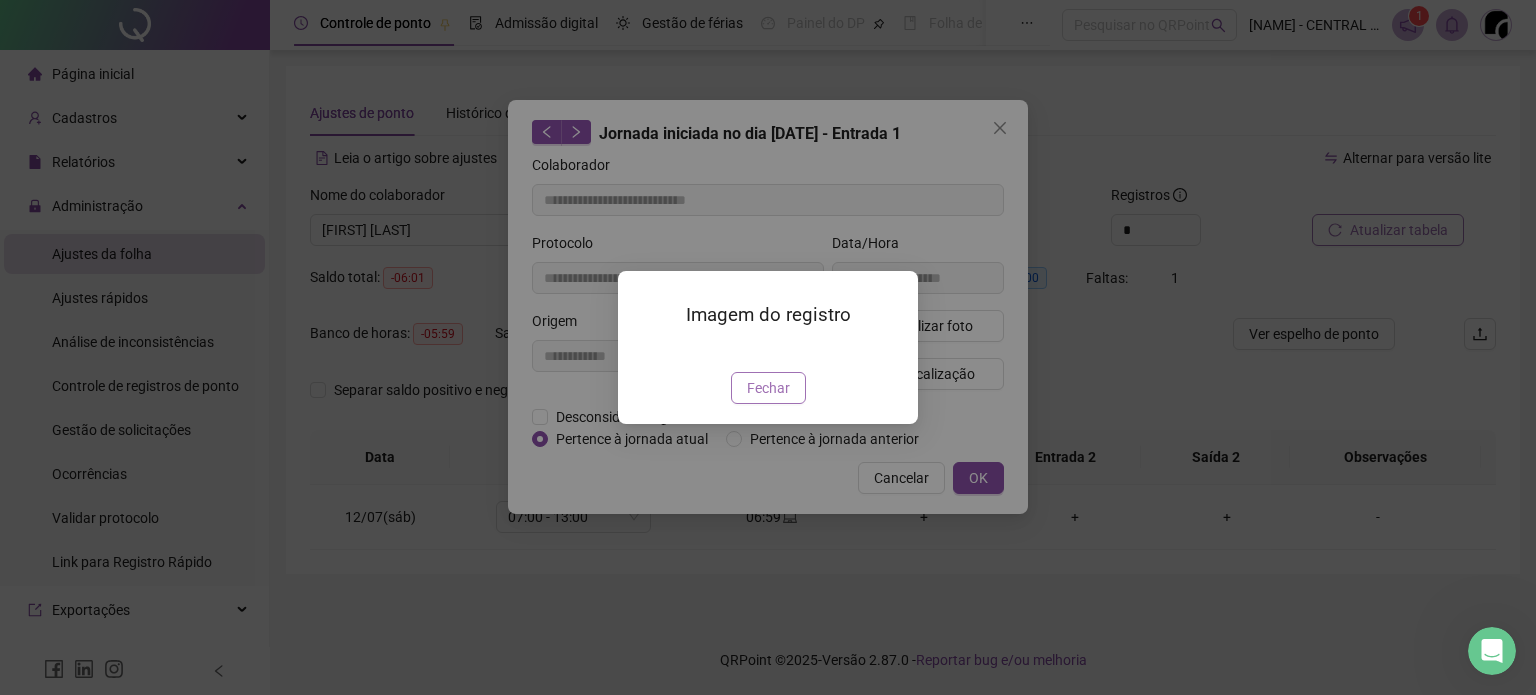 click on "Fechar" at bounding box center (768, 388) 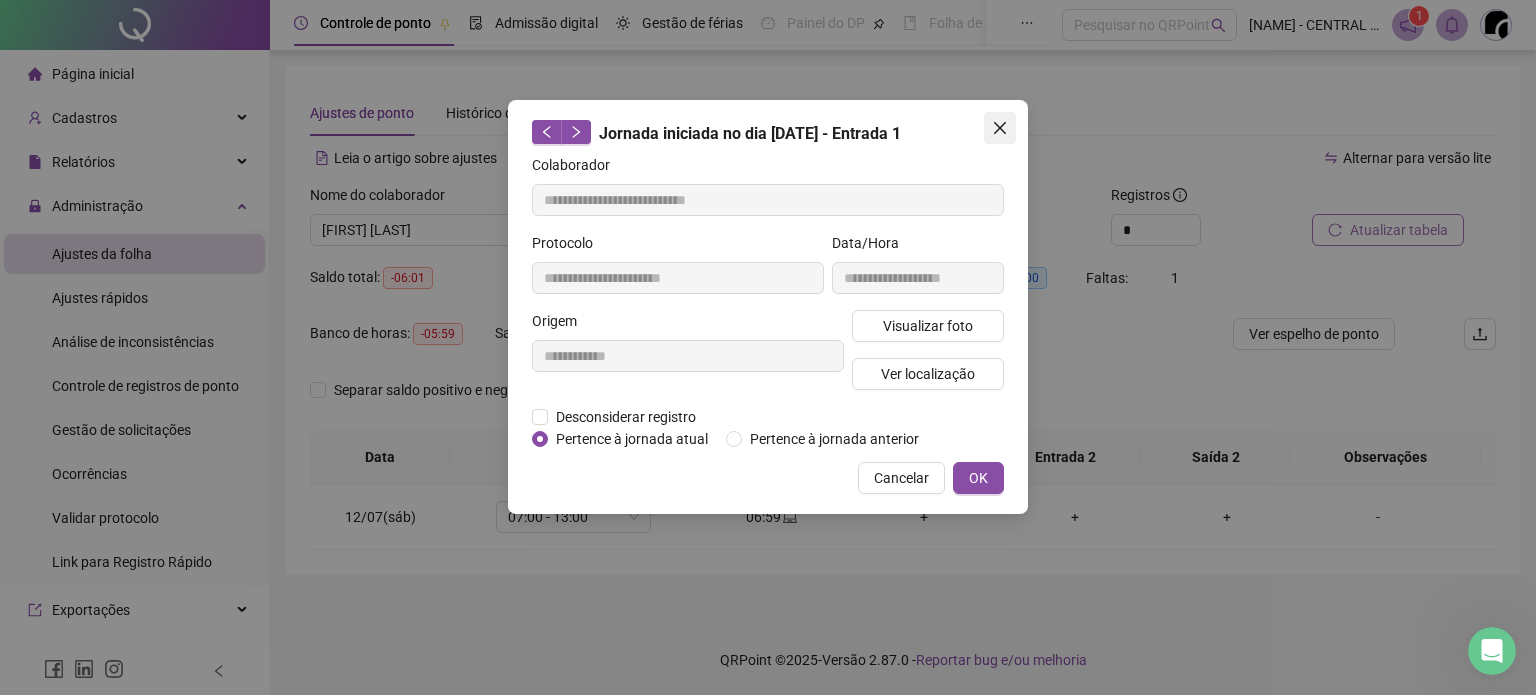 click at bounding box center (1000, 128) 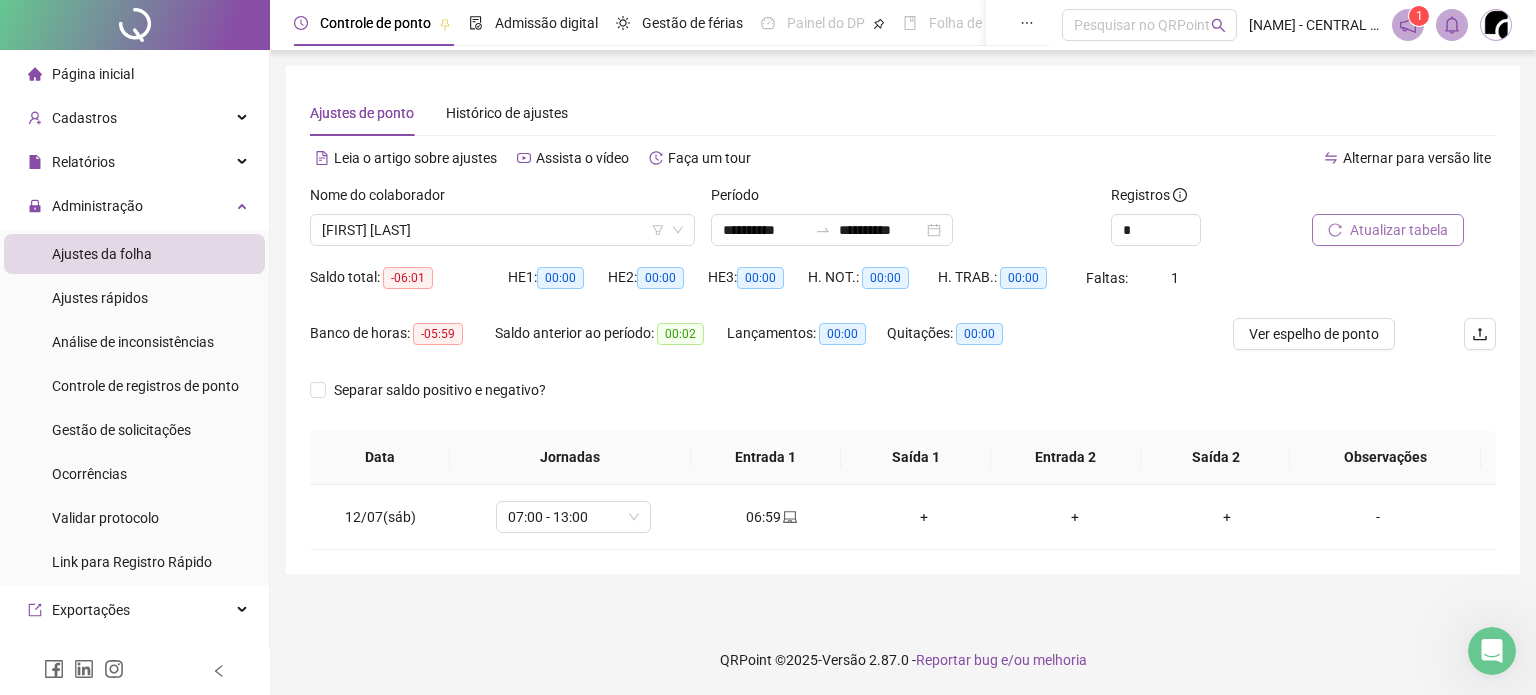 click on "**********" at bounding box center [903, 337] 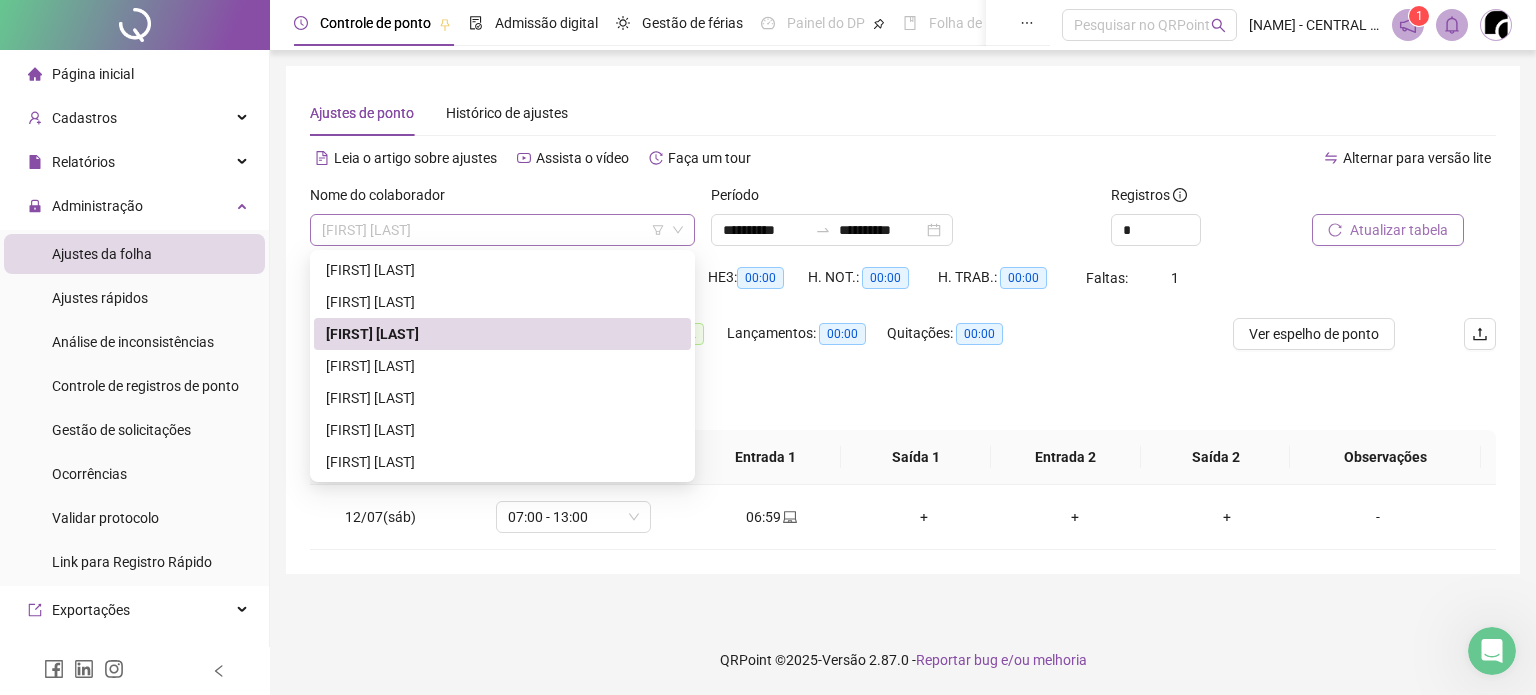 click on "[FIRST] [LAST]" at bounding box center (502, 230) 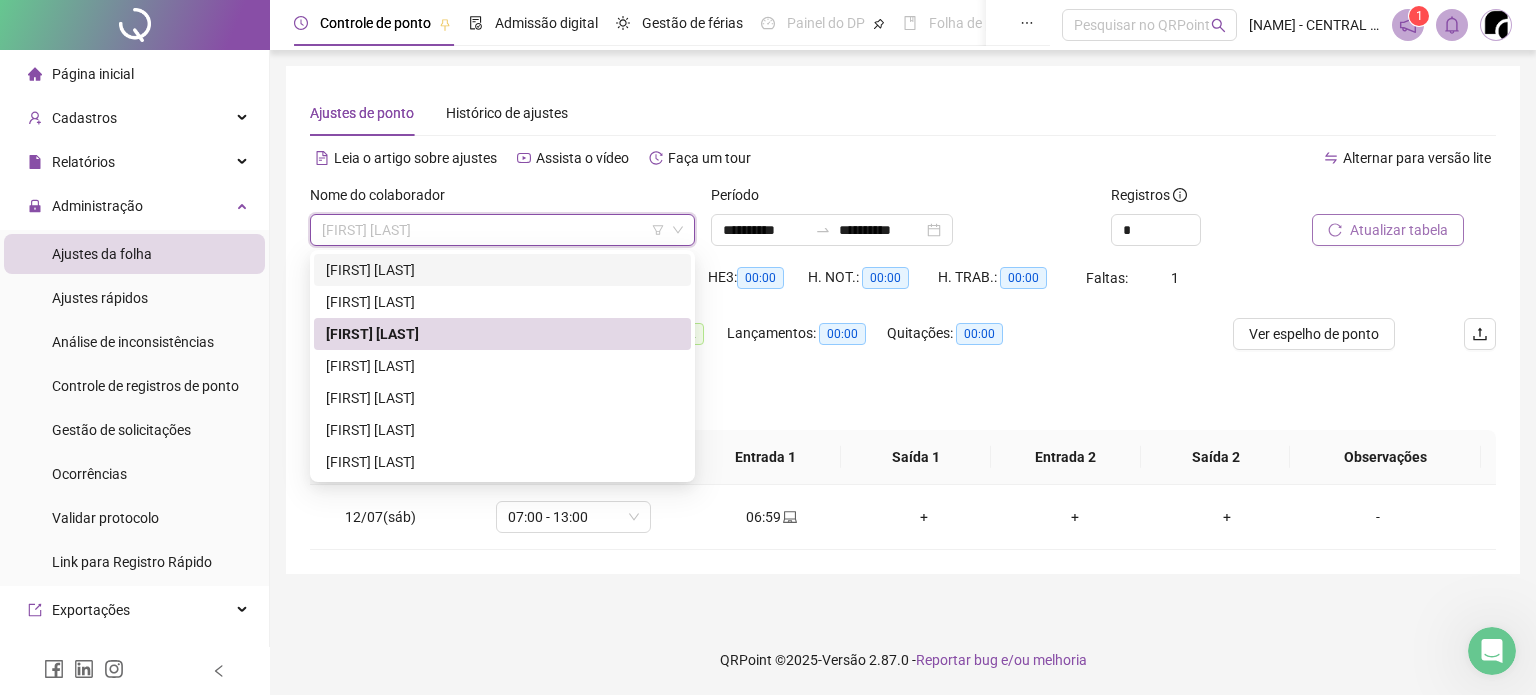 click on "[FIRST] [LAST]" at bounding box center (502, 270) 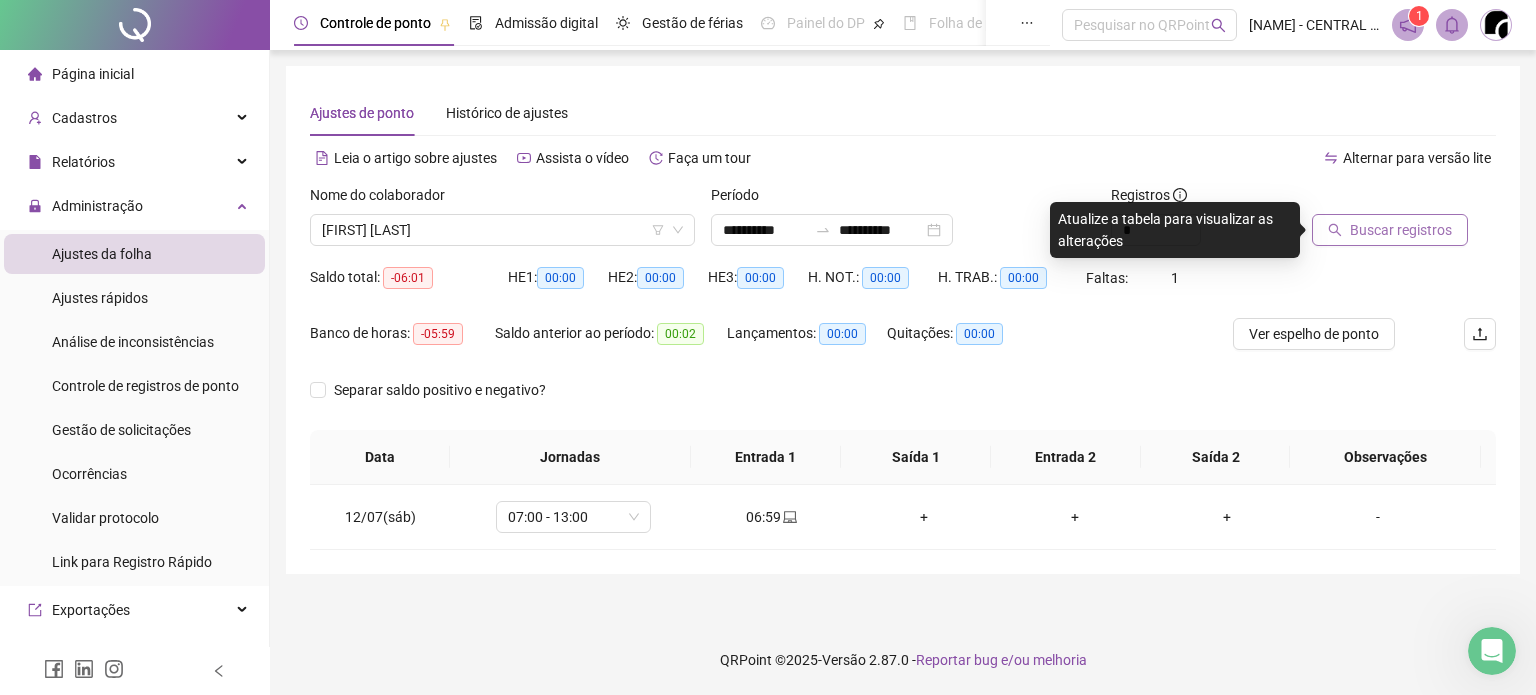 click on "Buscar registros" at bounding box center [1390, 230] 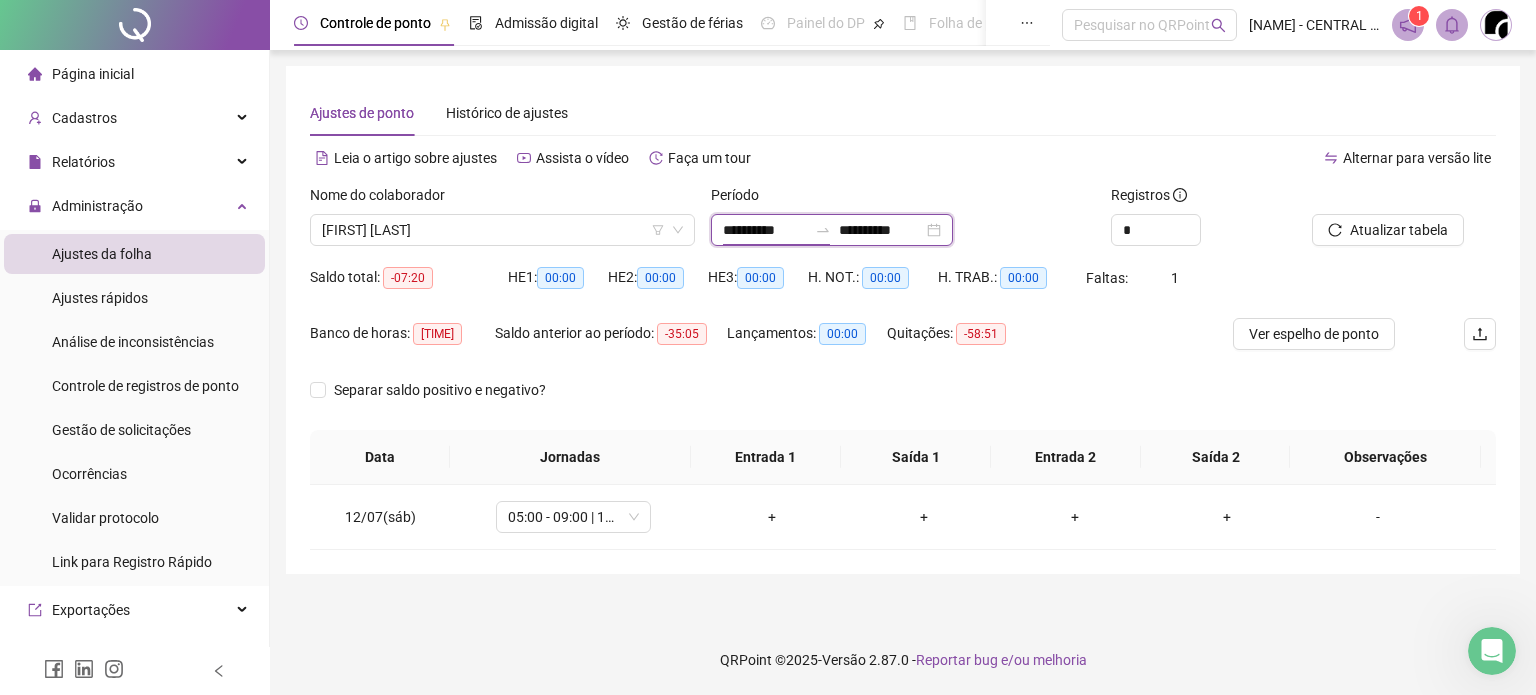 click on "**********" at bounding box center (765, 230) 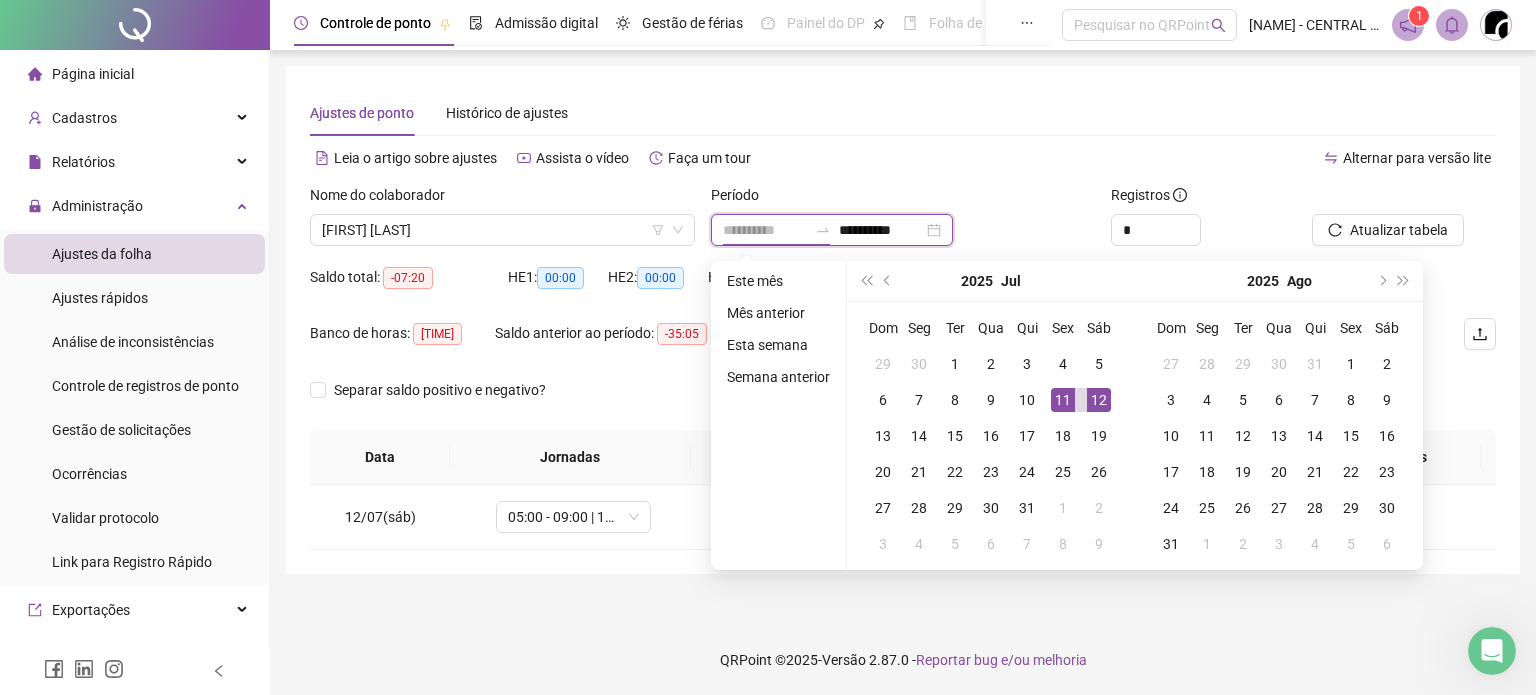 type on "**********" 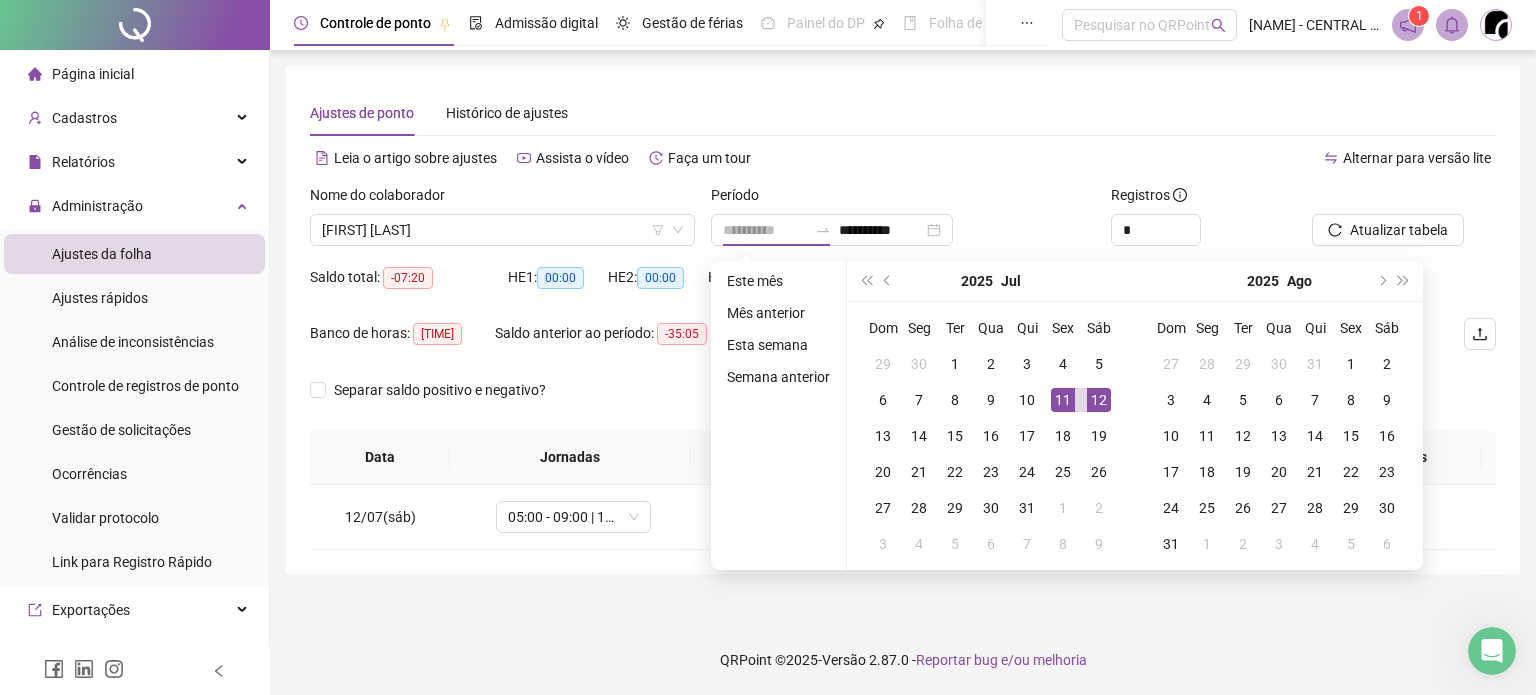 click on "11" at bounding box center (1063, 400) 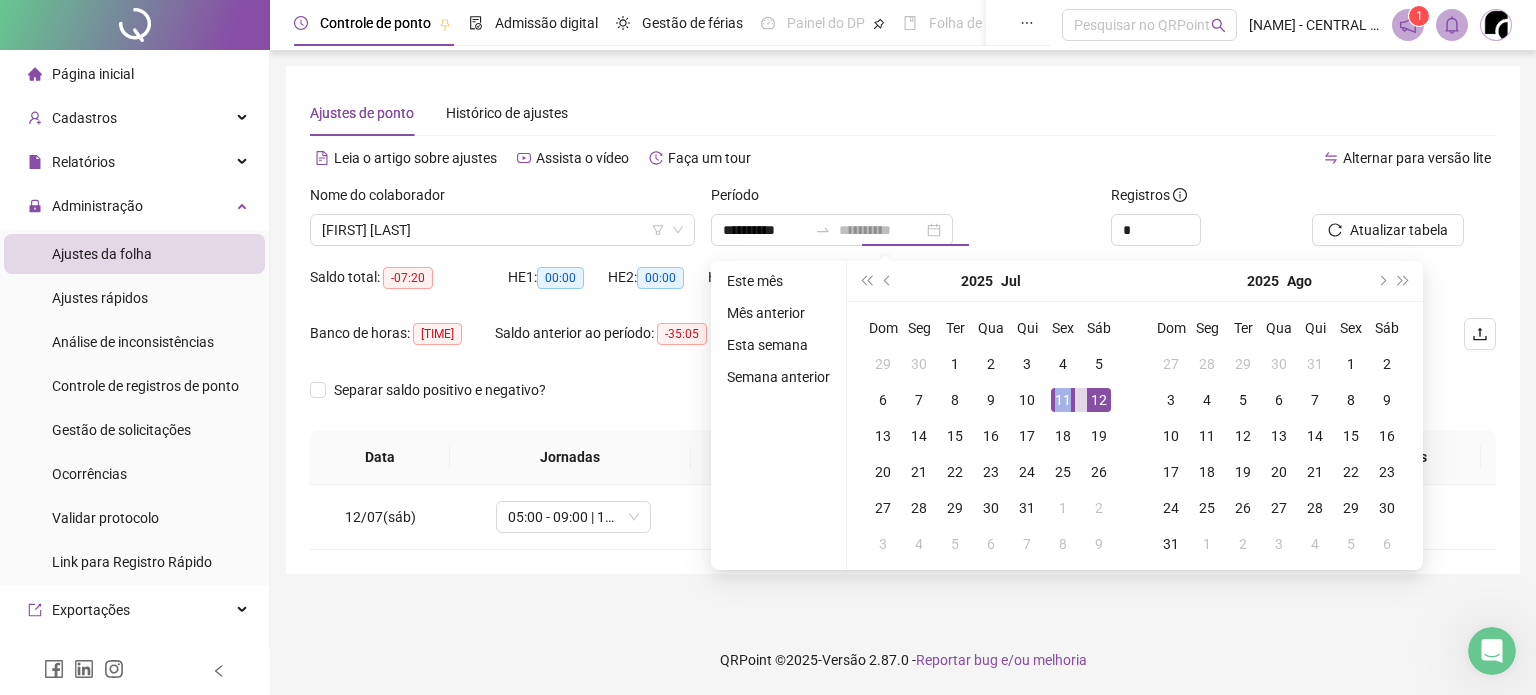click on "11" at bounding box center [1063, 400] 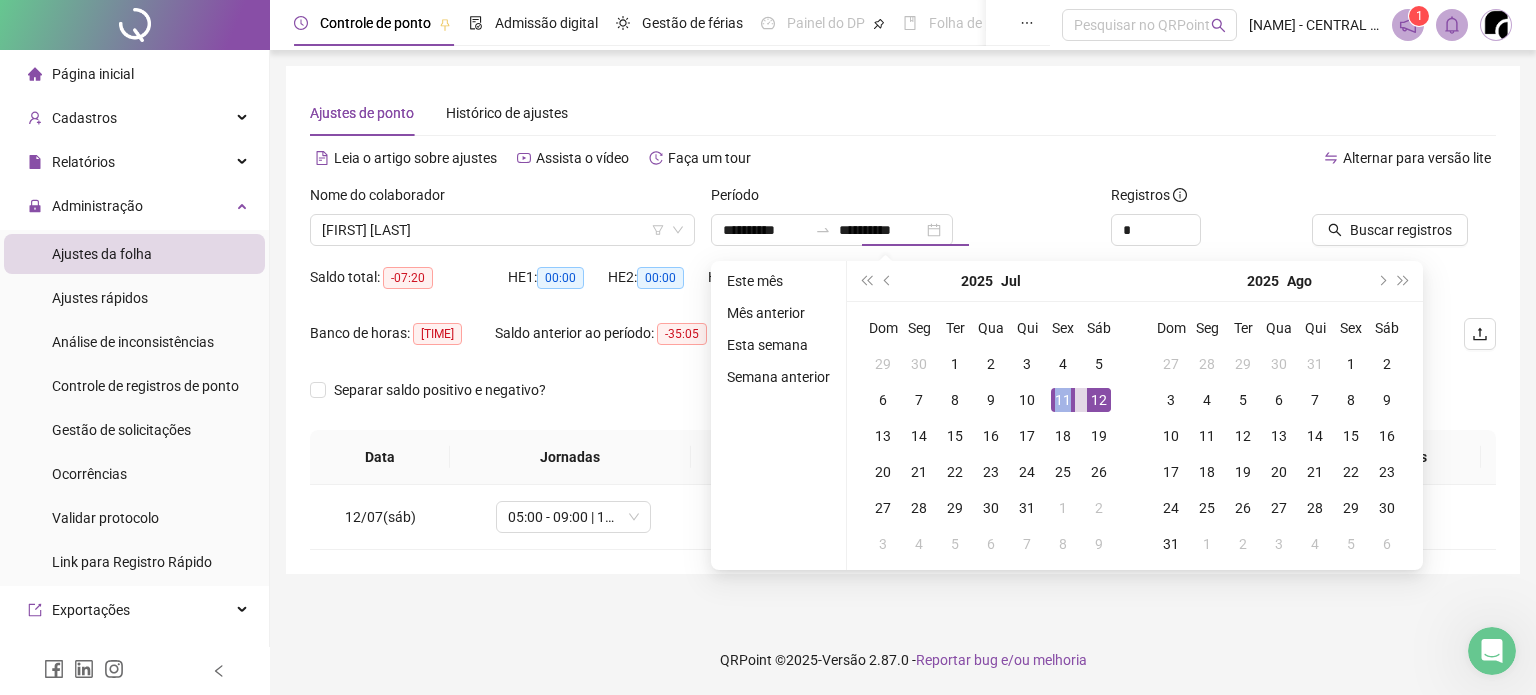 type on "**********" 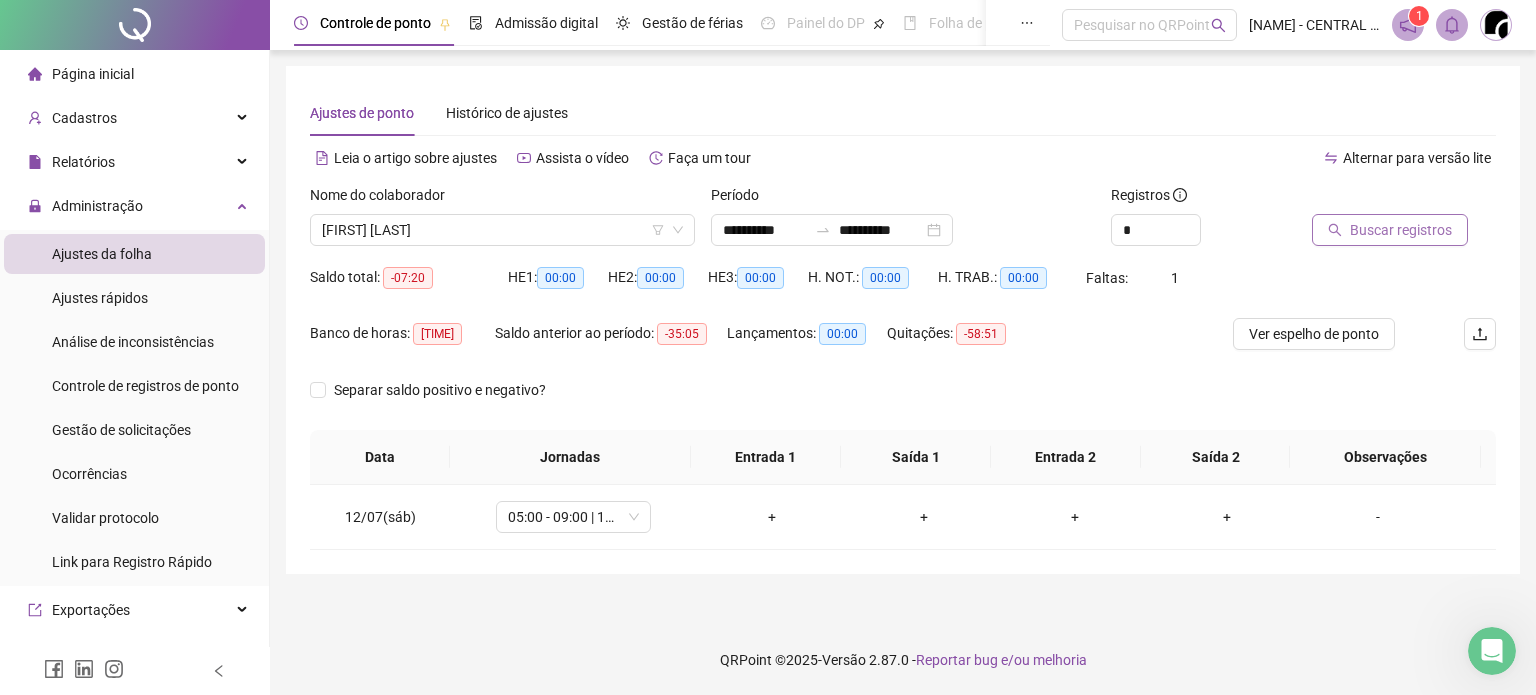 click on "Buscar registros" at bounding box center (1401, 230) 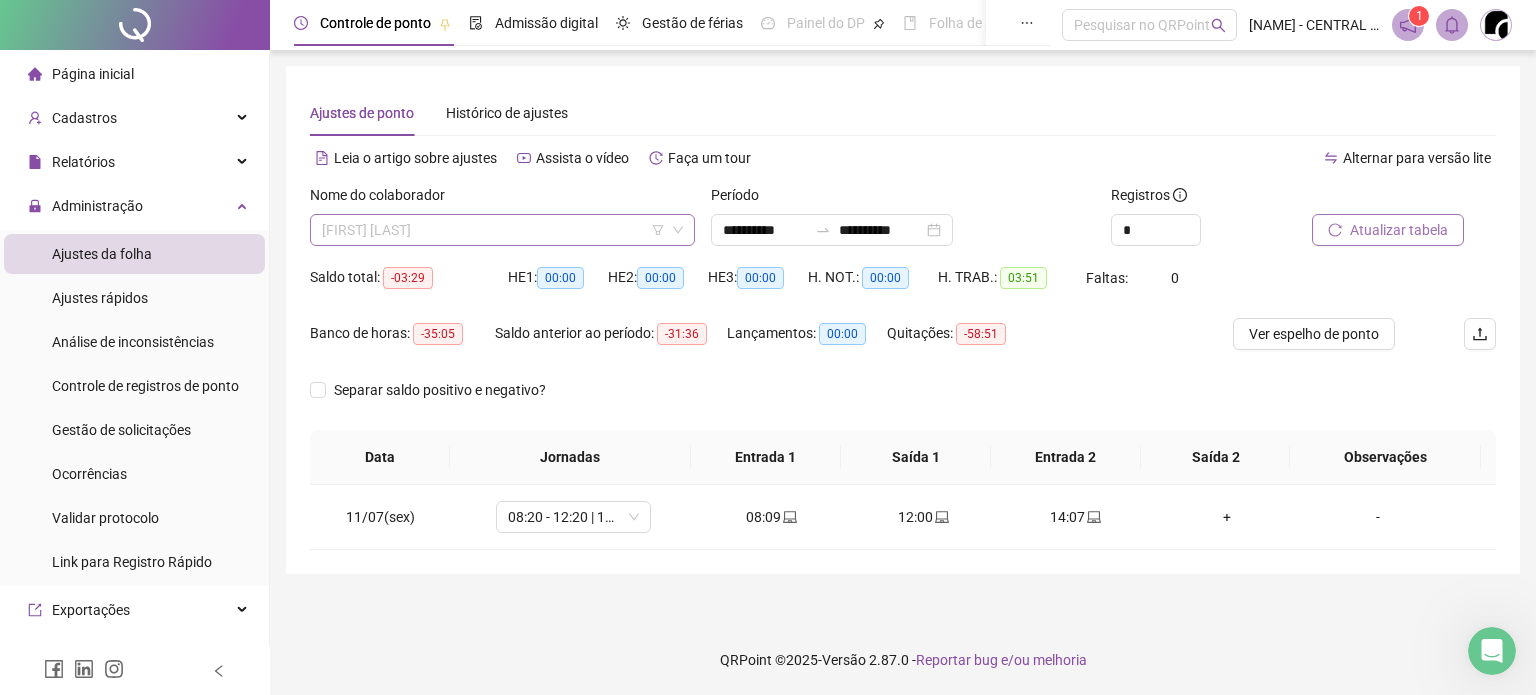 click on "[FIRST] [LAST]" at bounding box center [502, 230] 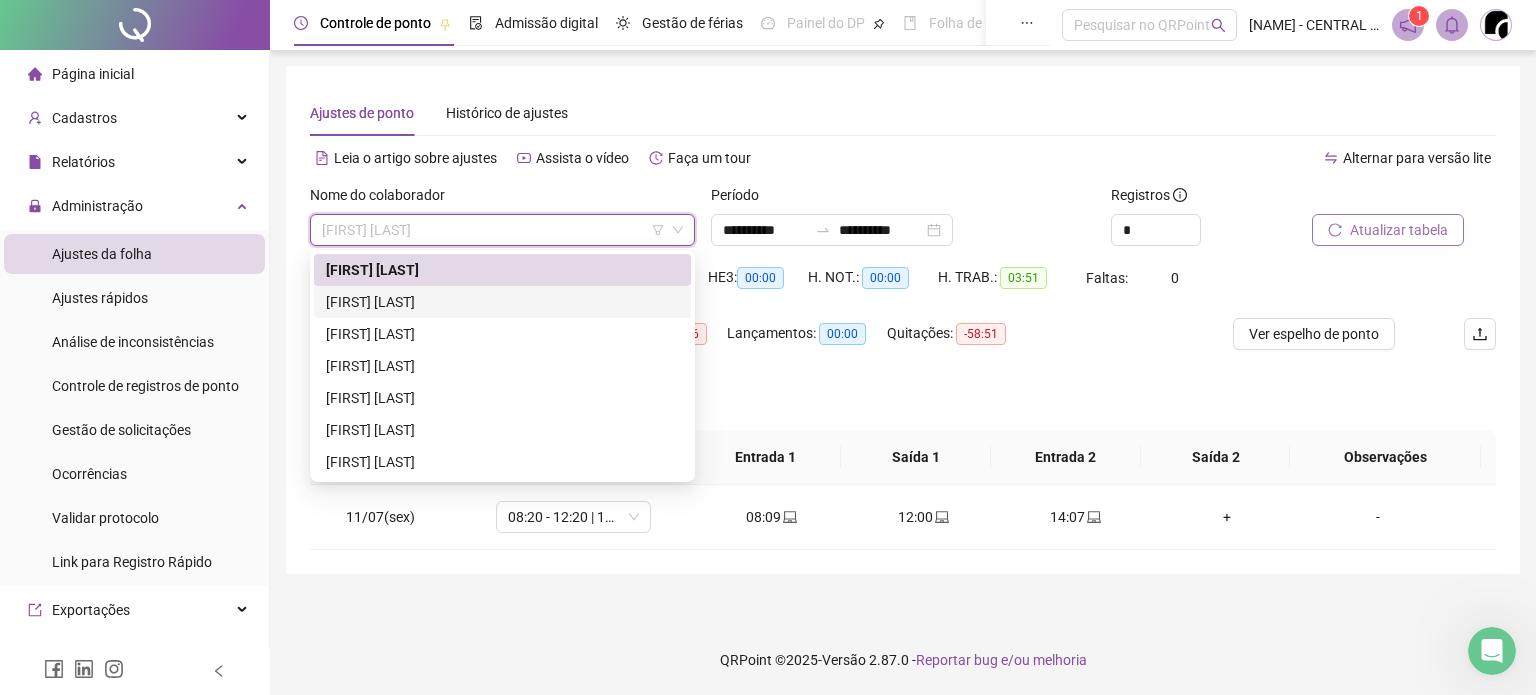 click on "[FIRST] [LAST]" at bounding box center (502, 302) 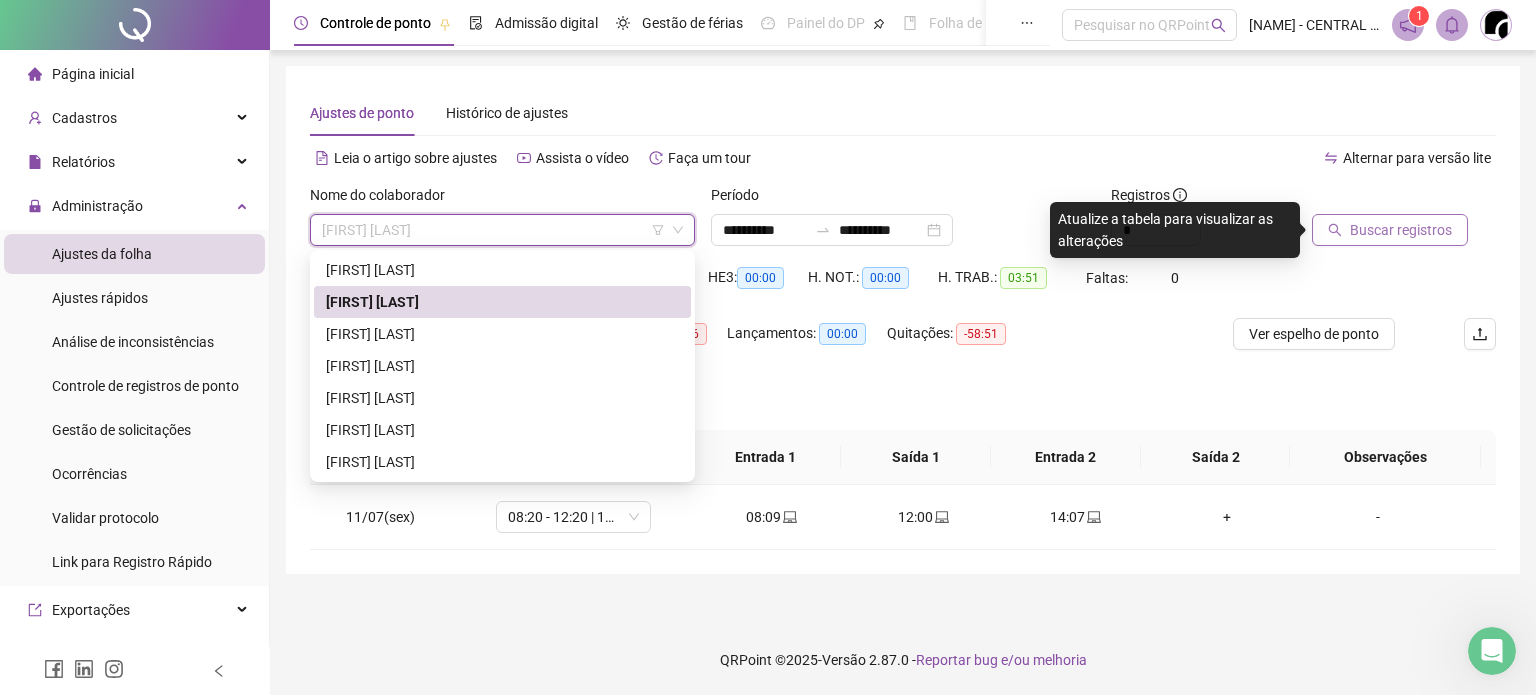 drag, startPoint x: 501, startPoint y: 231, endPoint x: 486, endPoint y: 266, distance: 38.078865 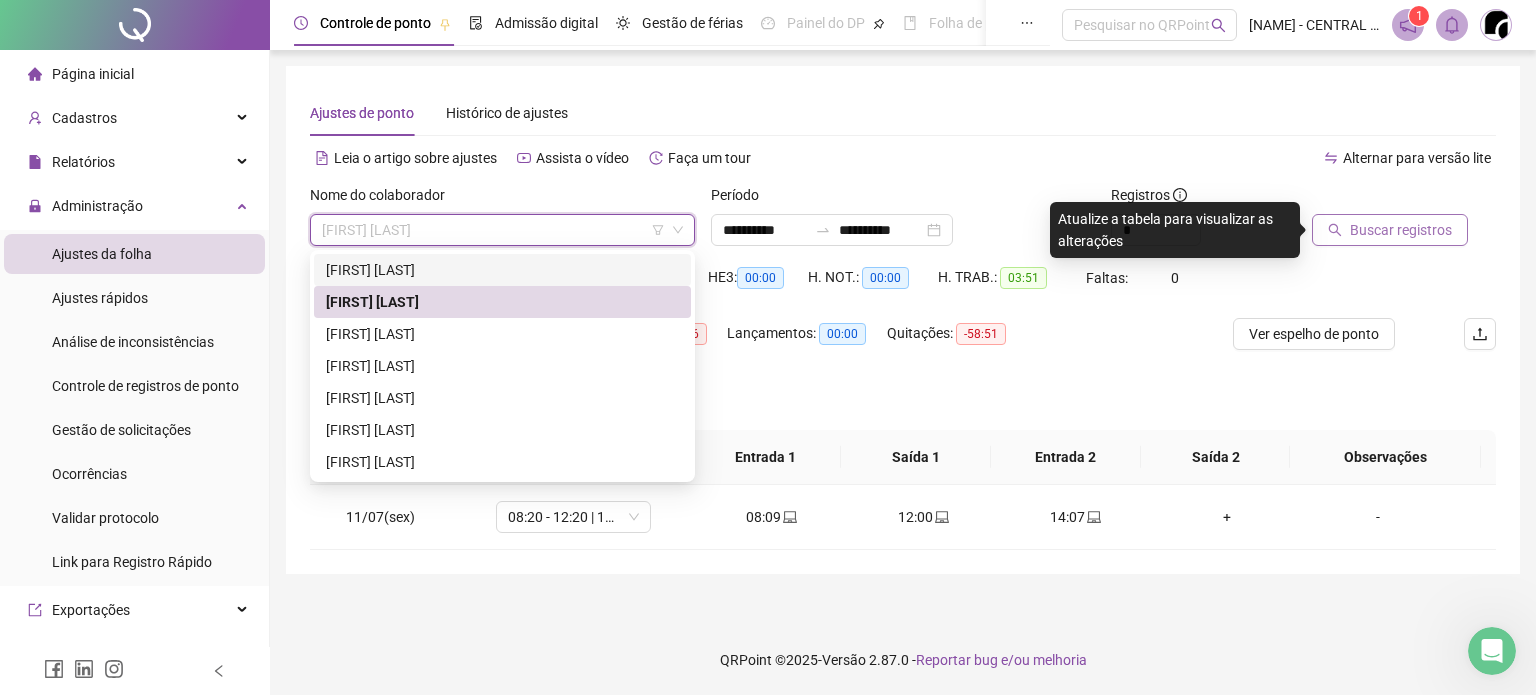 click on "[FIRST] [LAST]" at bounding box center (502, 270) 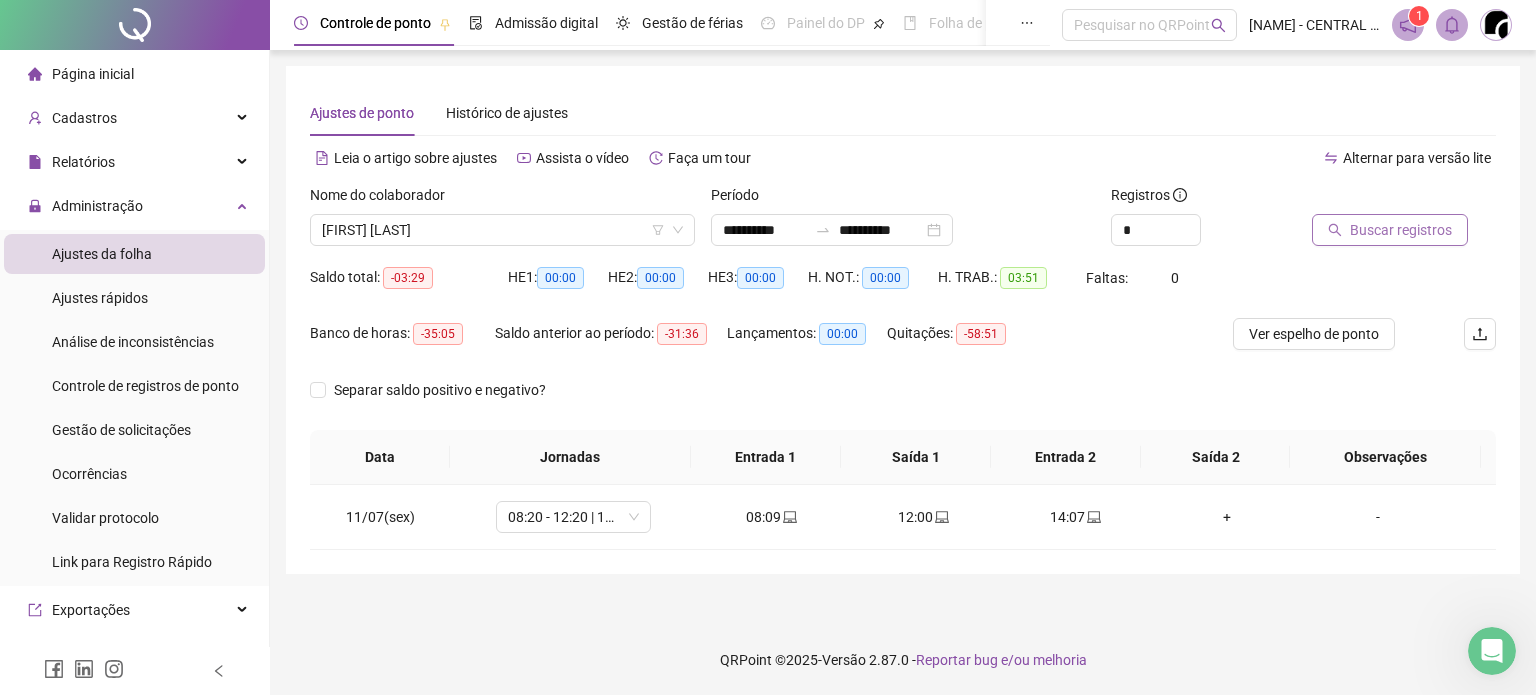 click on "Buscar registros" at bounding box center (1401, 230) 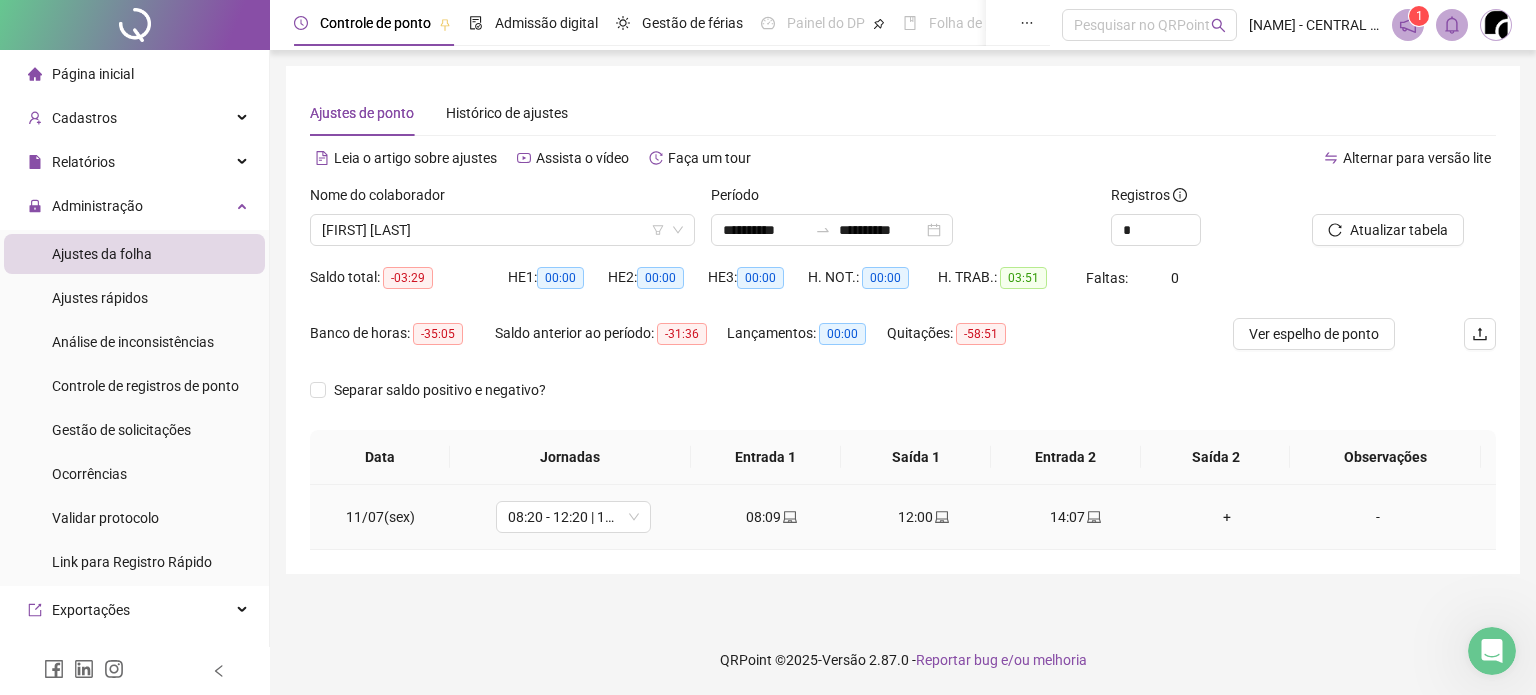 click on "+" at bounding box center (1227, 517) 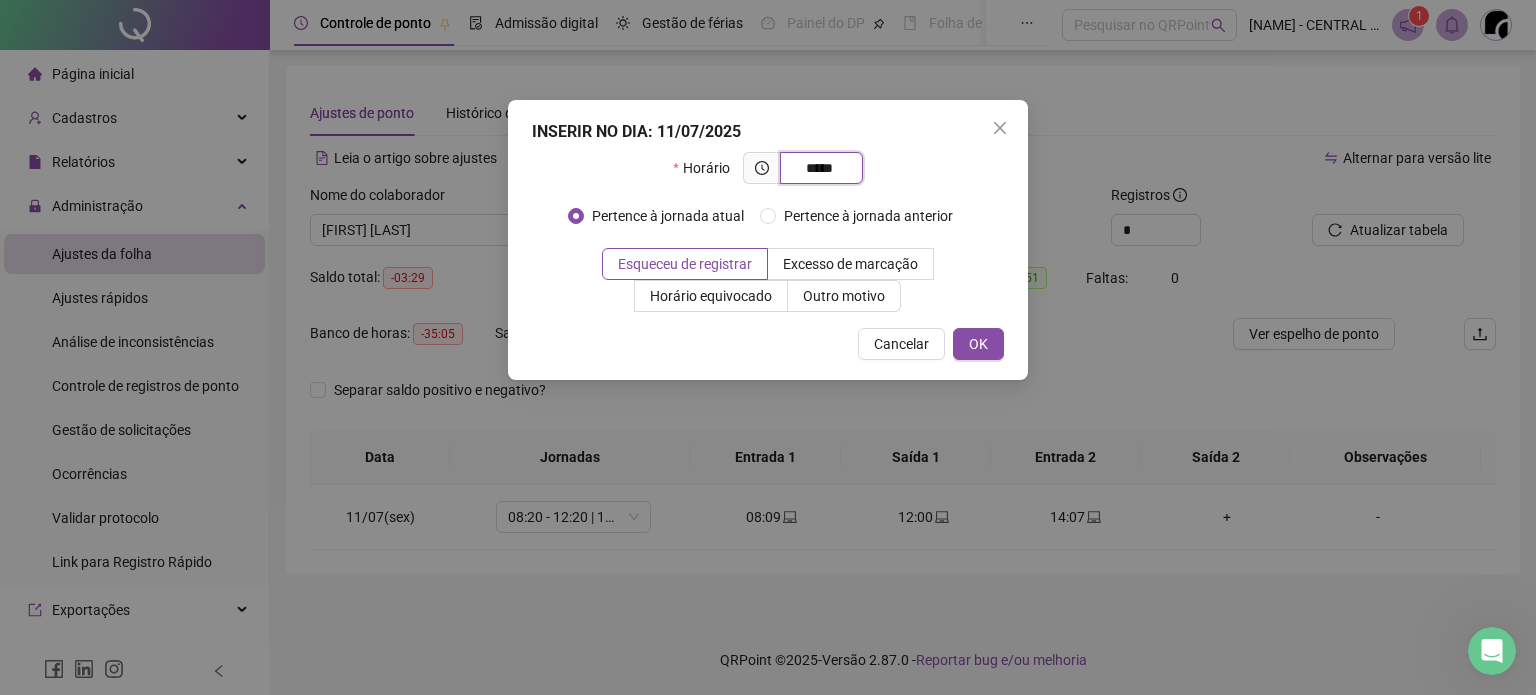 type on "*****" 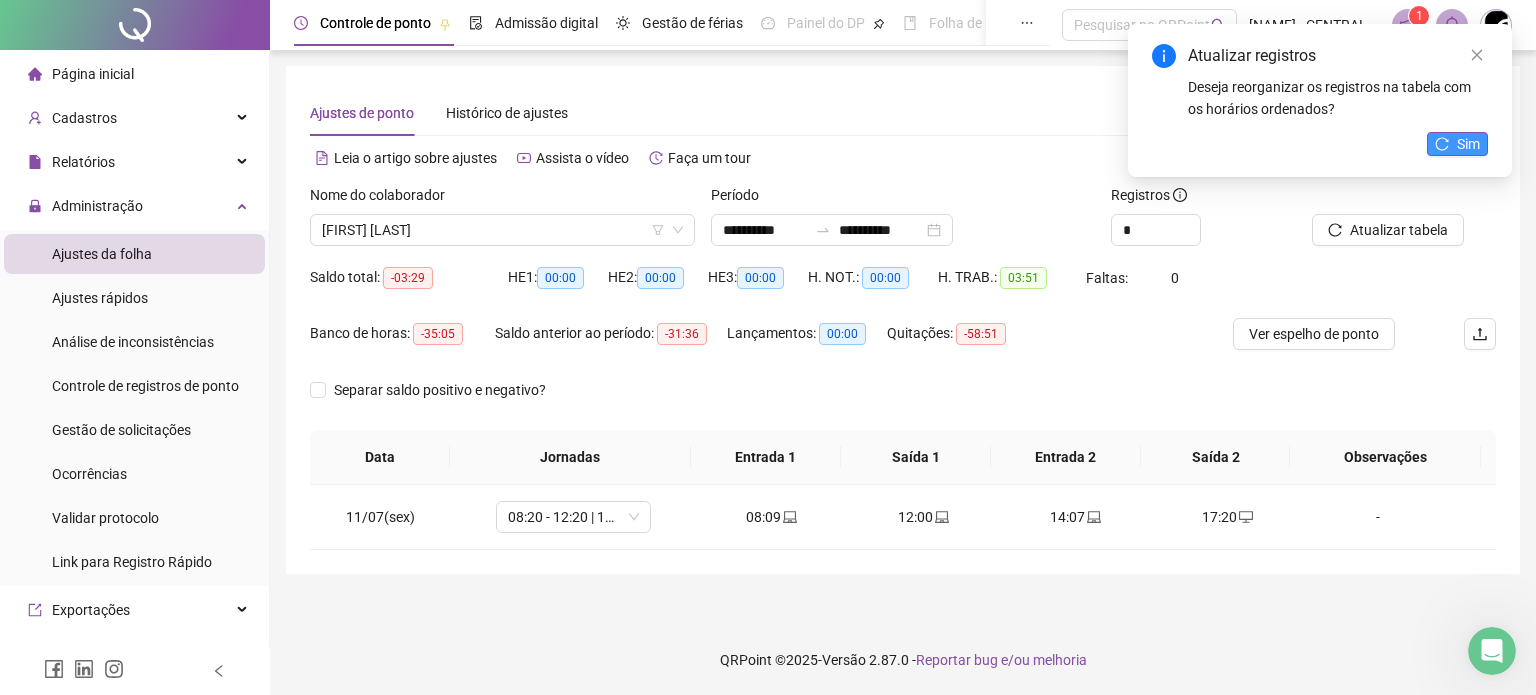 click 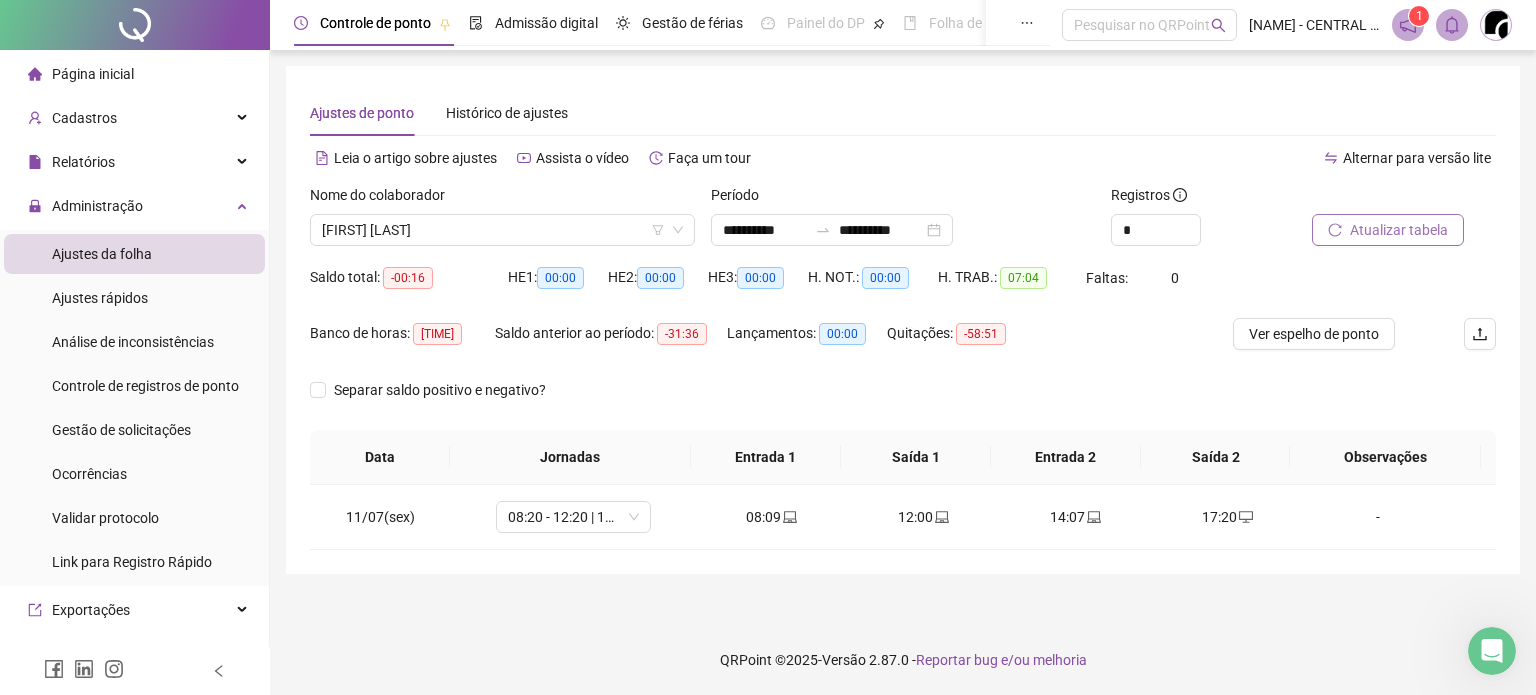 click on "Atualizar tabela" at bounding box center [1399, 230] 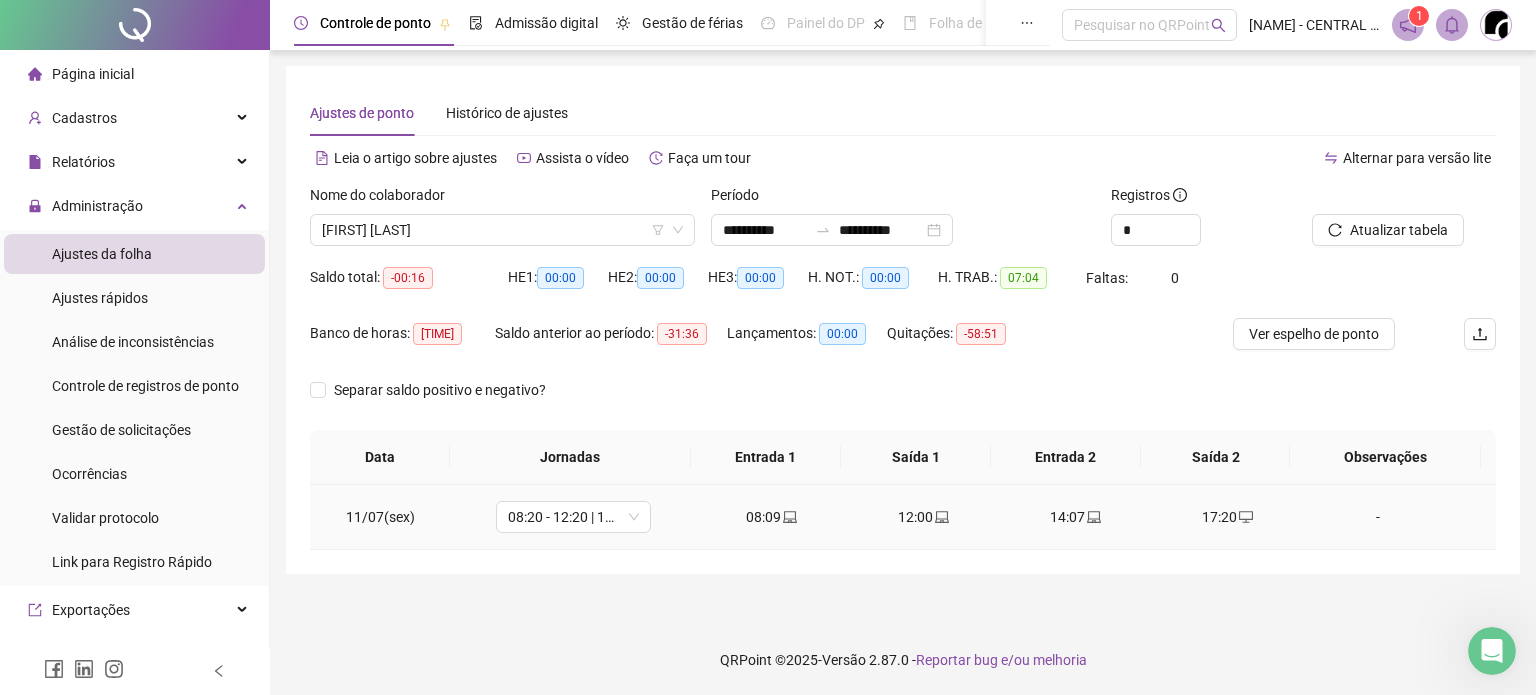 click at bounding box center [1245, 517] 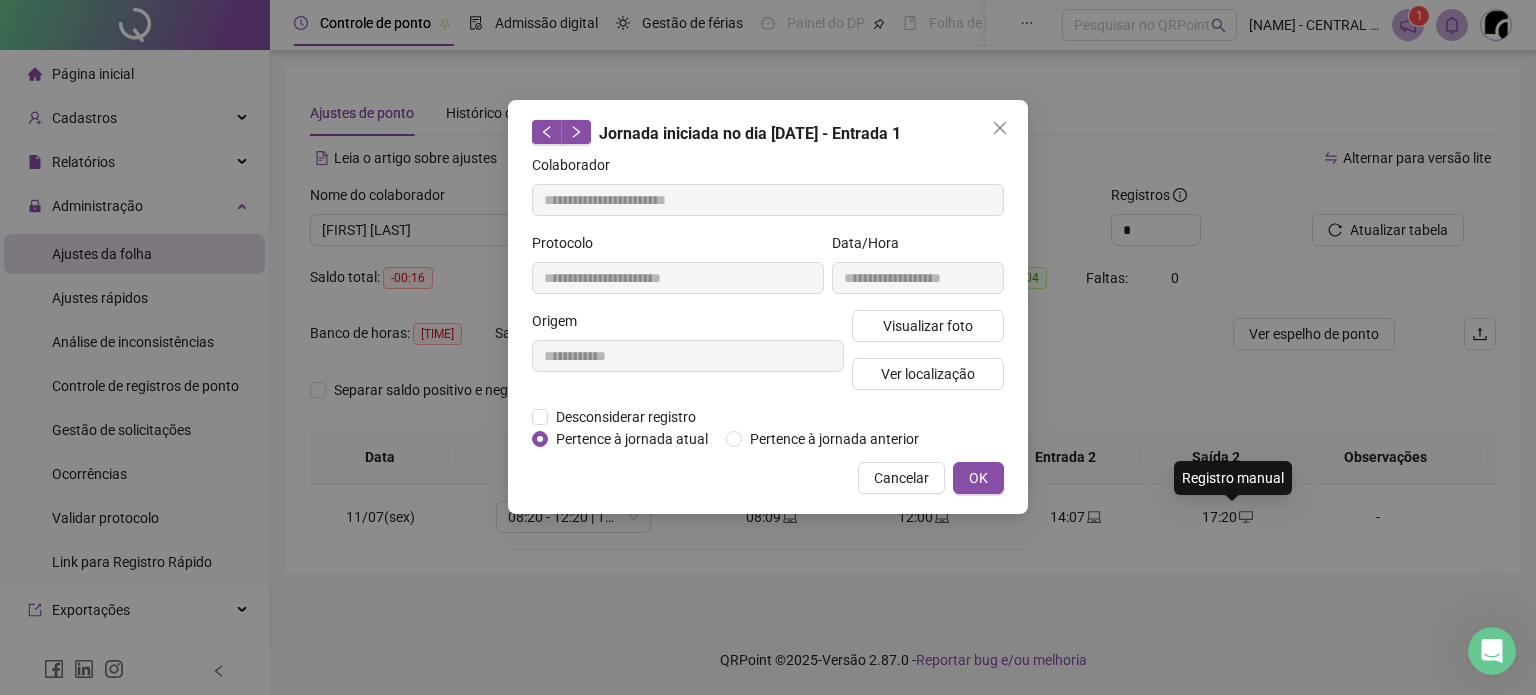 type on "**********" 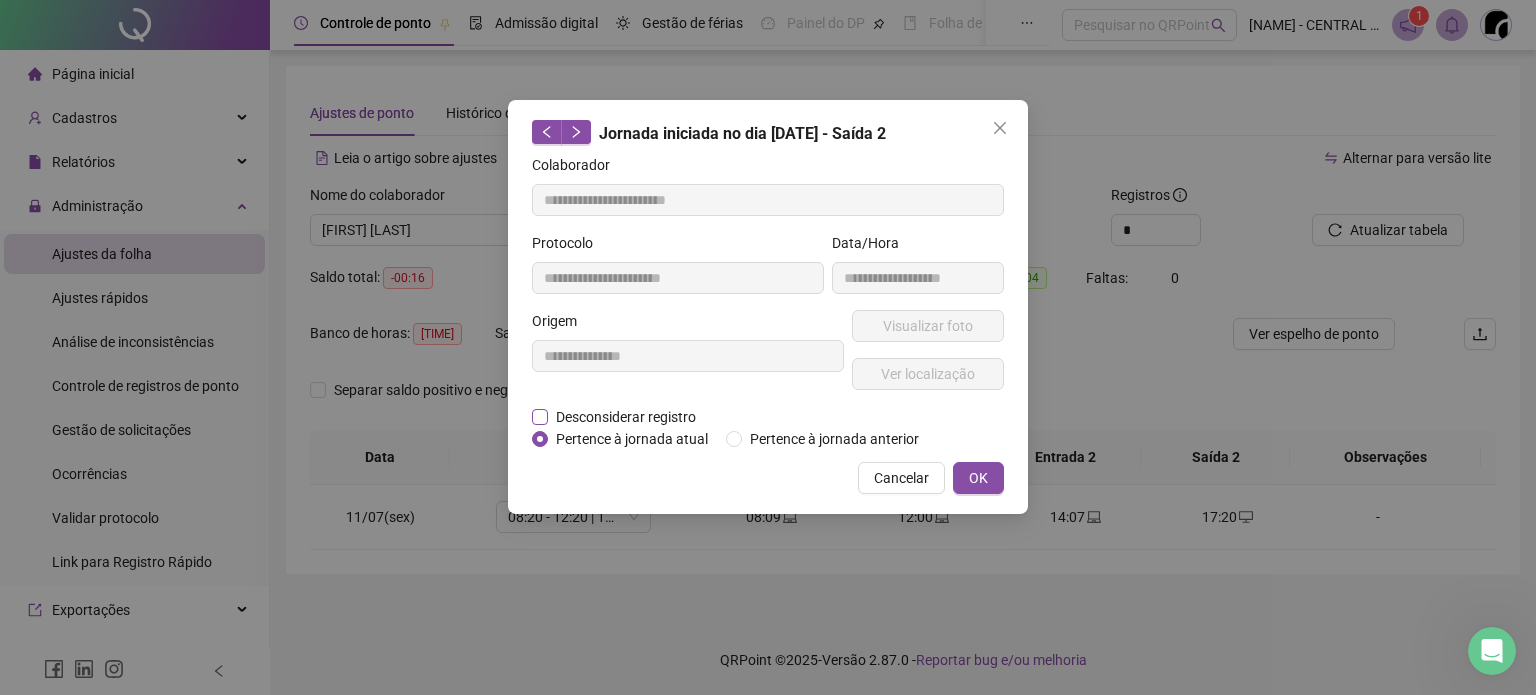 click on "Desconsiderar registro" at bounding box center [626, 417] 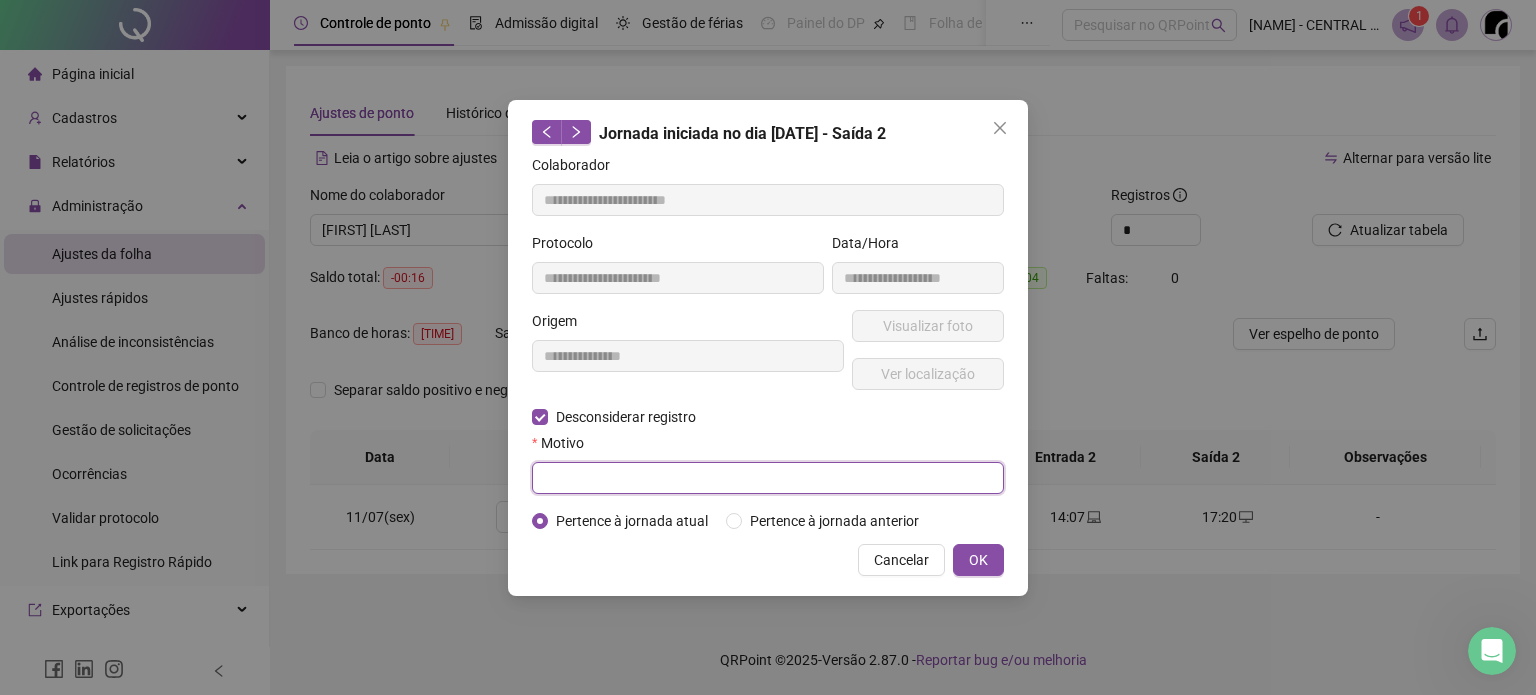 click at bounding box center [768, 478] 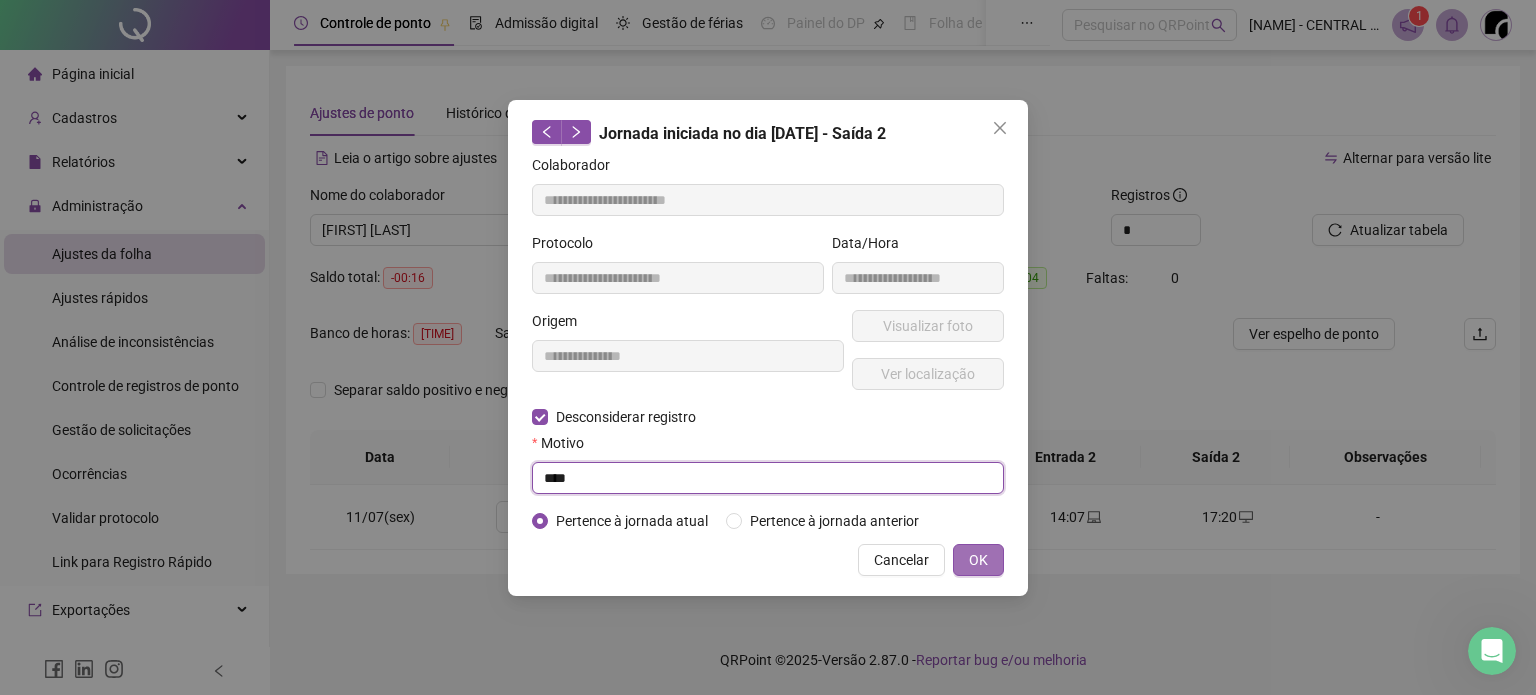 type on "****" 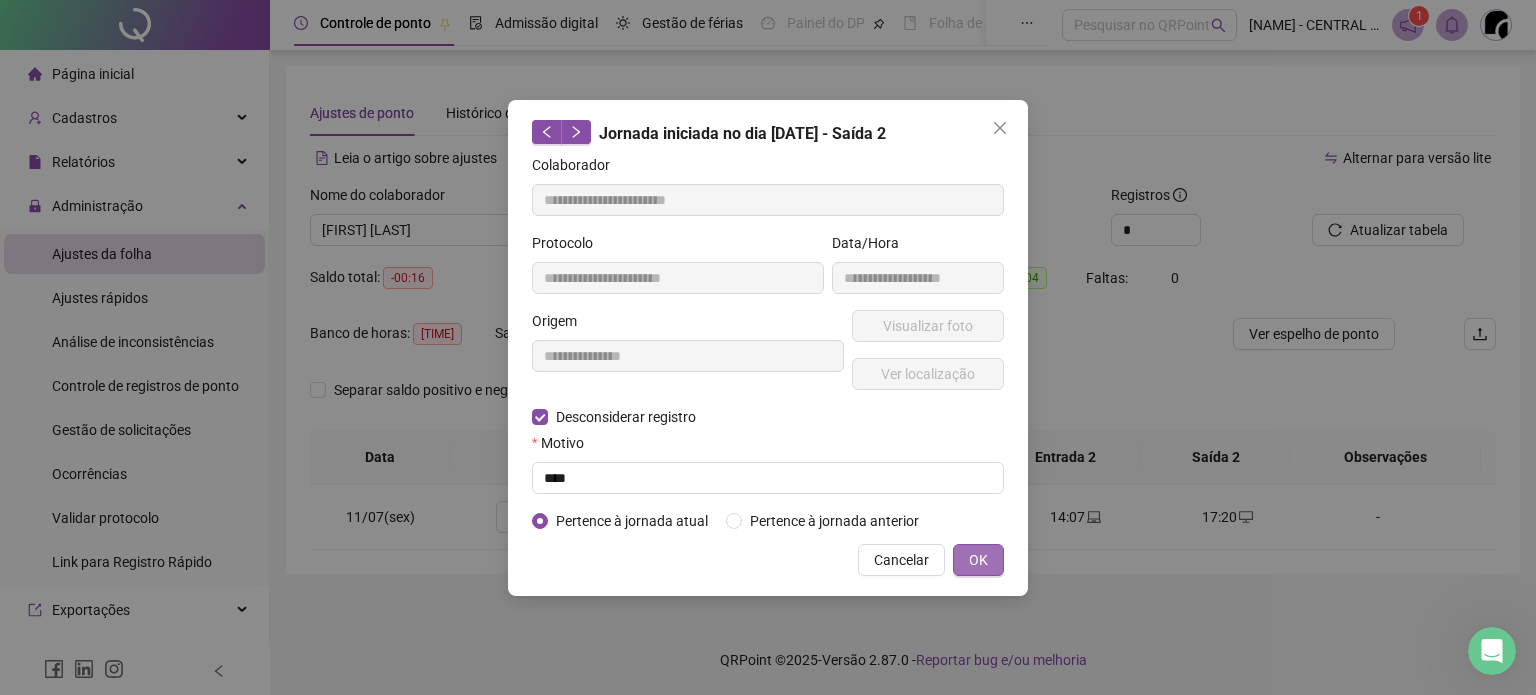 click on "OK" at bounding box center (978, 560) 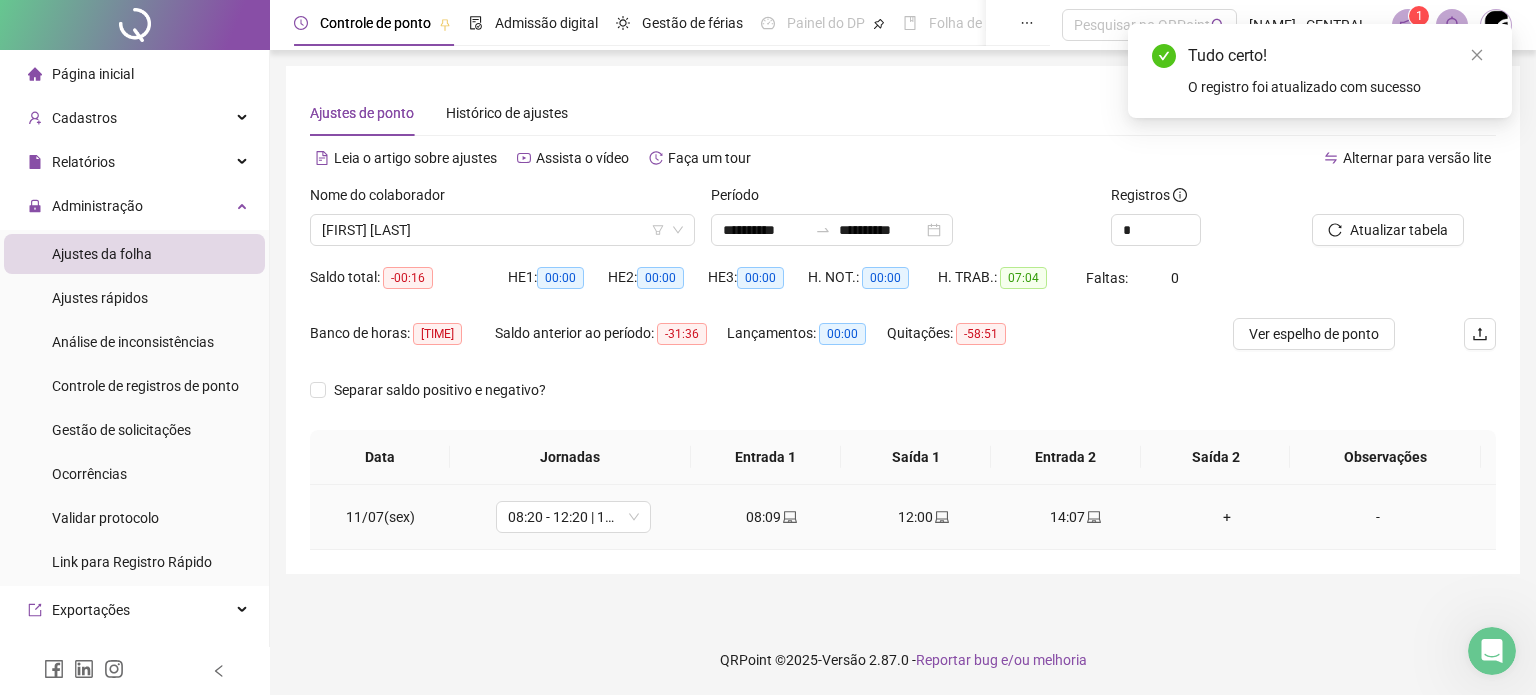 click on "+" at bounding box center (1227, 517) 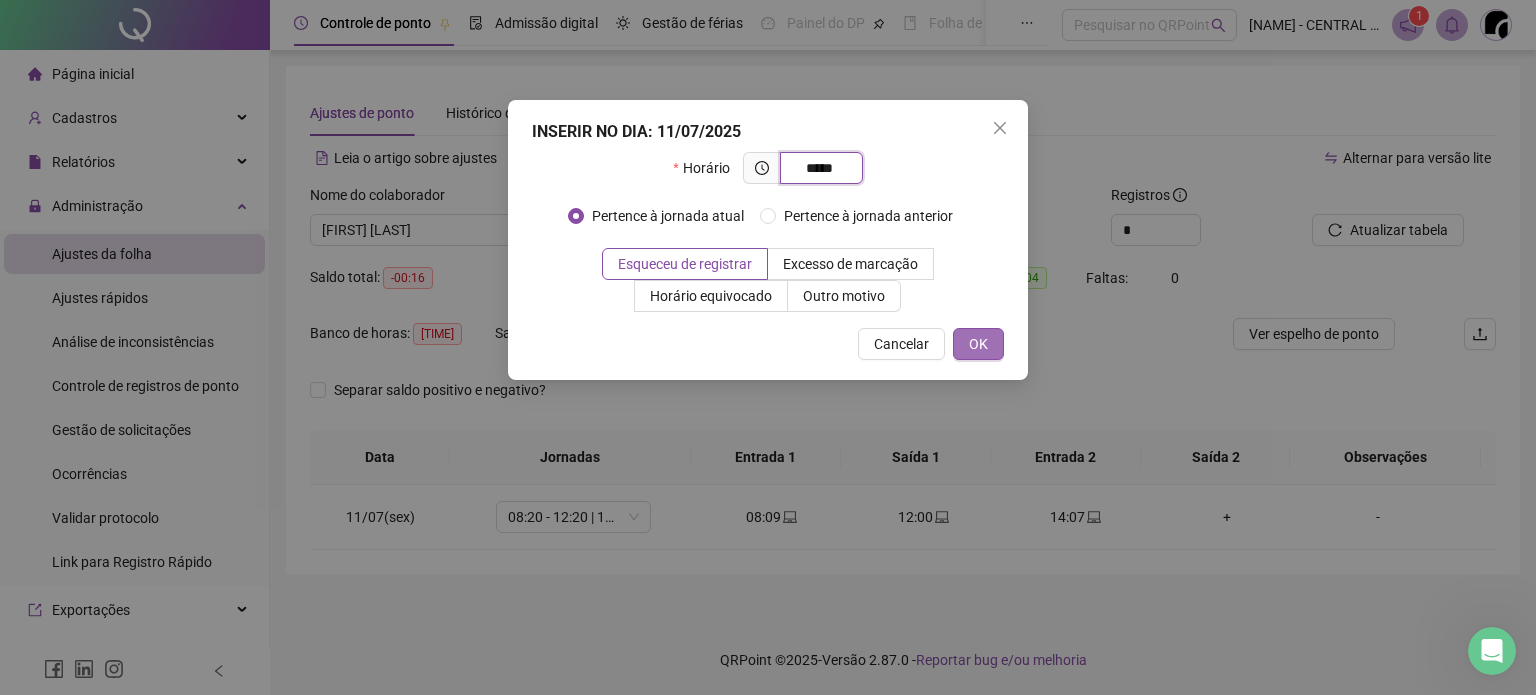 type on "*****" 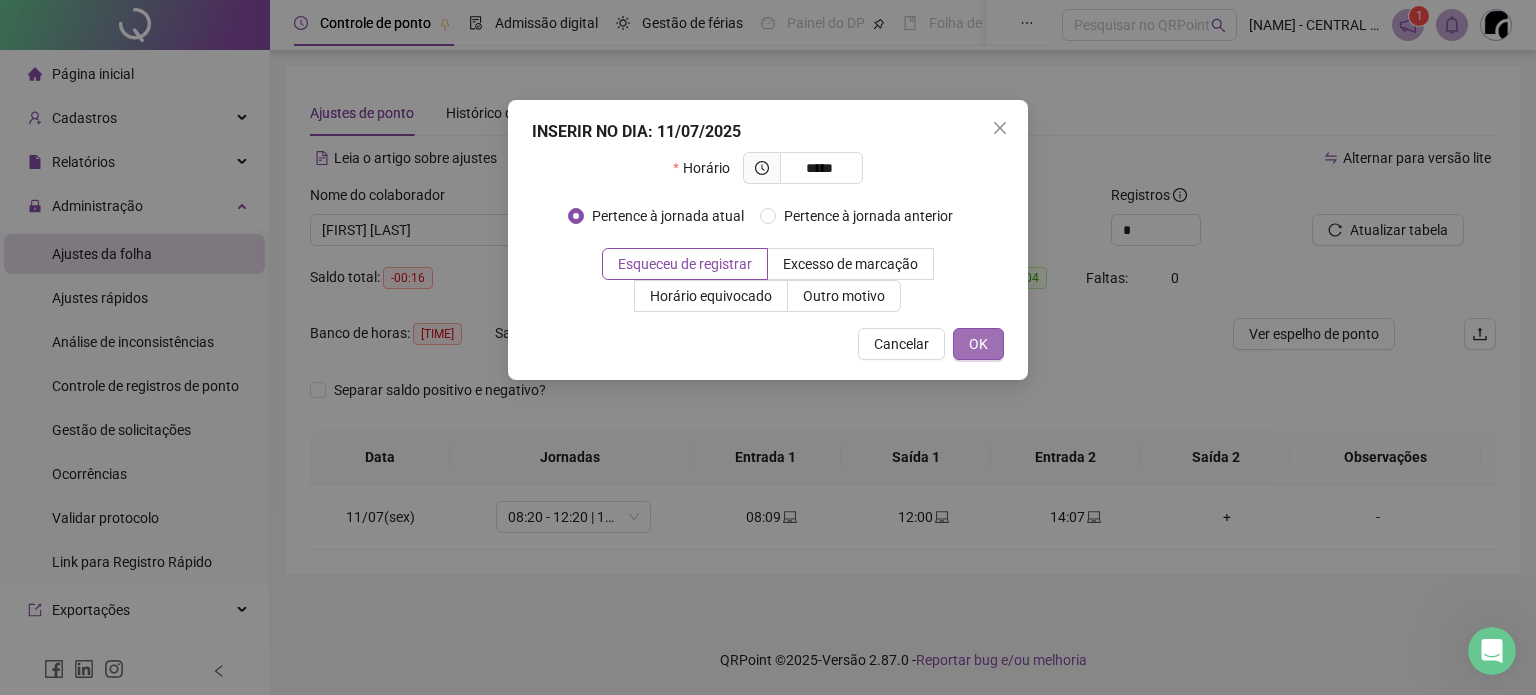 click on "OK" at bounding box center [978, 344] 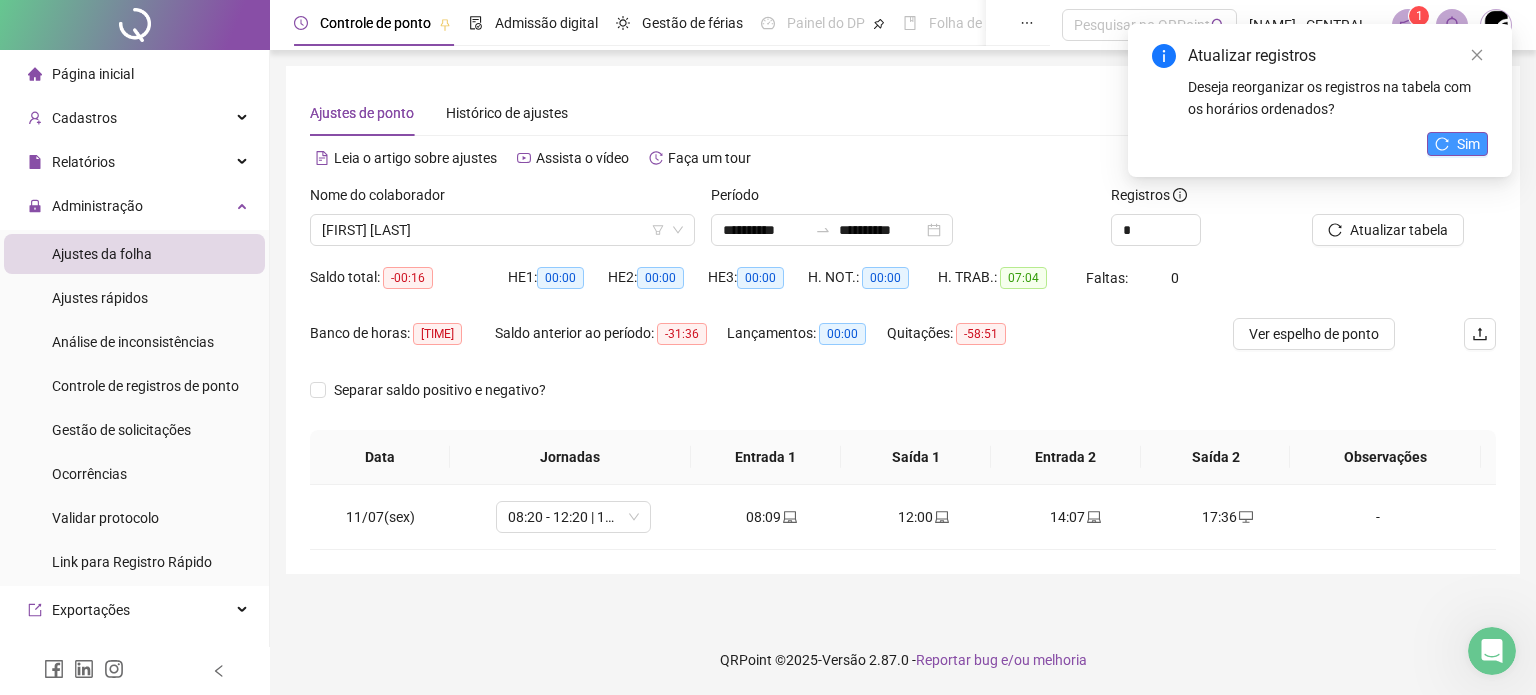 click on "Sim" at bounding box center (1457, 144) 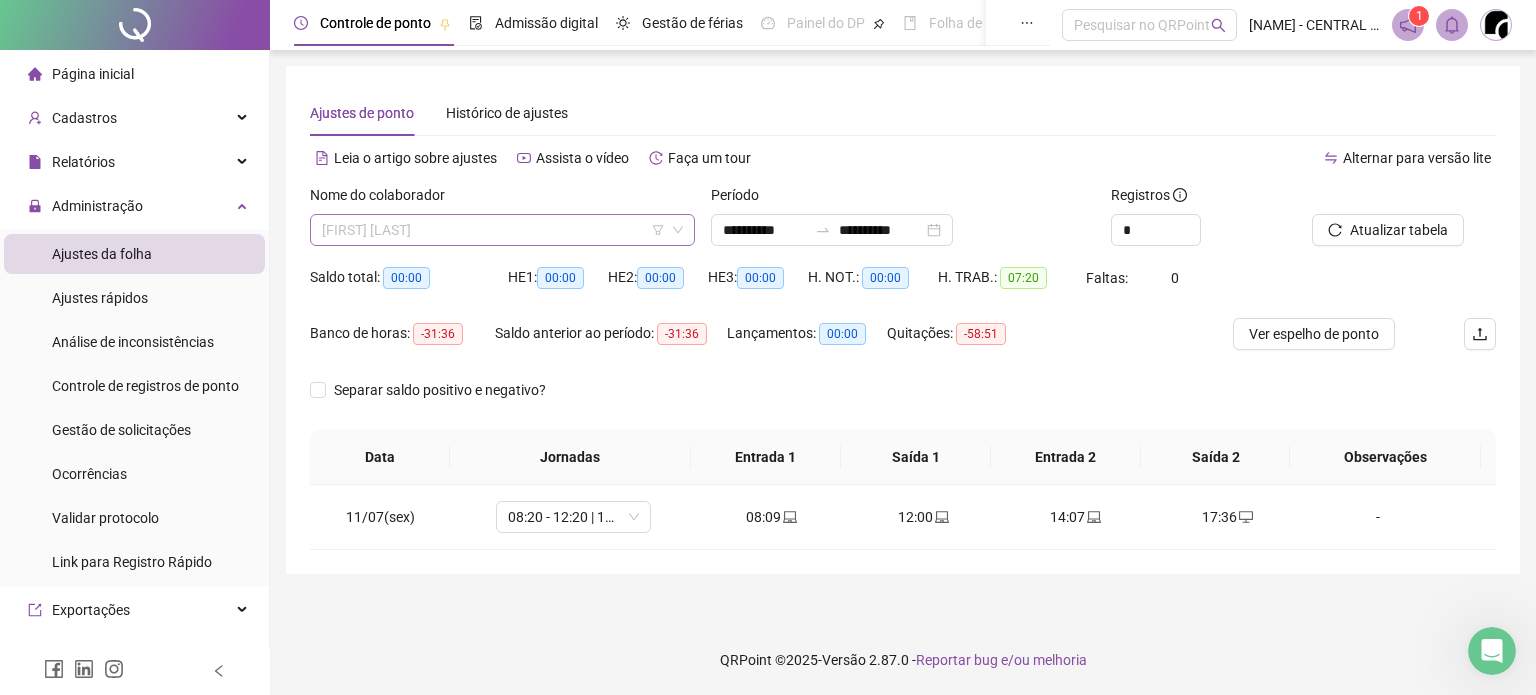 click on "[FIRST] [LAST]" at bounding box center (502, 230) 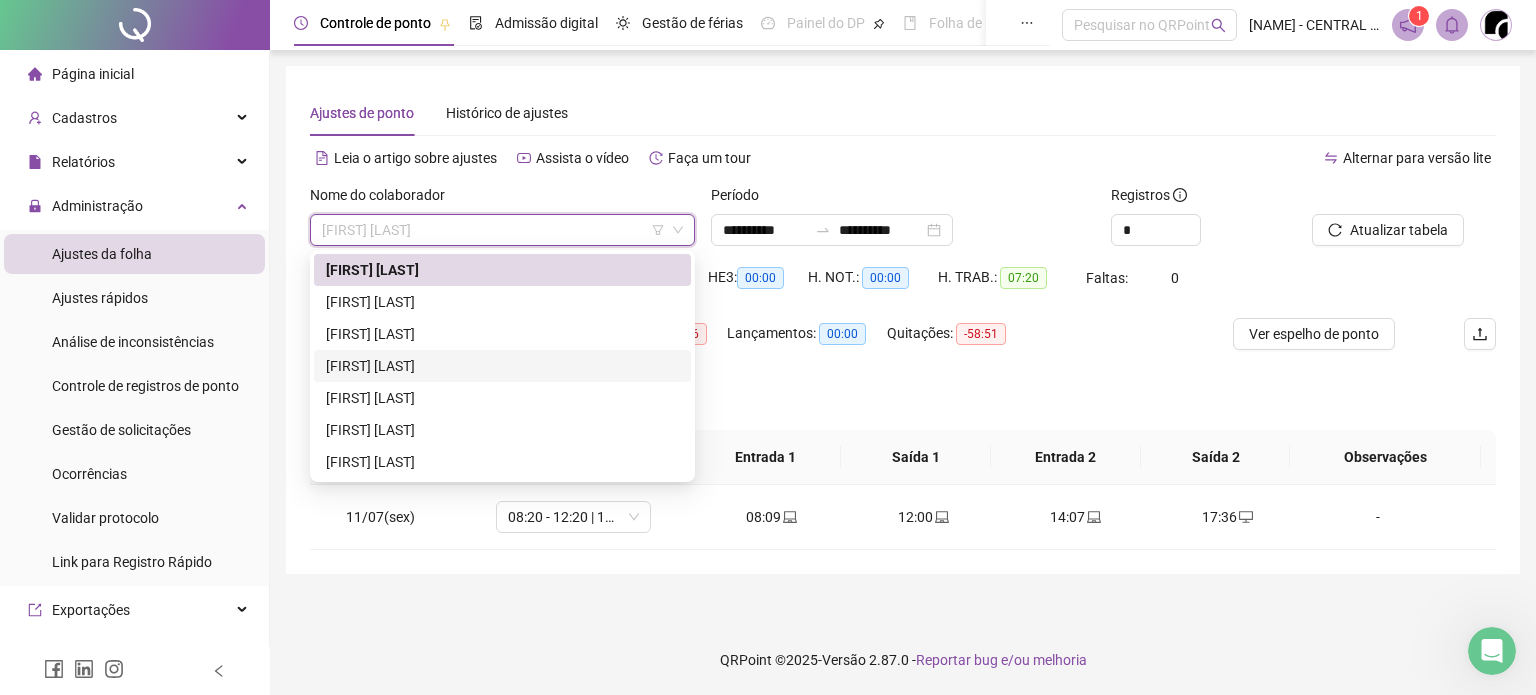 click on "[FIRST] [LAST]" at bounding box center (502, 366) 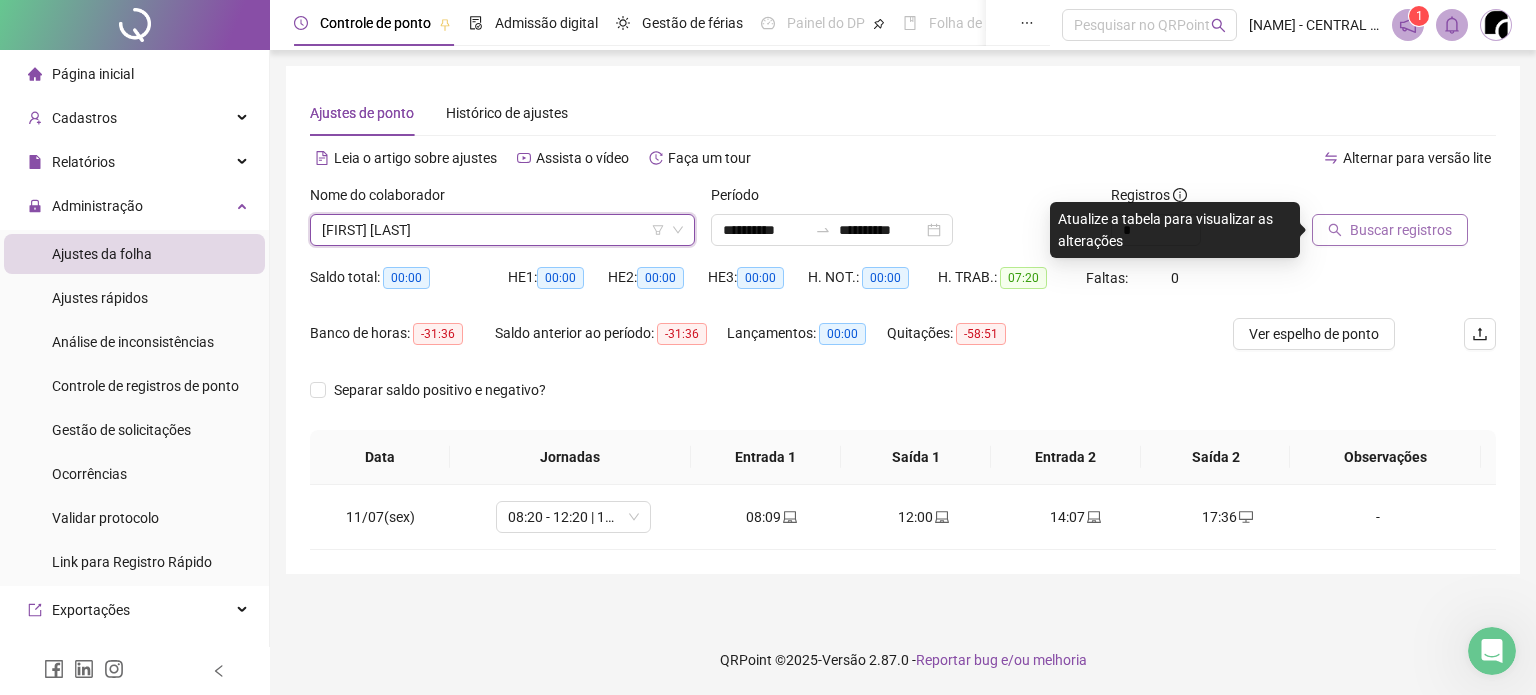 click on "Buscar registros" at bounding box center (1401, 230) 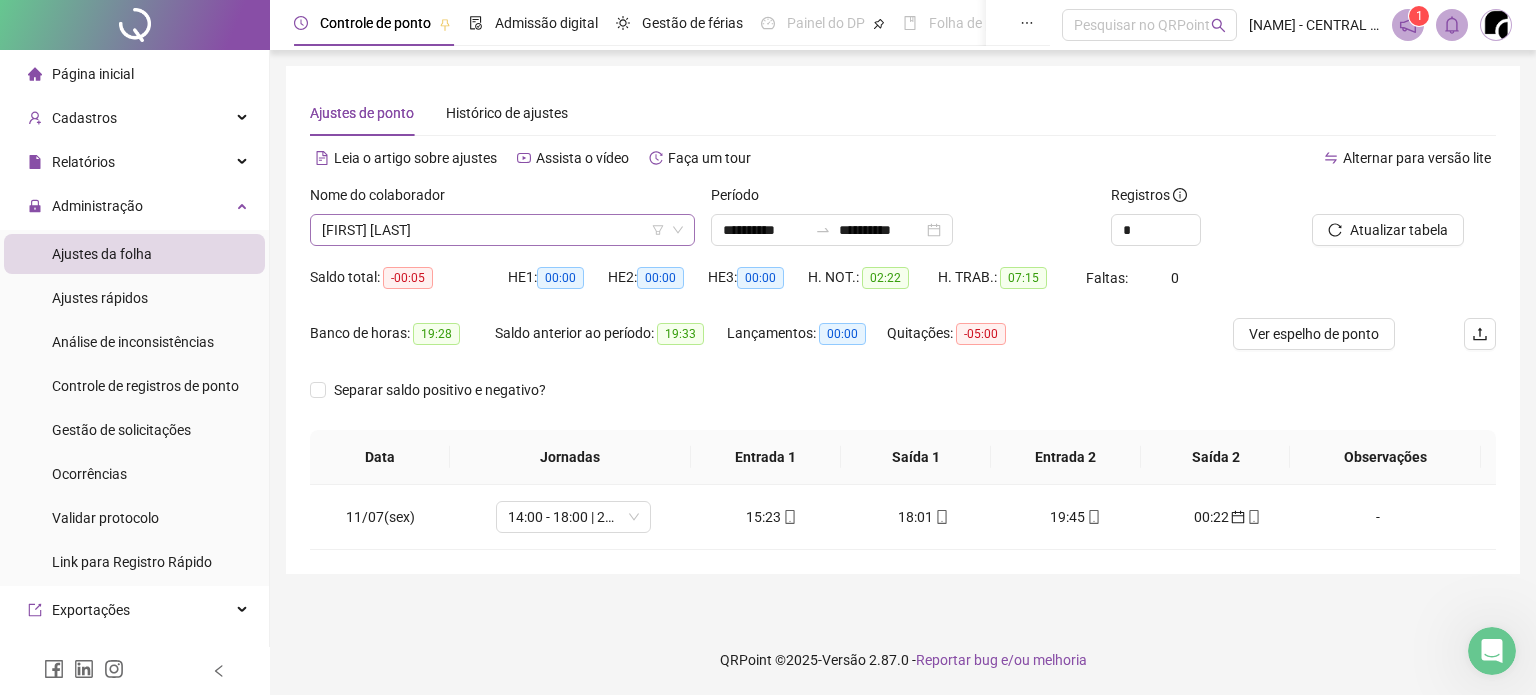 click on "[FIRST] [LAST]" at bounding box center (502, 230) 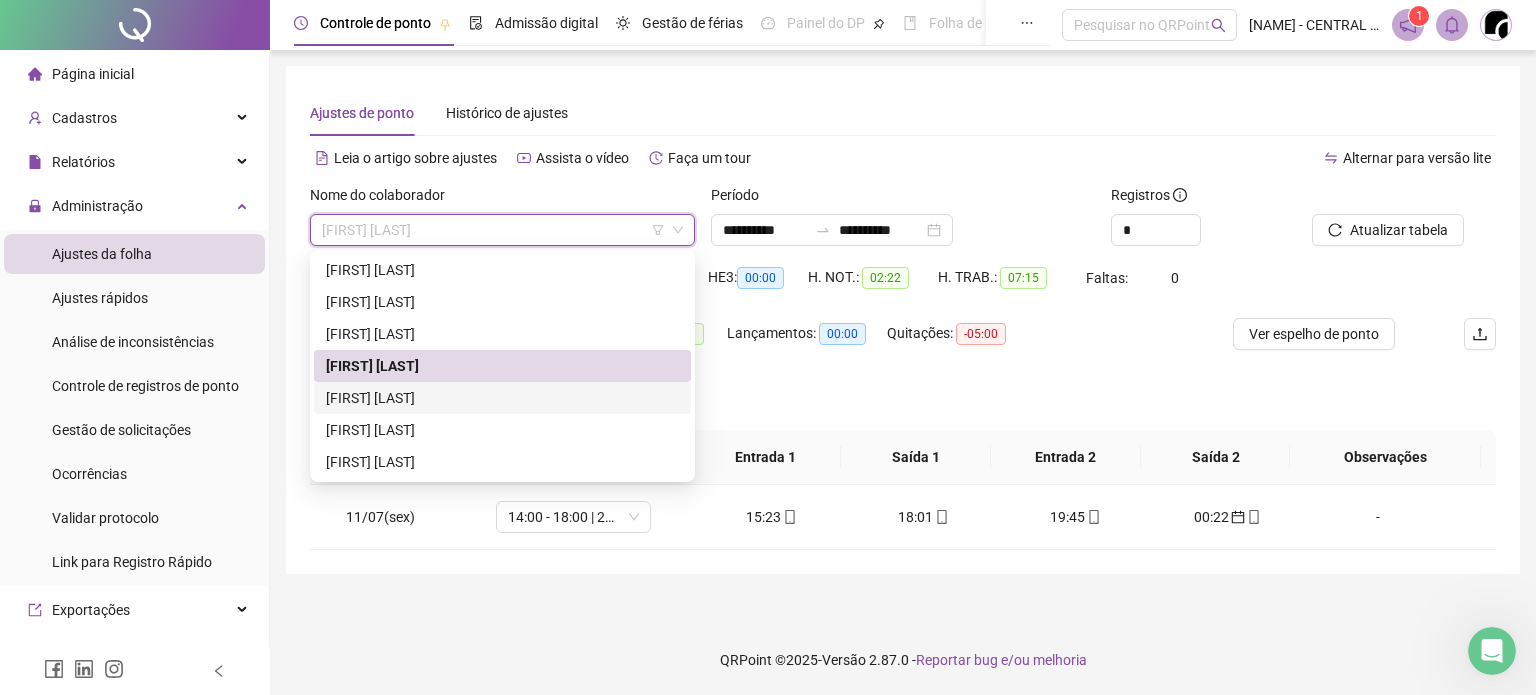 click on "[FIRST] [LAST]" at bounding box center [502, 398] 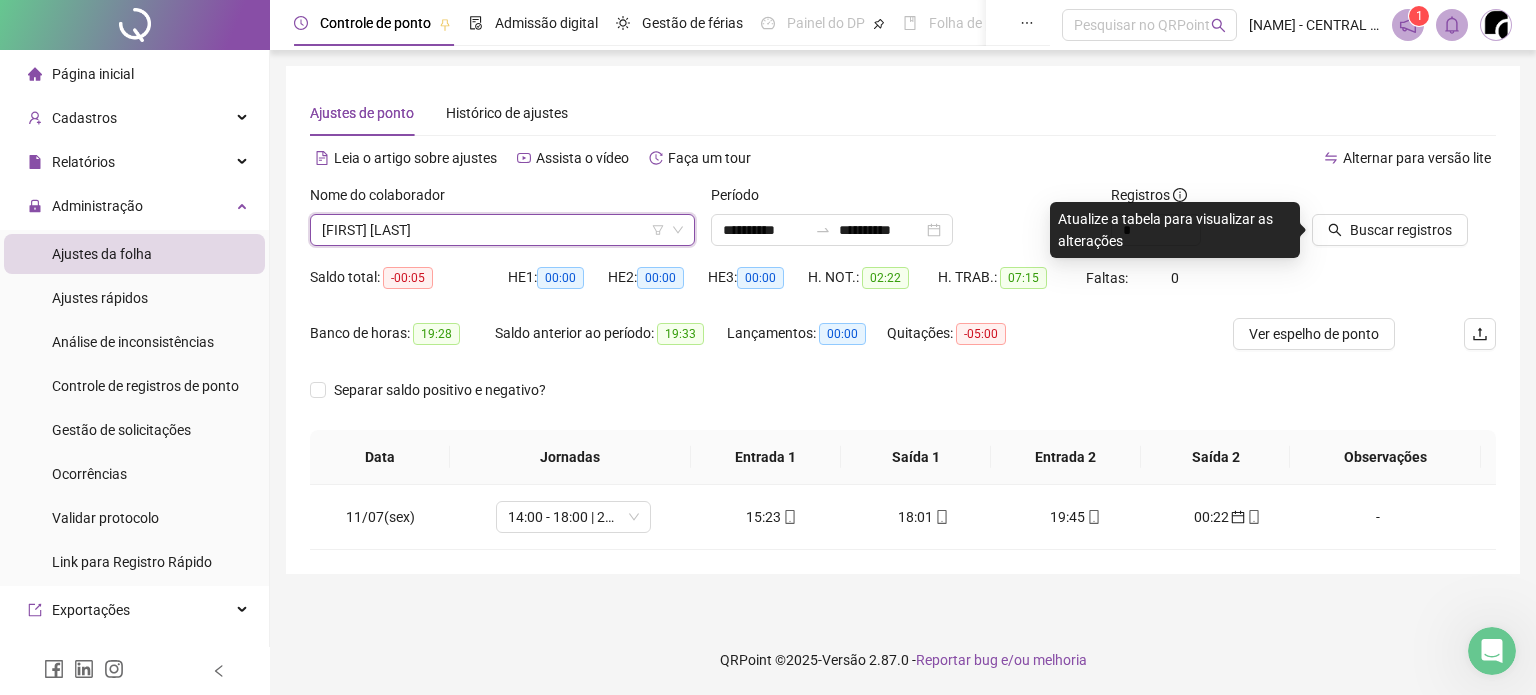 click on "Buscar registros" at bounding box center [1404, 223] 